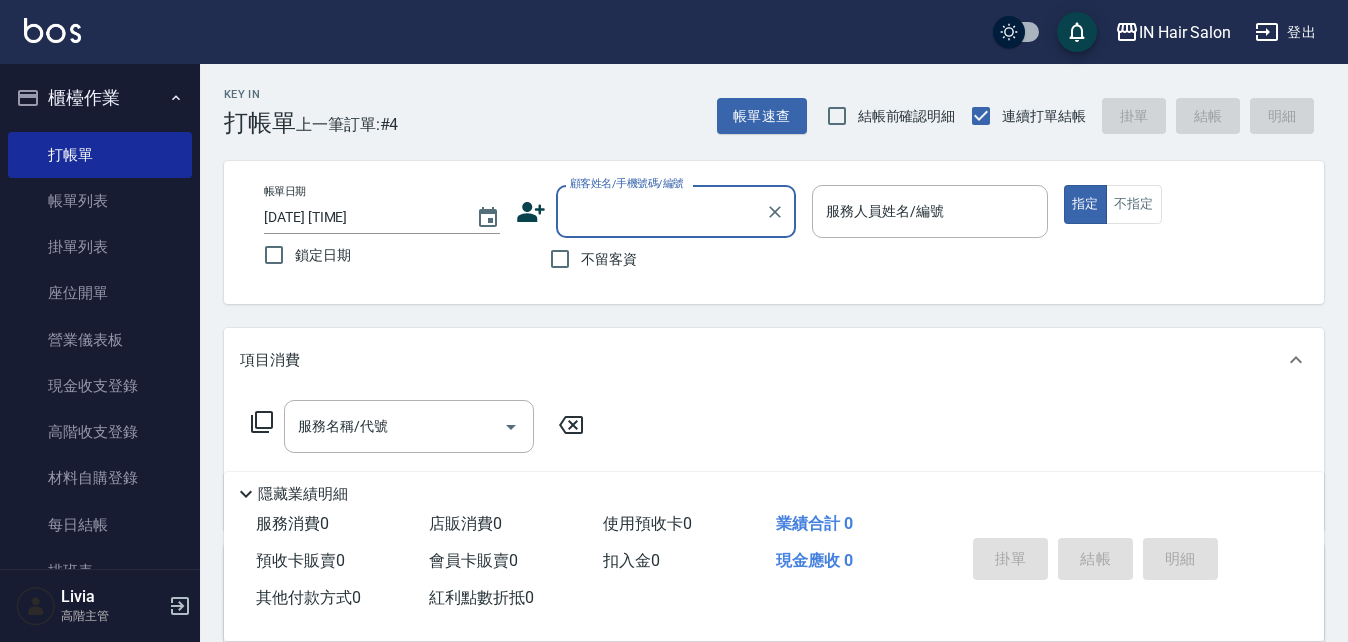 scroll, scrollTop: 100, scrollLeft: 0, axis: vertical 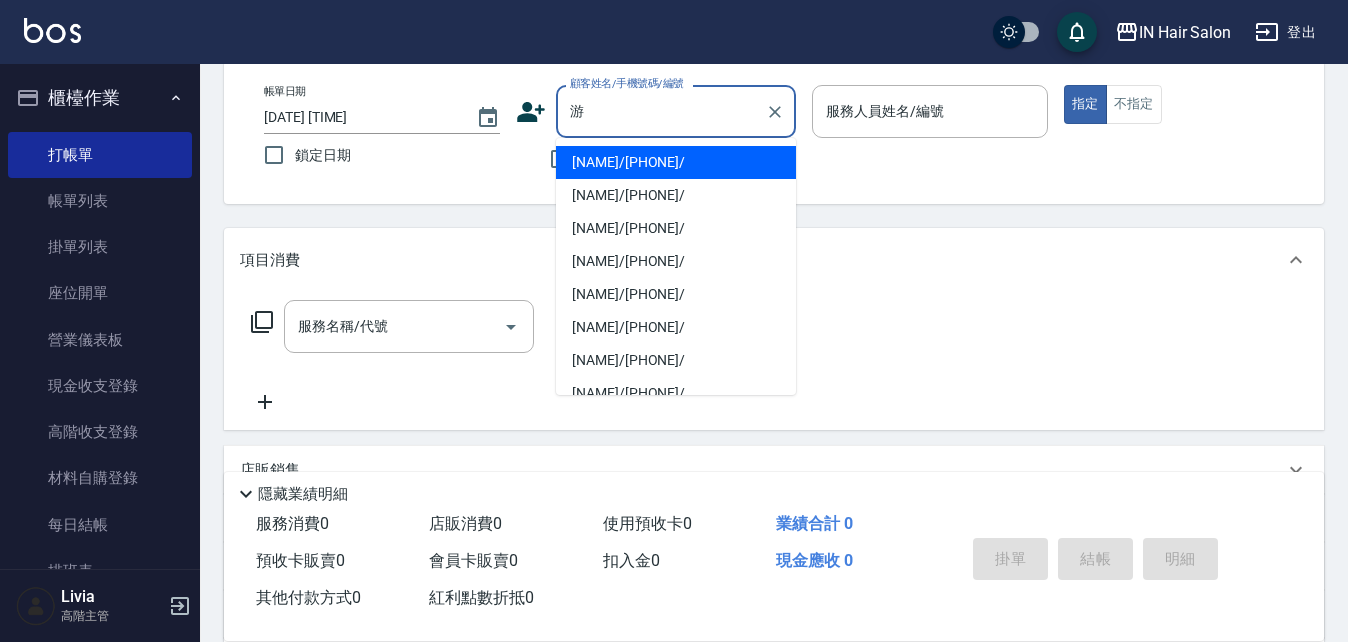 click on "[NAME]/[PHONE]/" at bounding box center [676, 162] 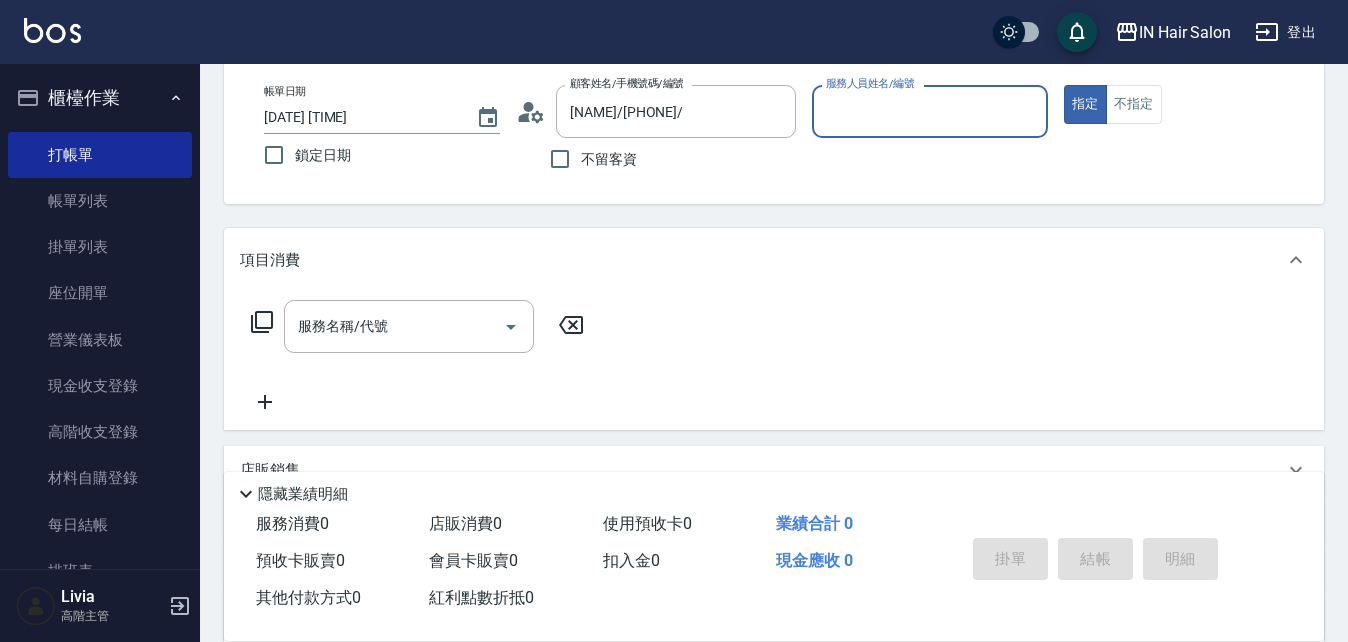 type on "[NUMBER]店長Livia-[NUMBER]" 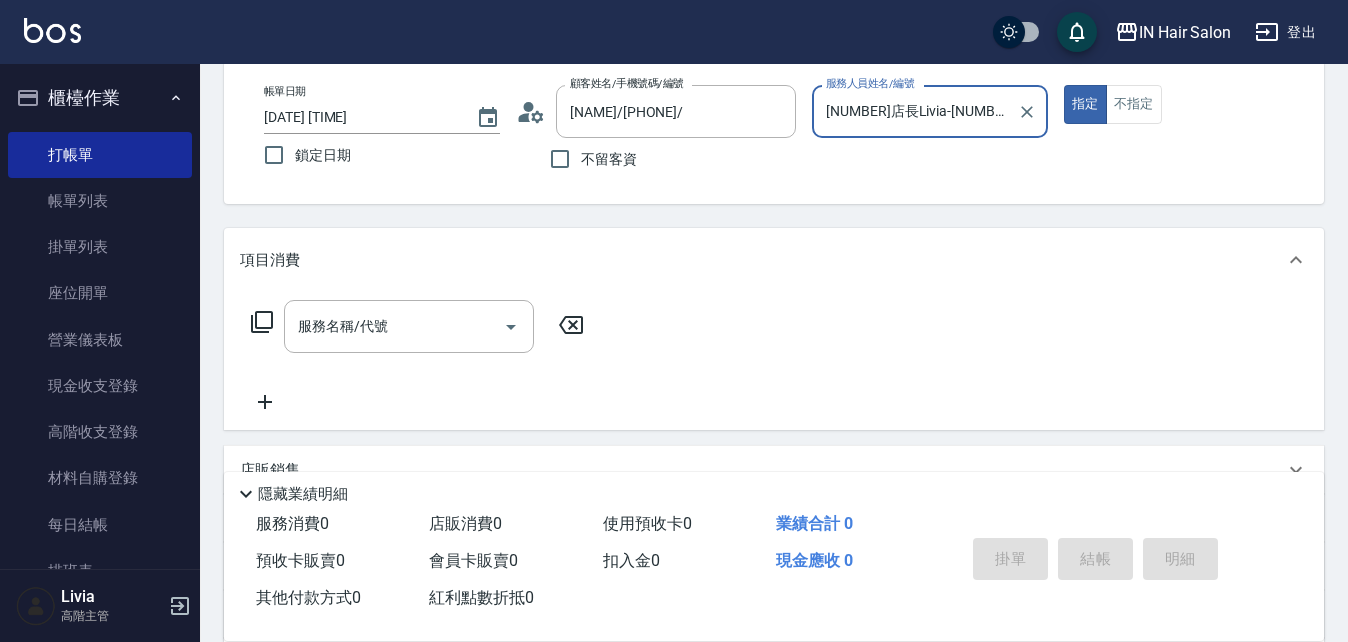 click 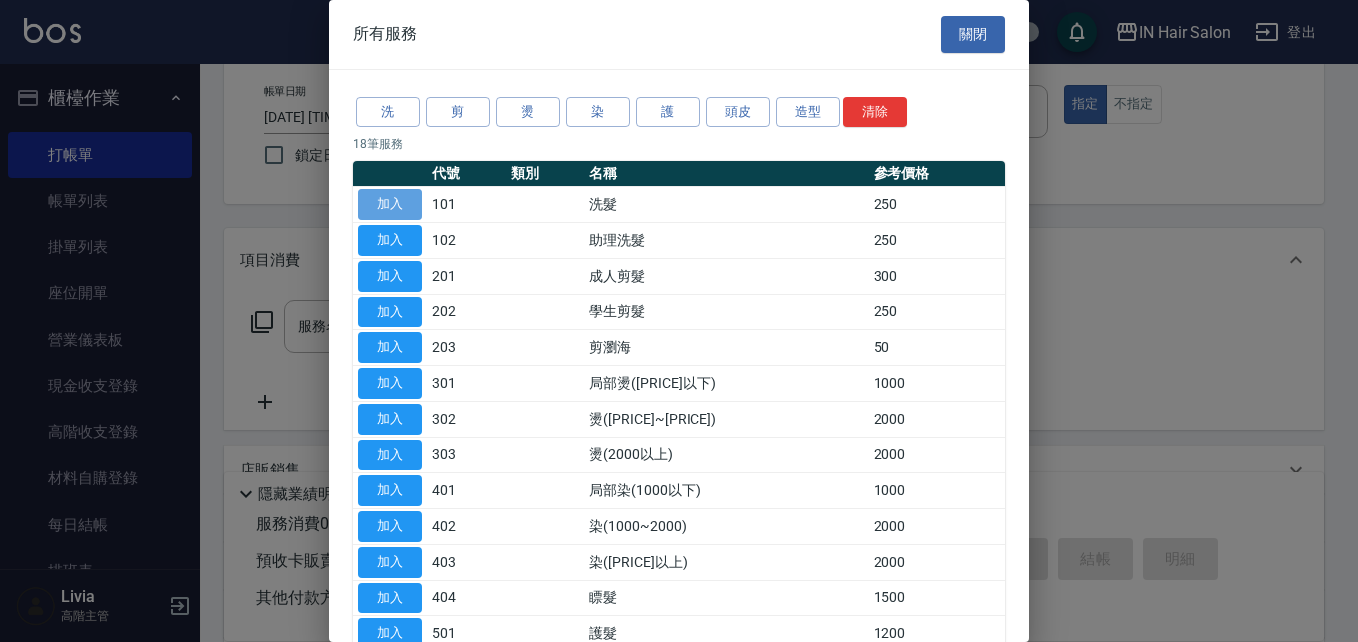click on "加入" at bounding box center (390, 204) 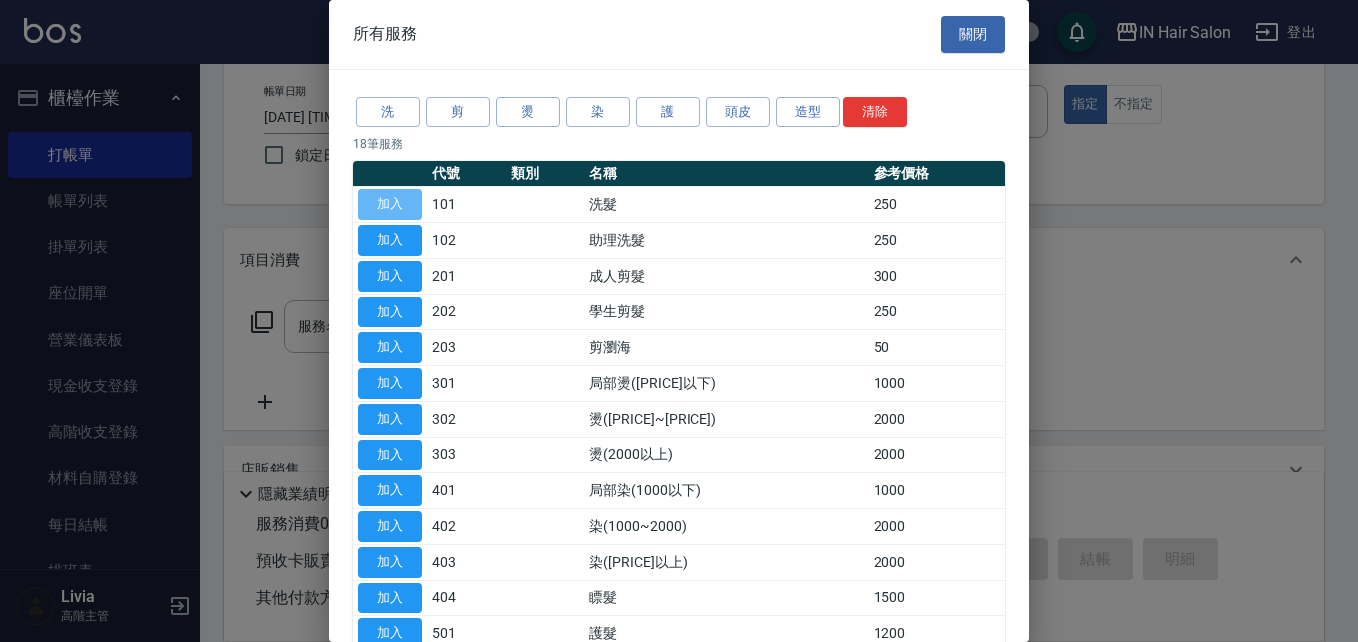 type on "洗髮(101)" 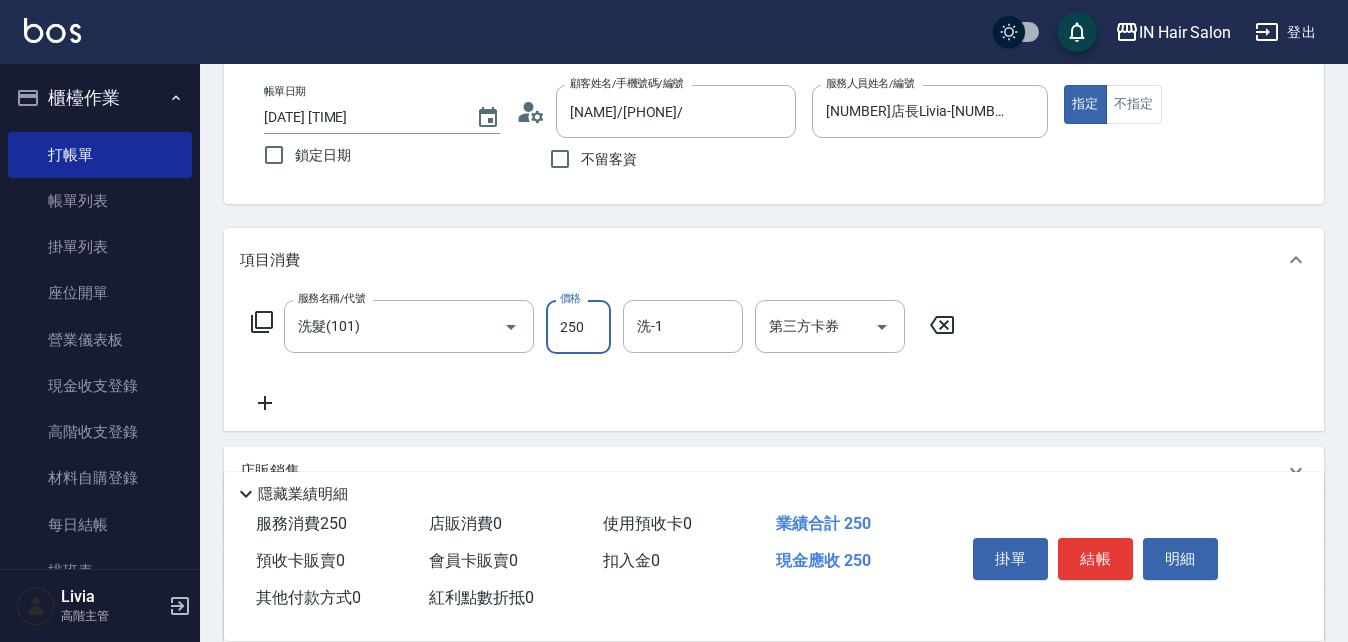 click on "250" at bounding box center (578, 327) 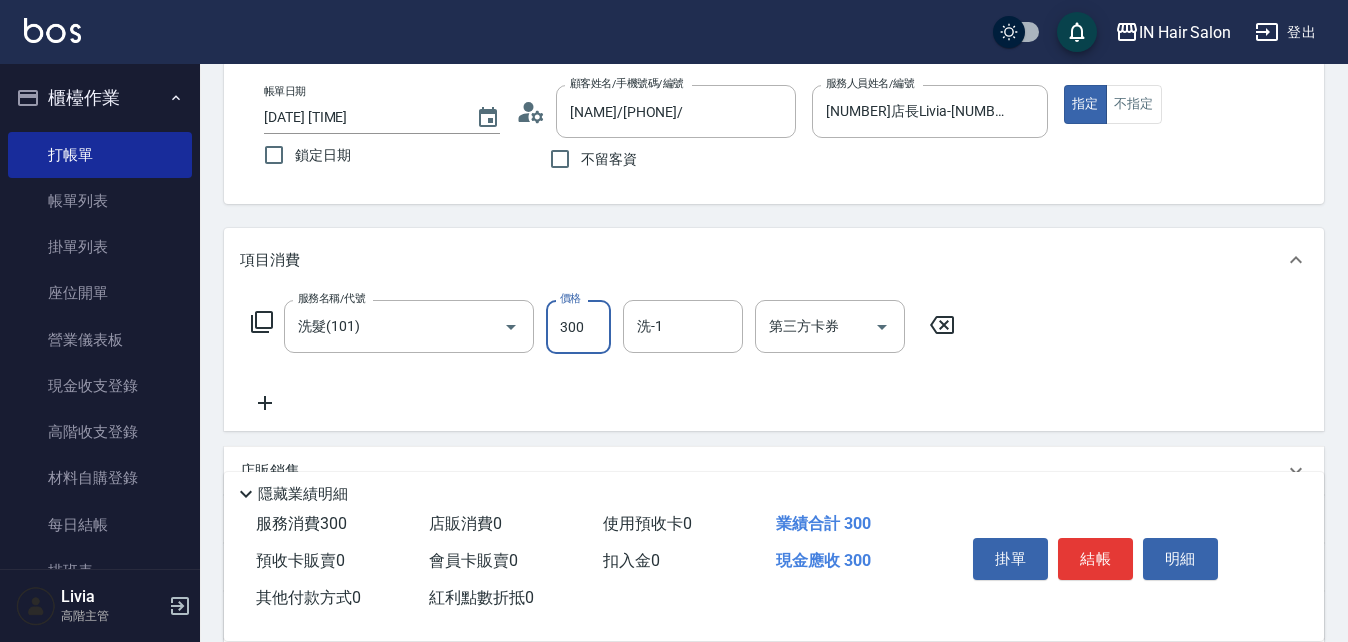 type on "300" 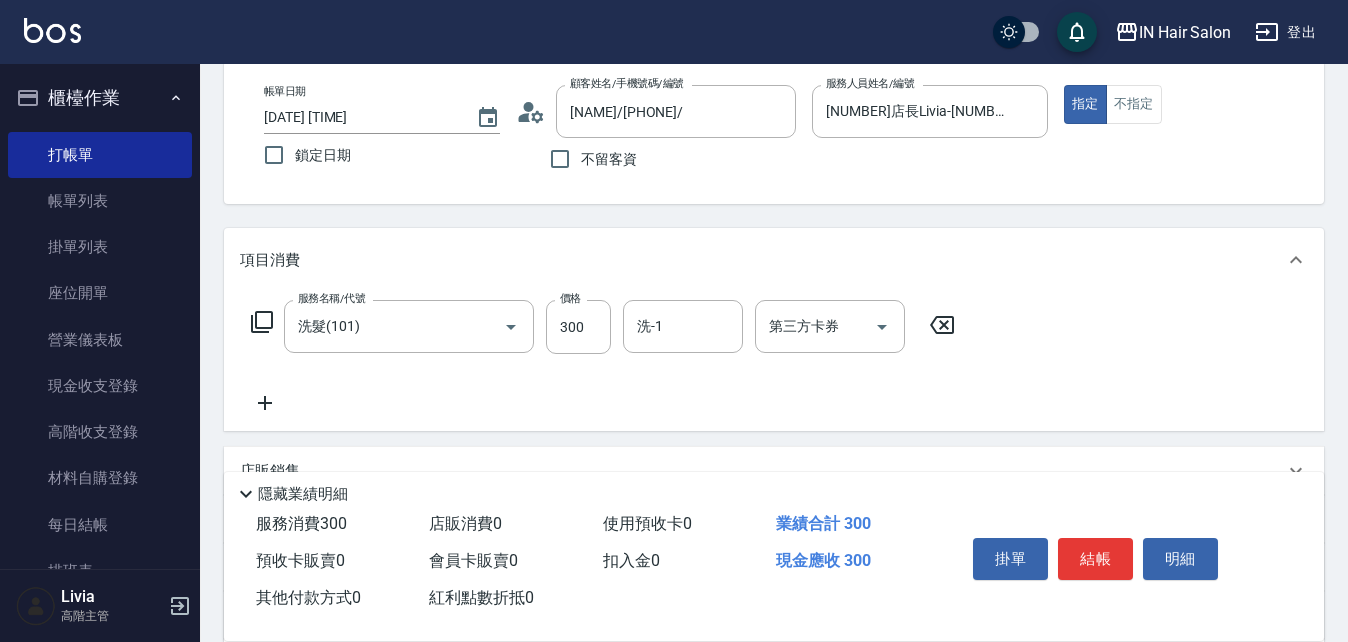 click on "服務名稱/代號 洗髮([CODE]) 服務名稱/代號 價格 [PRICE] 價格 洗-1 洗-1 第三方卡券 第三方卡券" at bounding box center [603, 357] 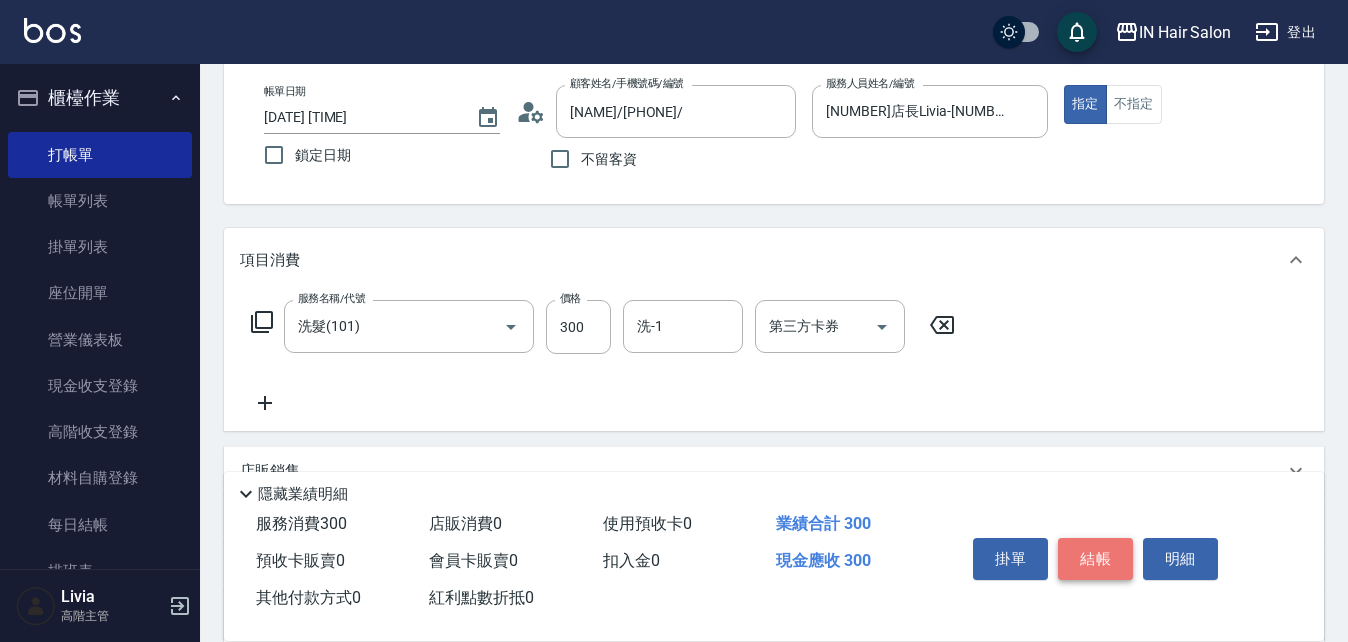 click on "結帳" at bounding box center (1095, 559) 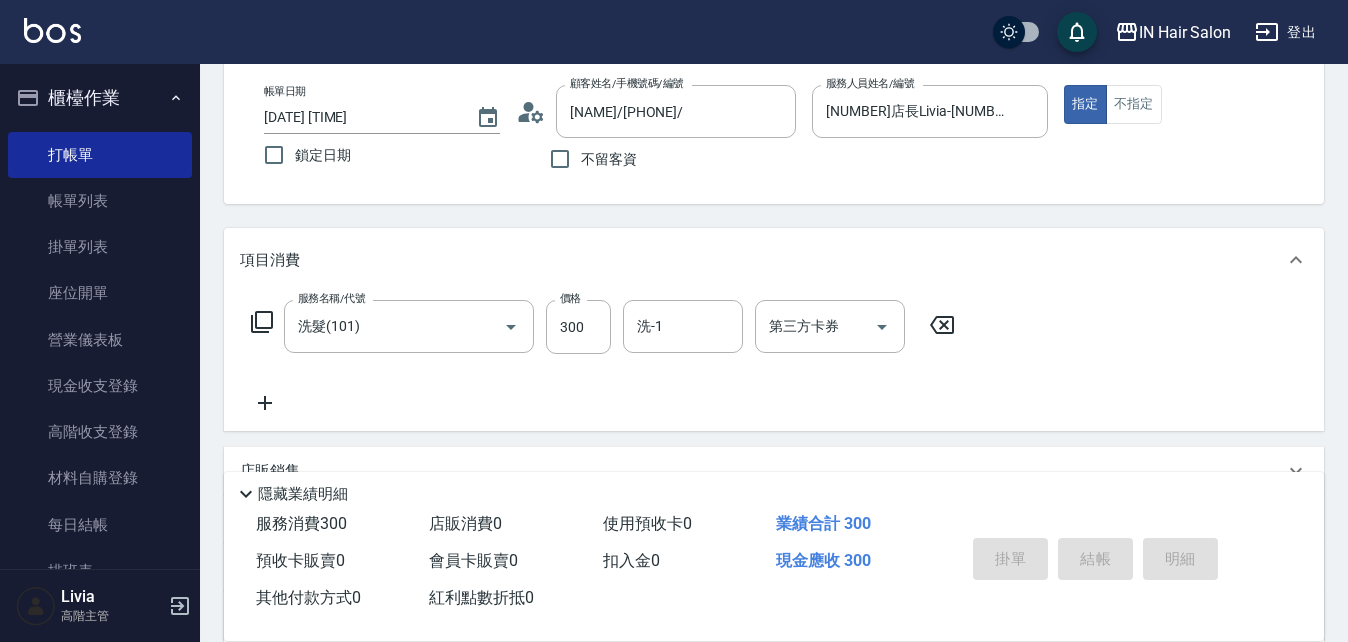 type on "[DATE] [TIME]" 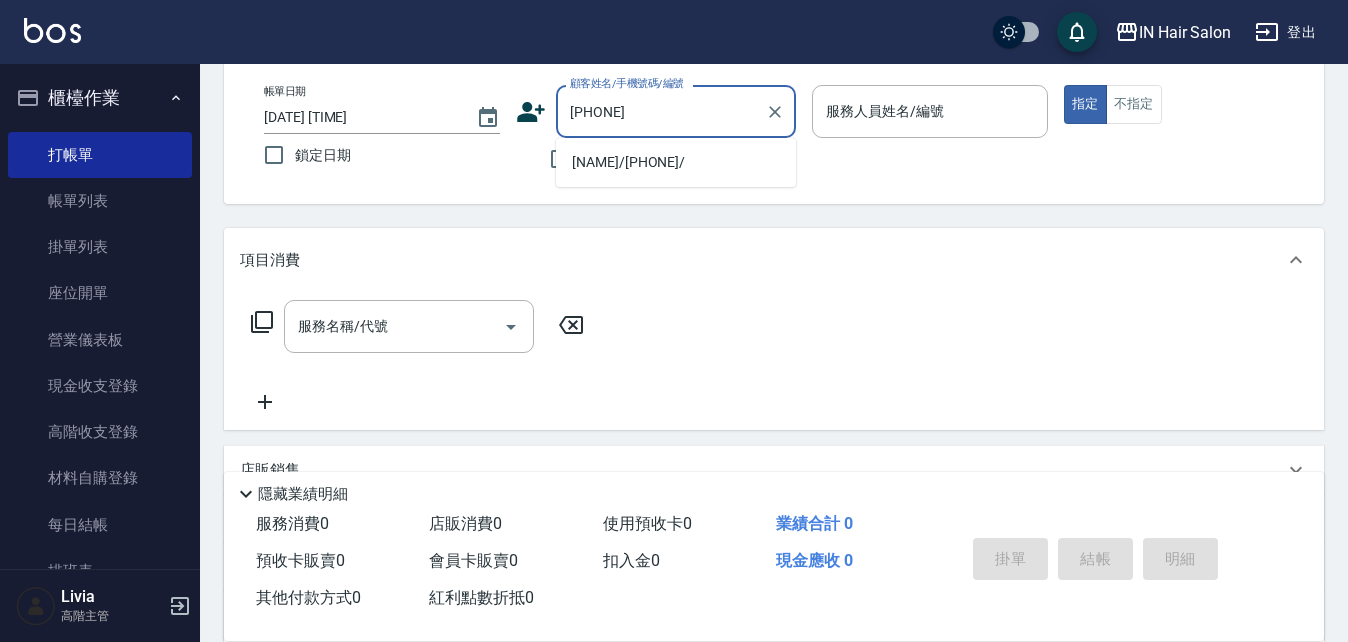 click on "[NAME]/[PHONE]/" at bounding box center (676, 162) 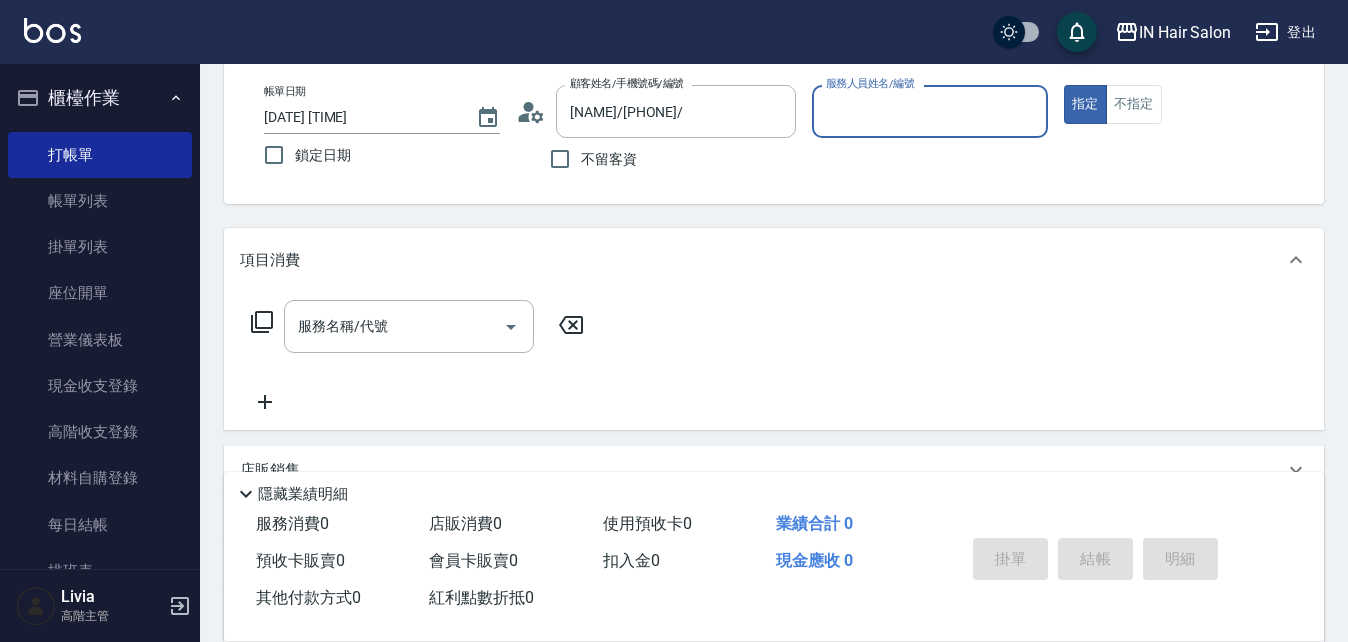 type on "[NUMBER]設計師Molly-[NUMBER]" 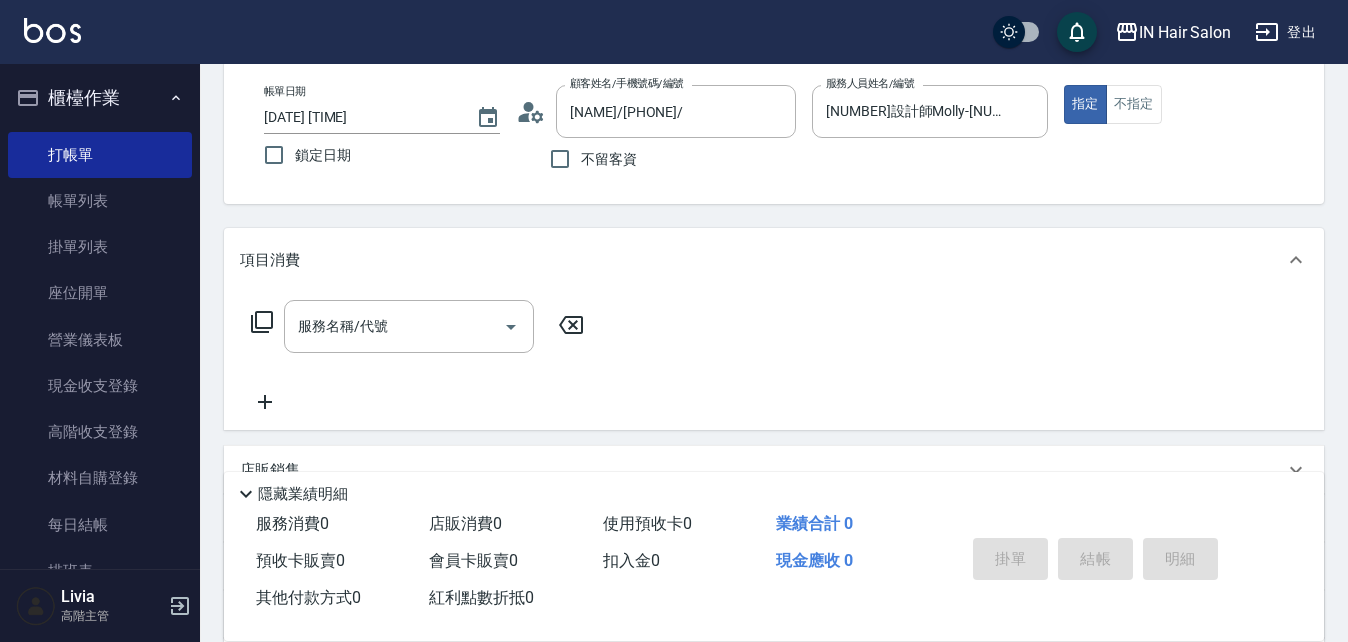 click 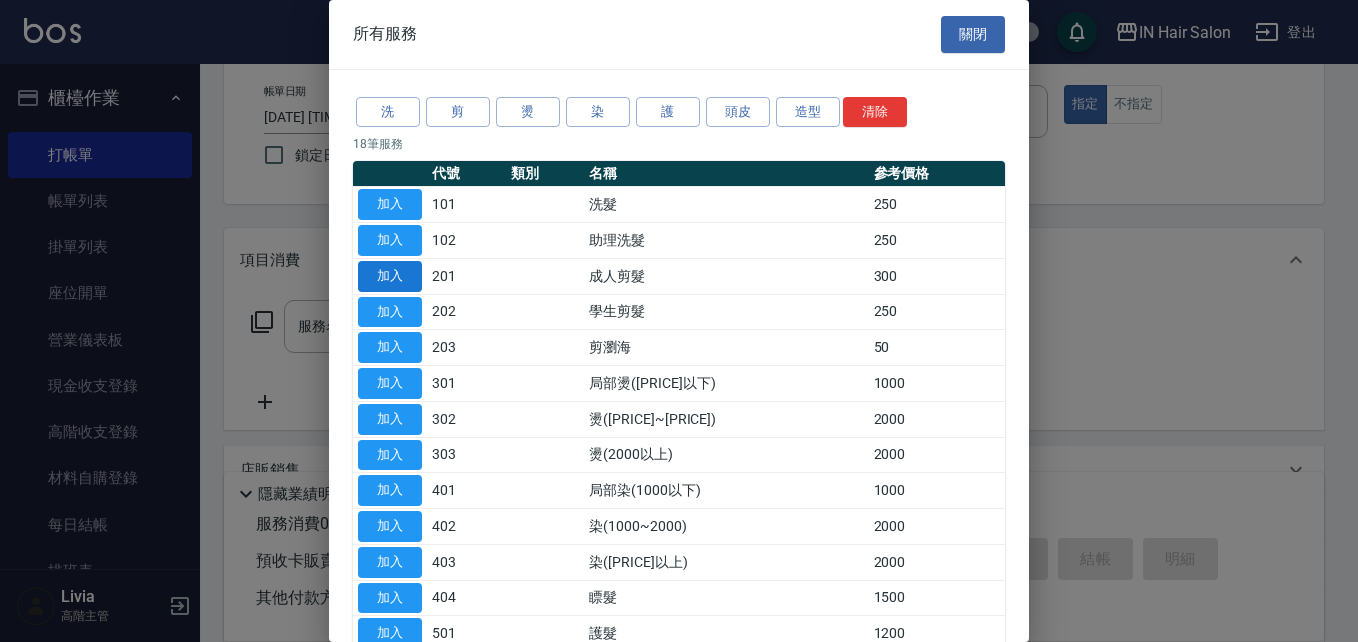 click on "加入" at bounding box center (390, 276) 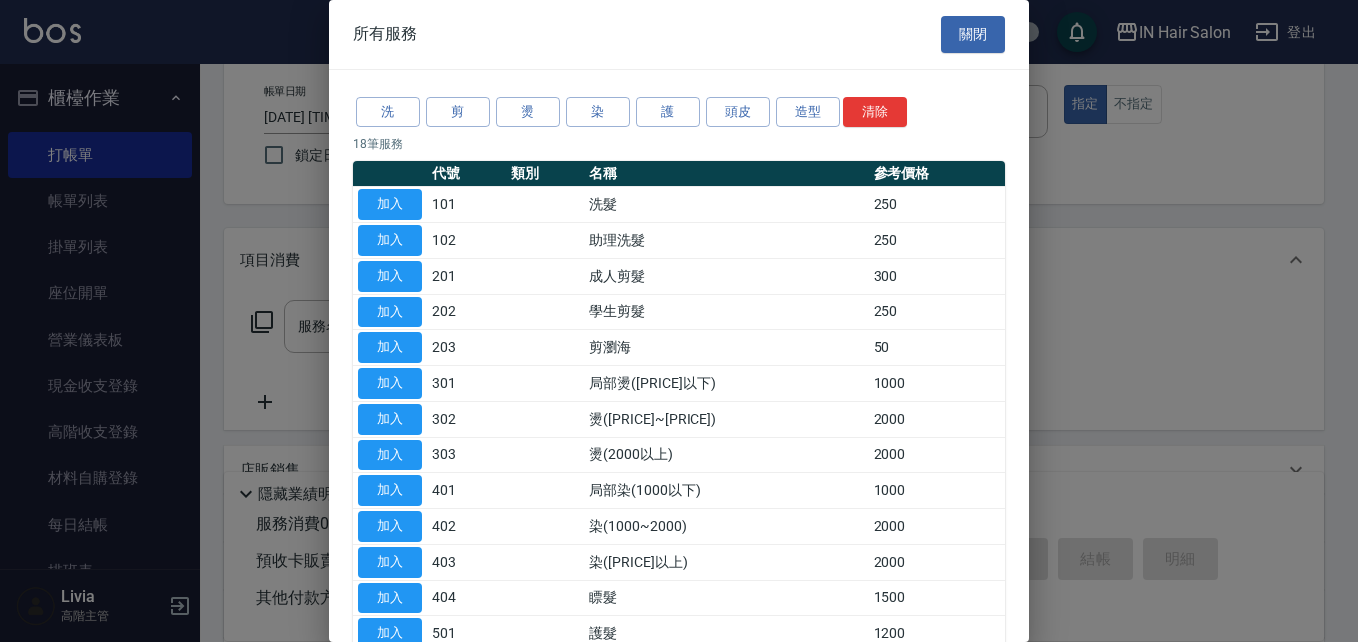 type on "成人剪髮(201)" 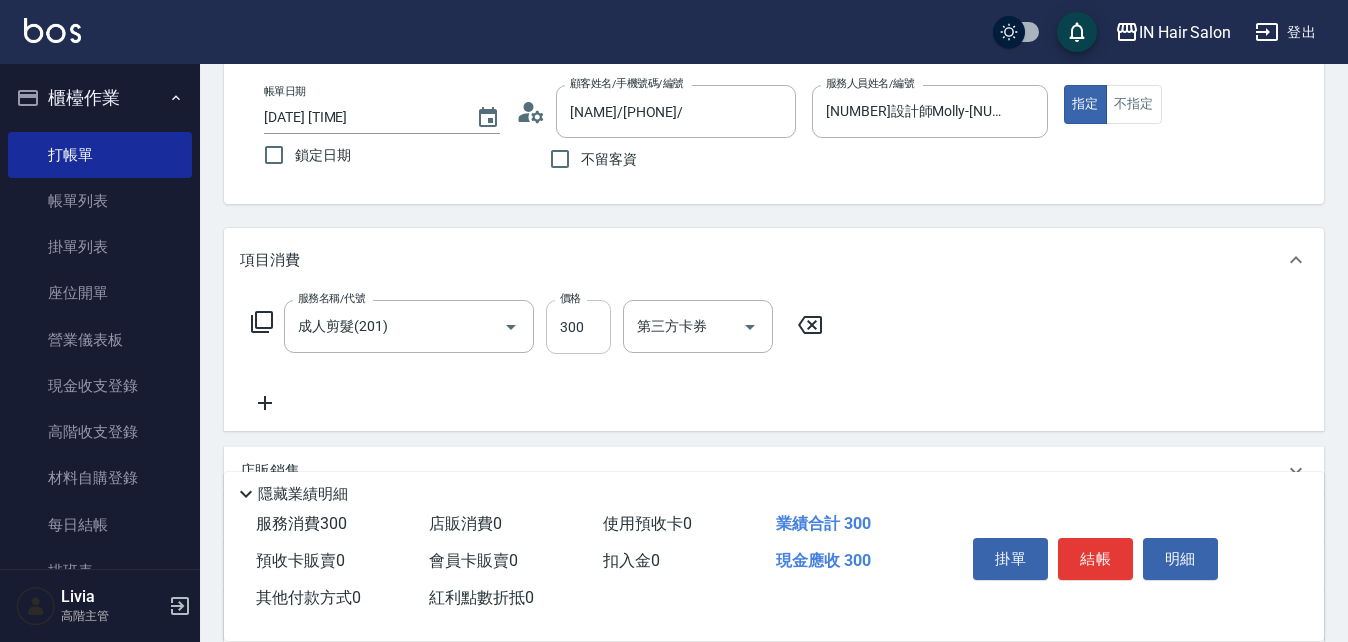 click on "300" at bounding box center (578, 327) 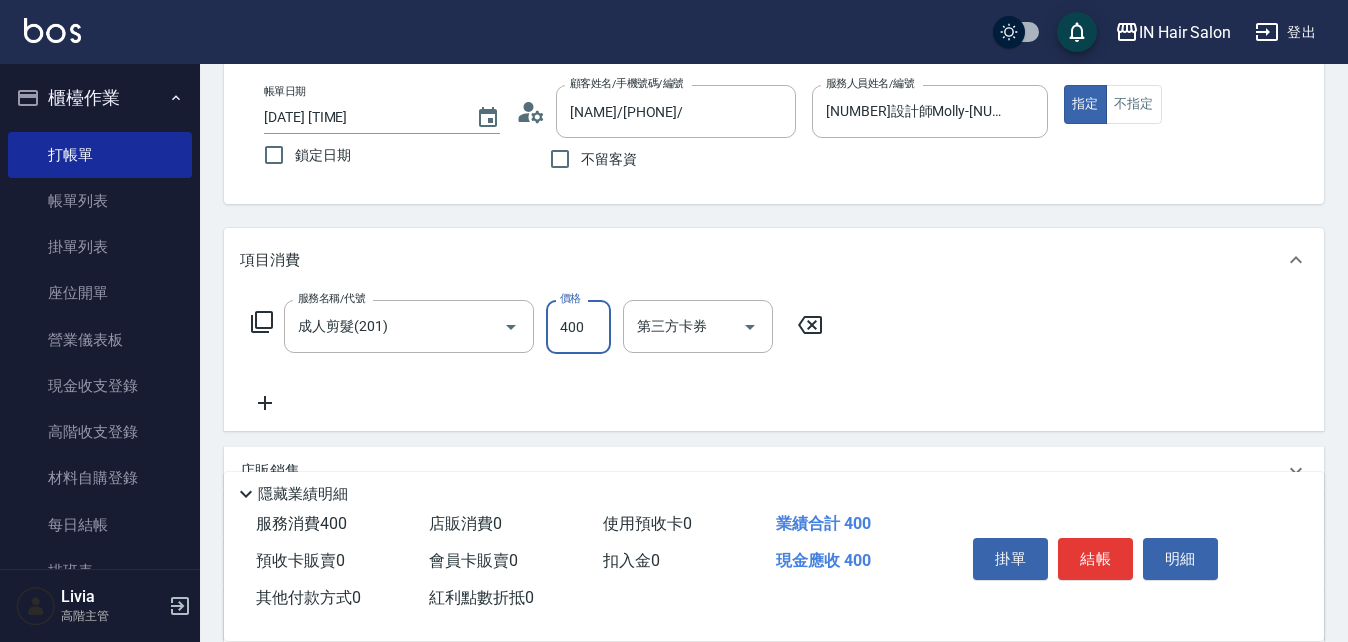 type on "400" 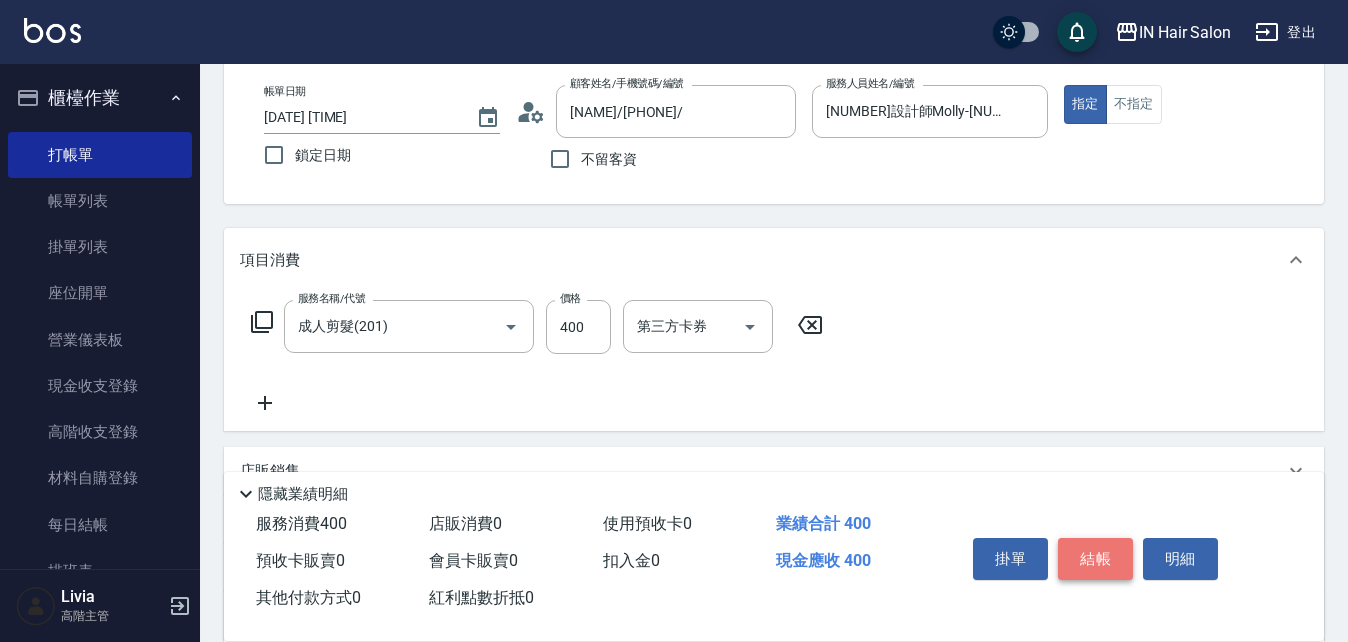 click on "結帳" at bounding box center [1095, 559] 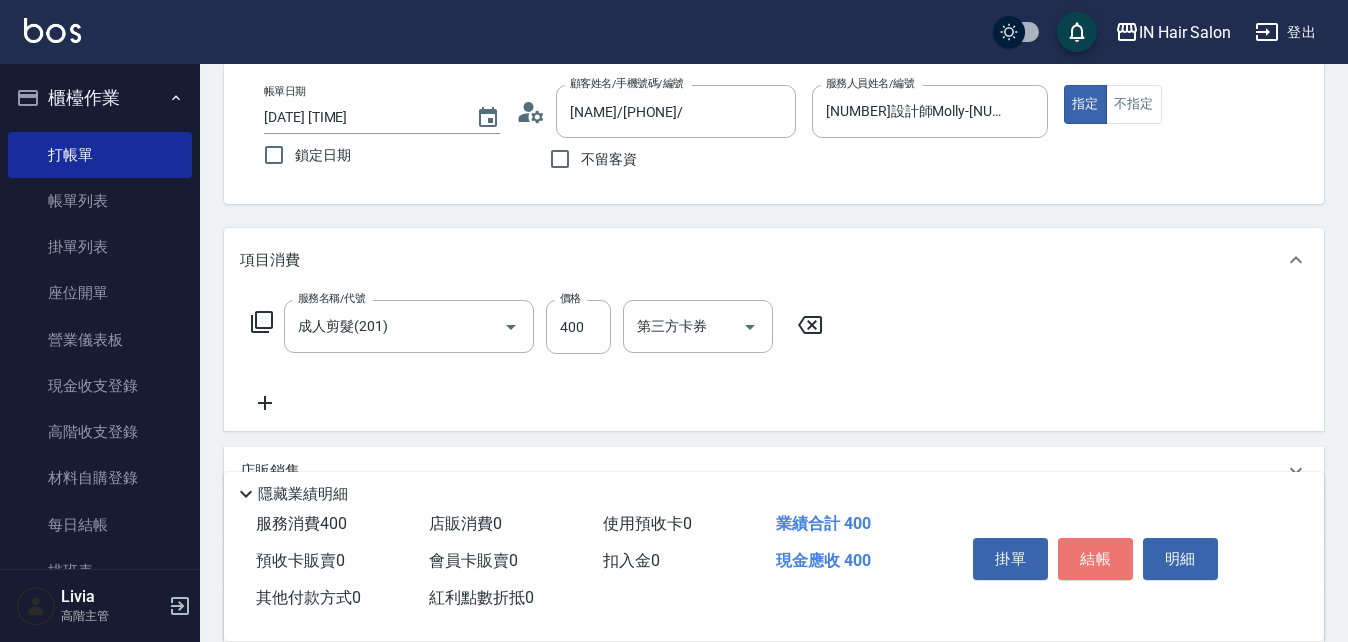 type on "[DATE] [TIME]" 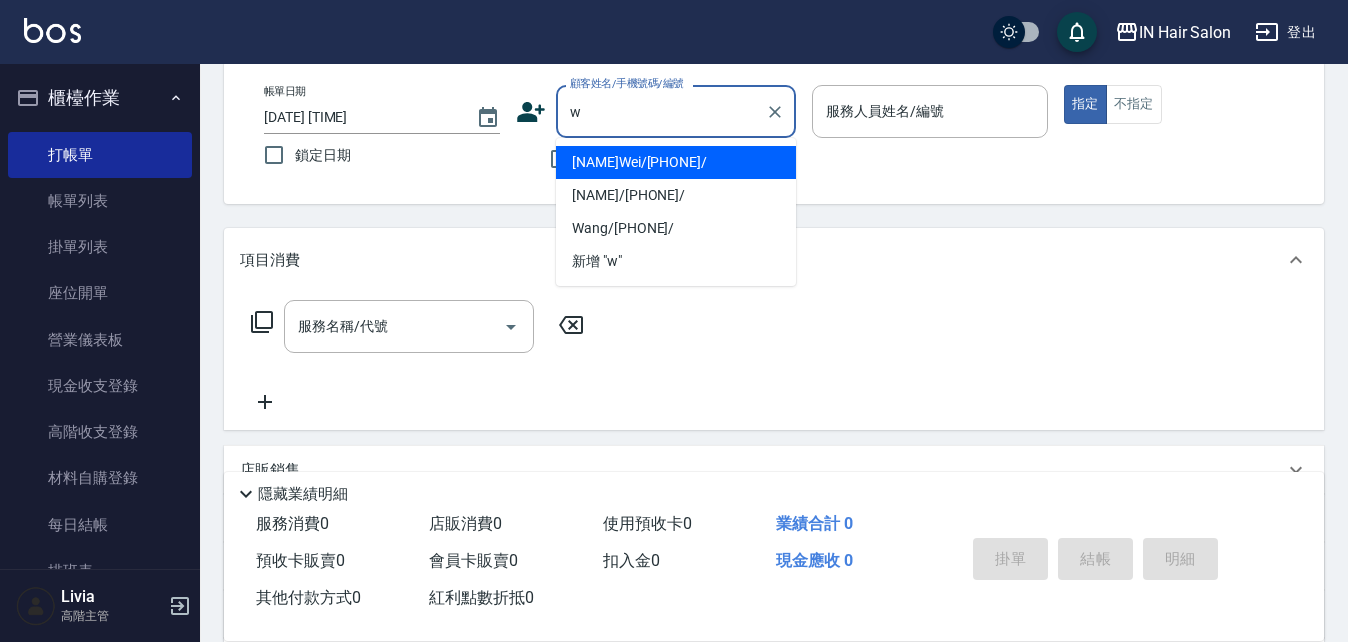 click on "[NAME]Wei/[PHONE]/" at bounding box center [676, 162] 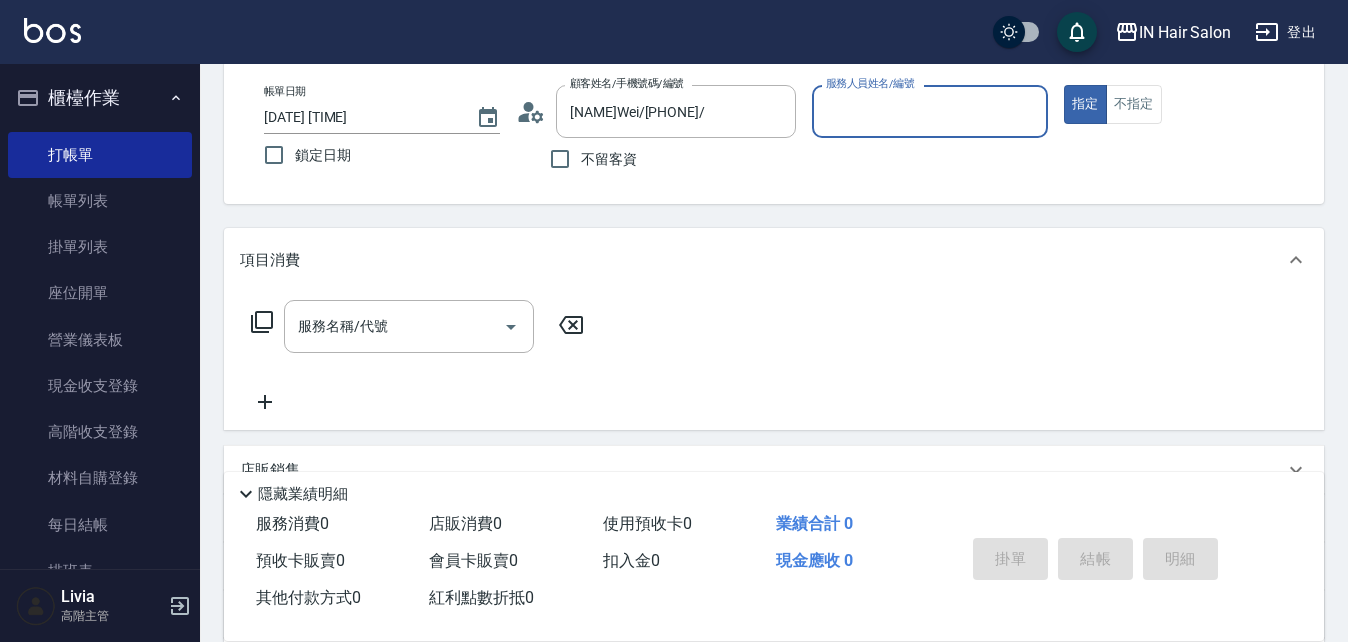 type on "[NUMBER]設計師Erica-[NUMBER]" 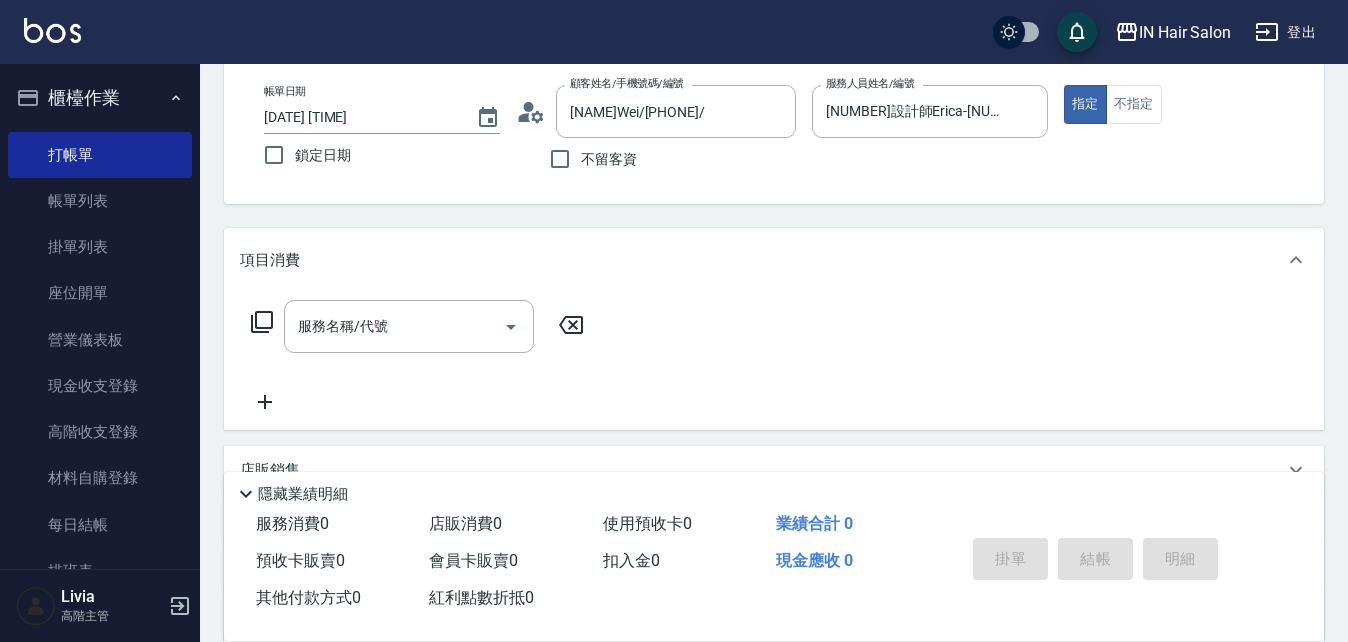 click 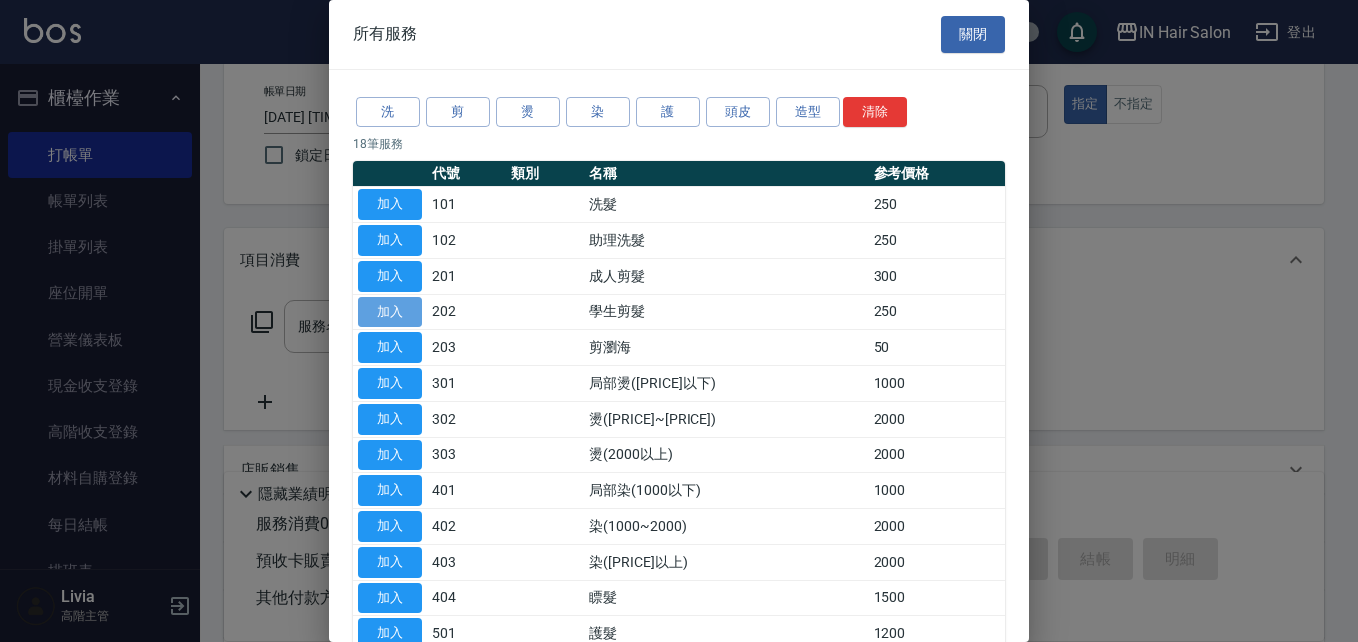 click on "加入" at bounding box center (390, 312) 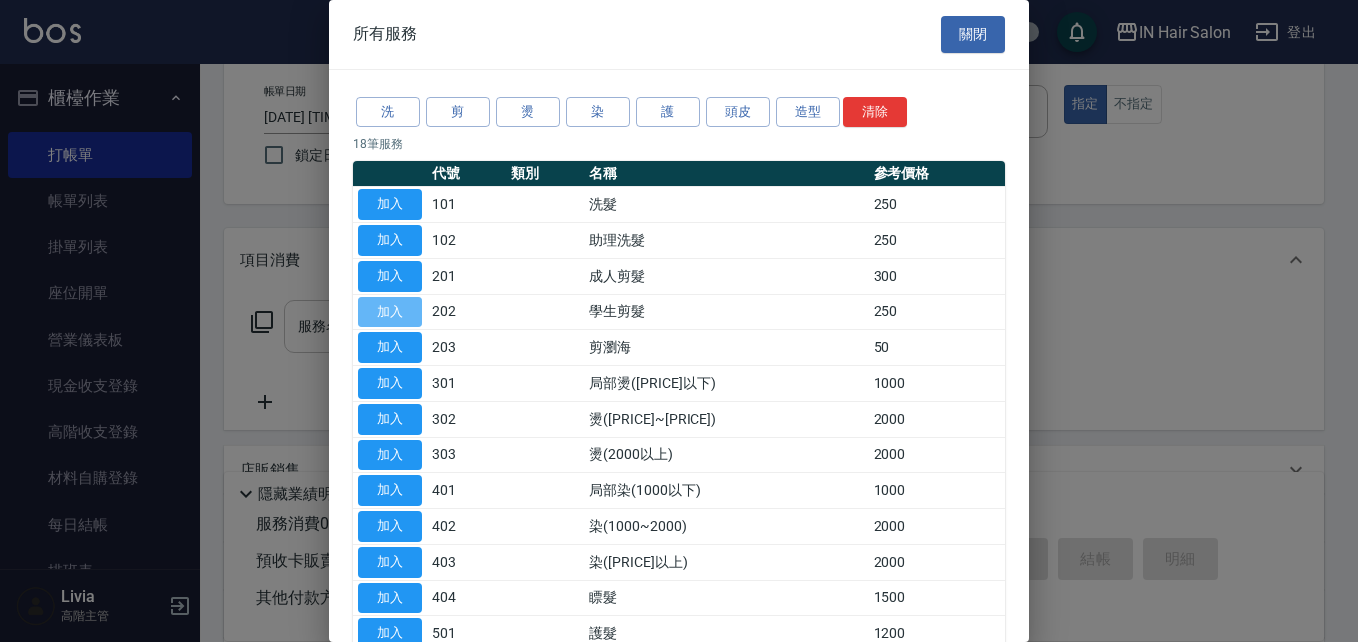 type on "學生剪髮([PRICE])" 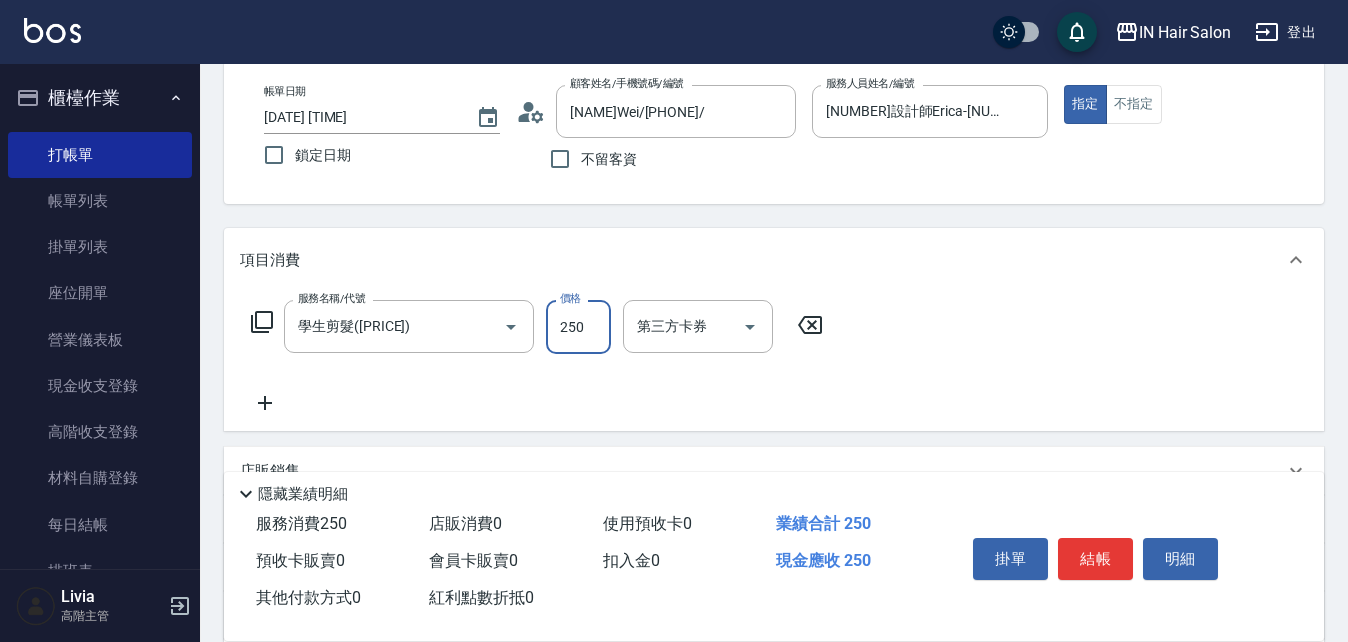 click on "250" at bounding box center (578, 327) 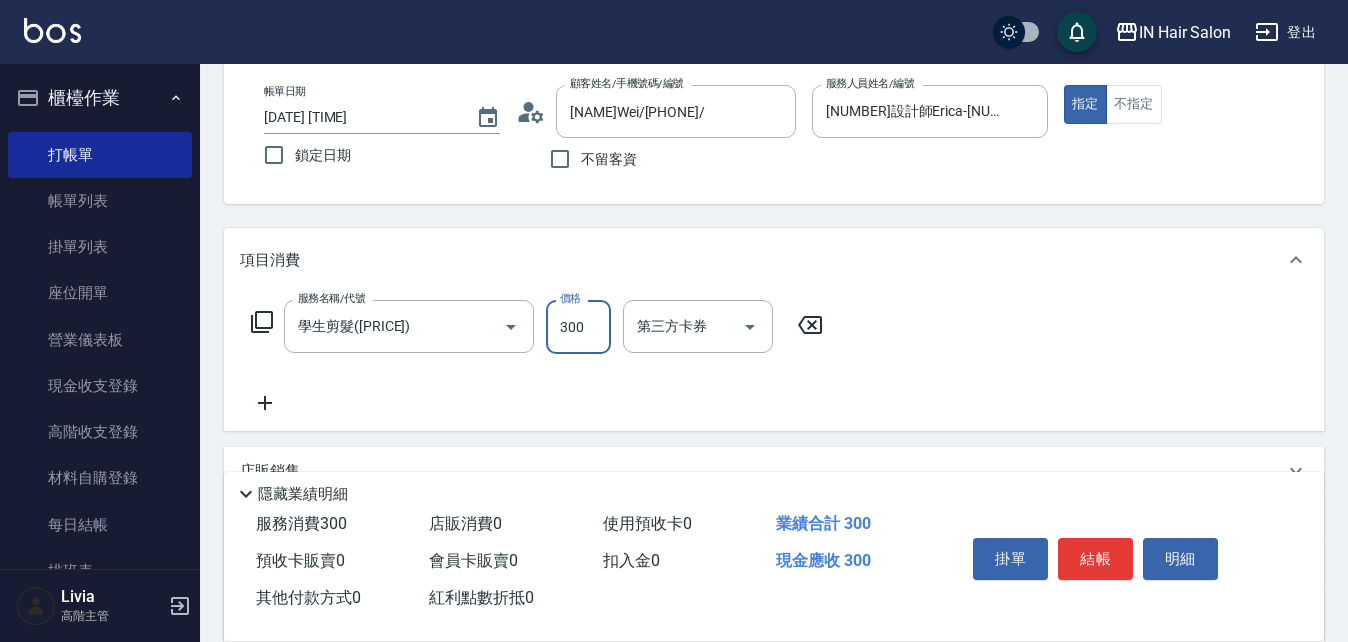 type on "300" 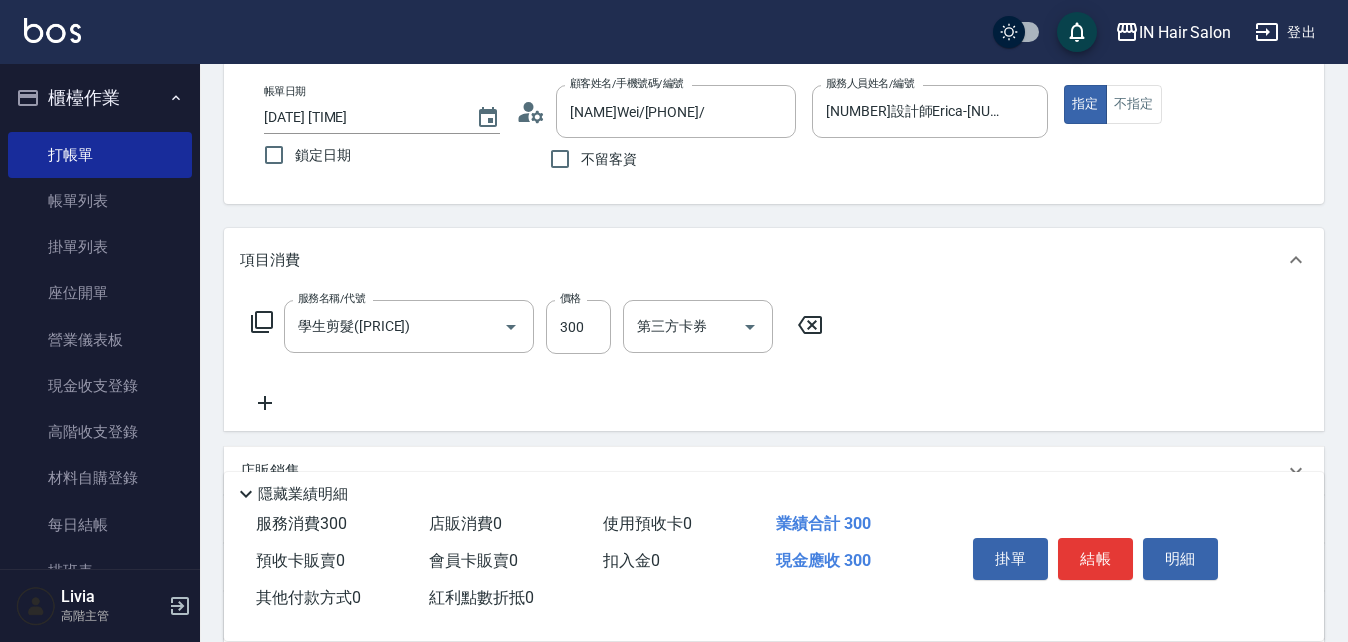 click on "服務名稱/代號 學生剪髮(202) 服務名稱/代號 價格 300 價格 第三方卡券 第三方卡券" at bounding box center [537, 357] 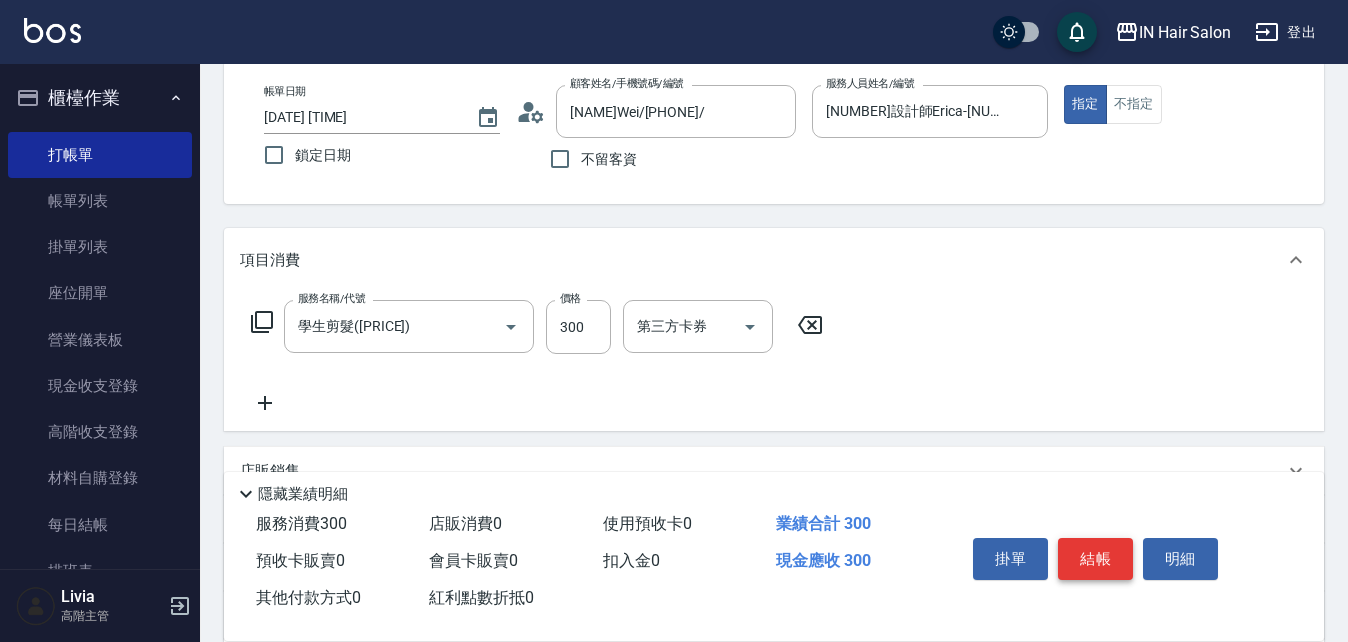 click on "結帳" at bounding box center (1095, 559) 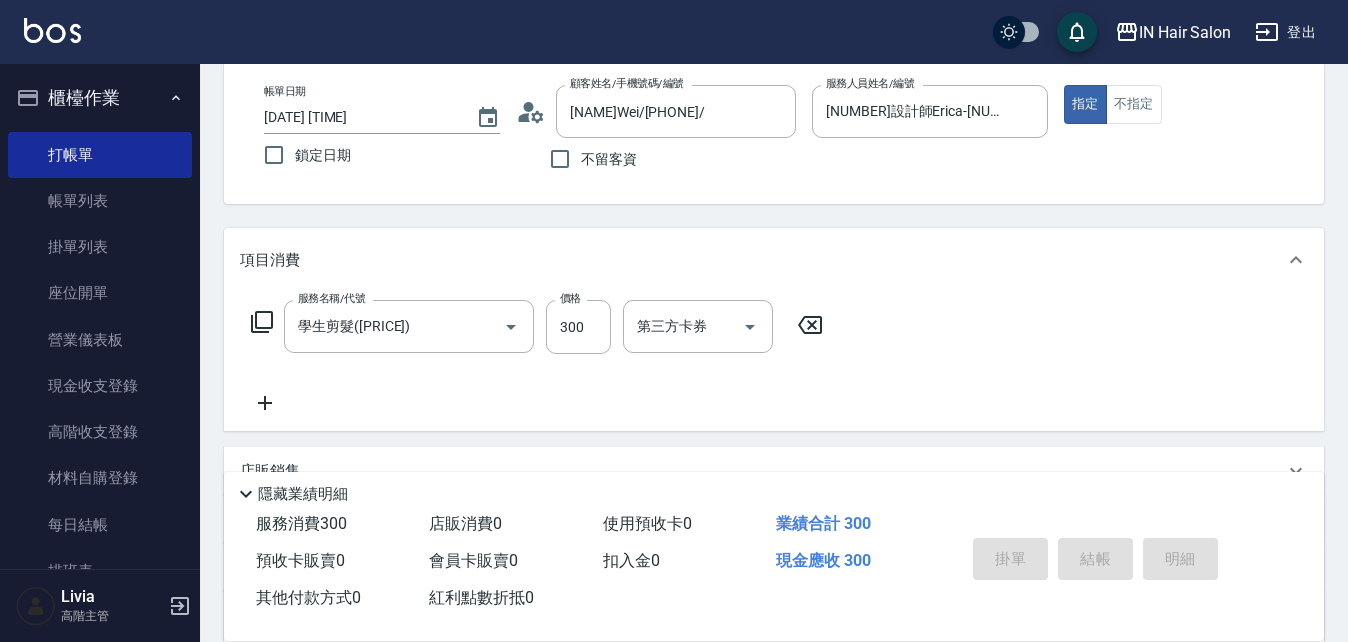 type 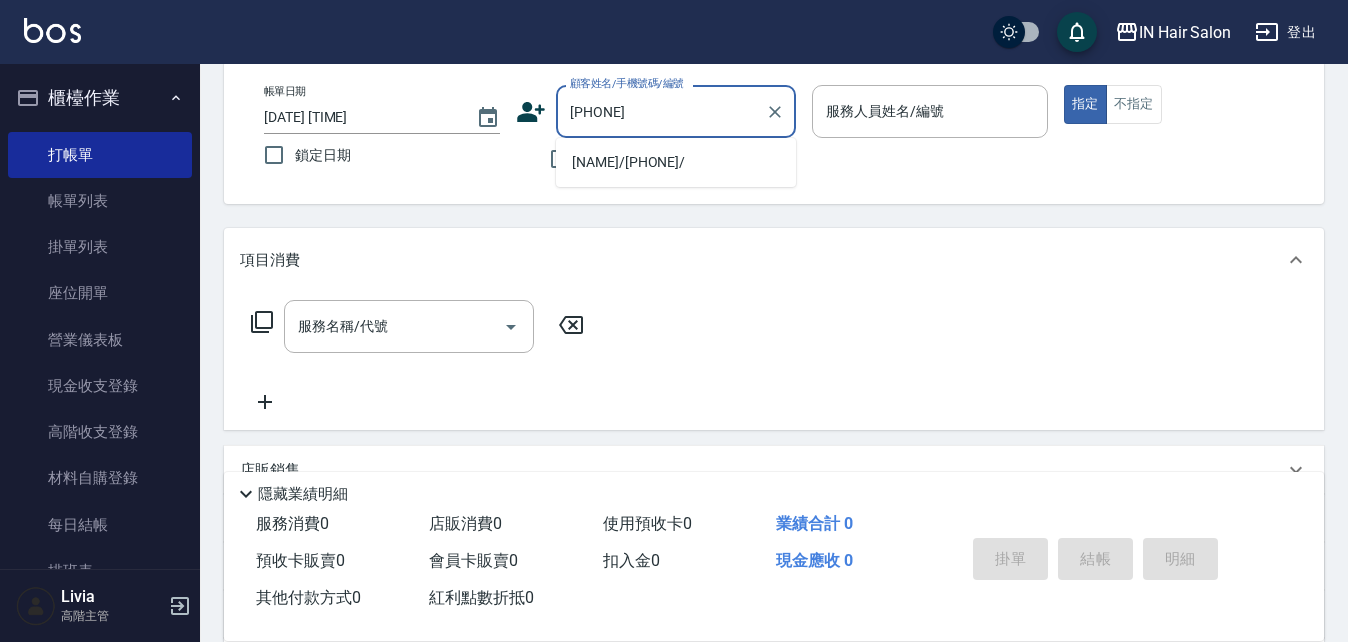 click on "[NAME]/[PHONE]/" at bounding box center (676, 162) 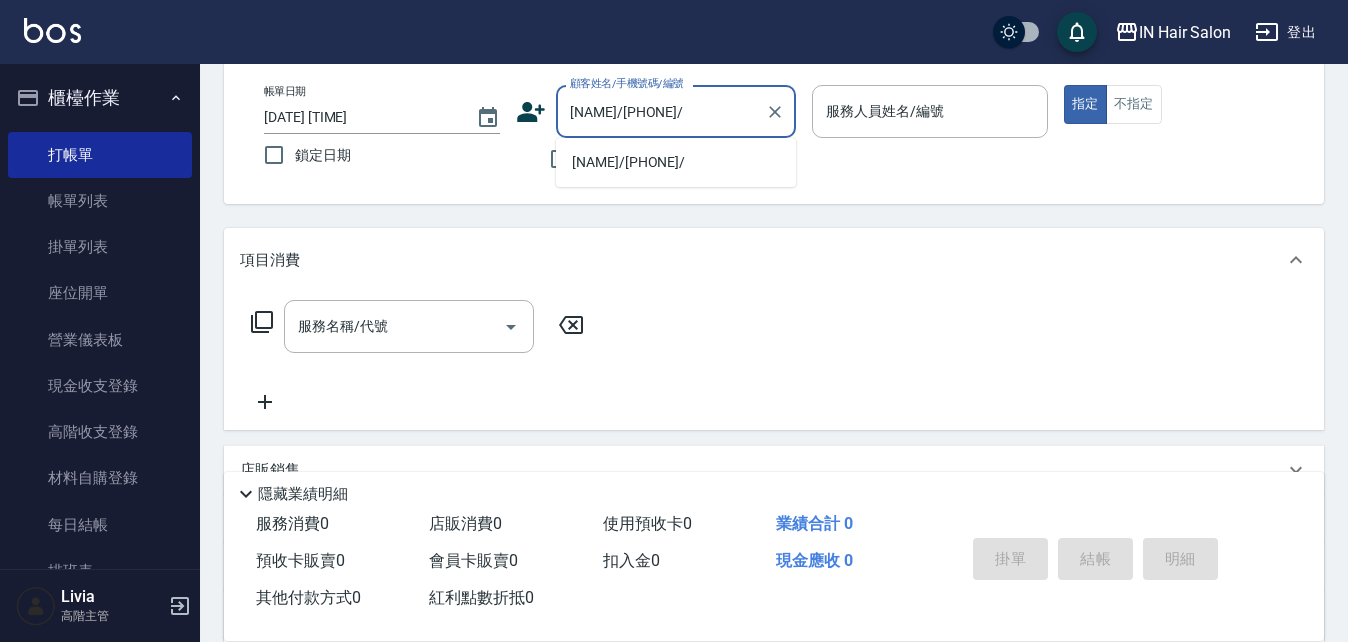 type on "[NUMBER]設計師Erica-[NUMBER]" 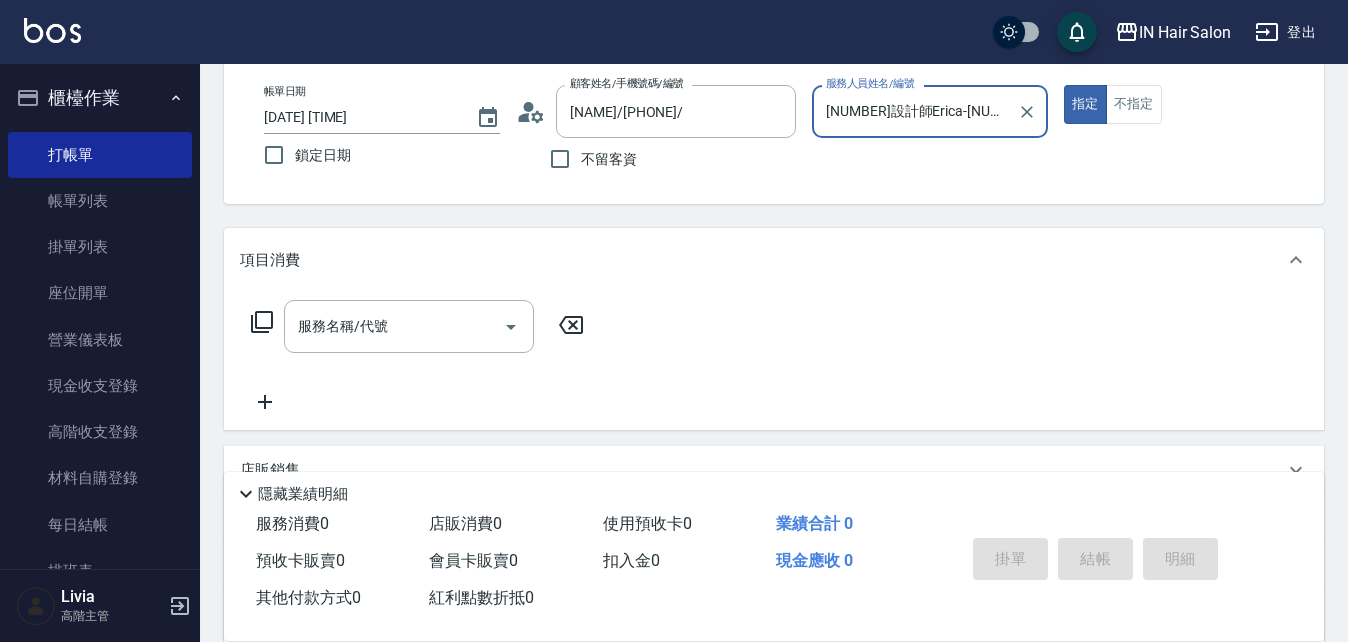 click 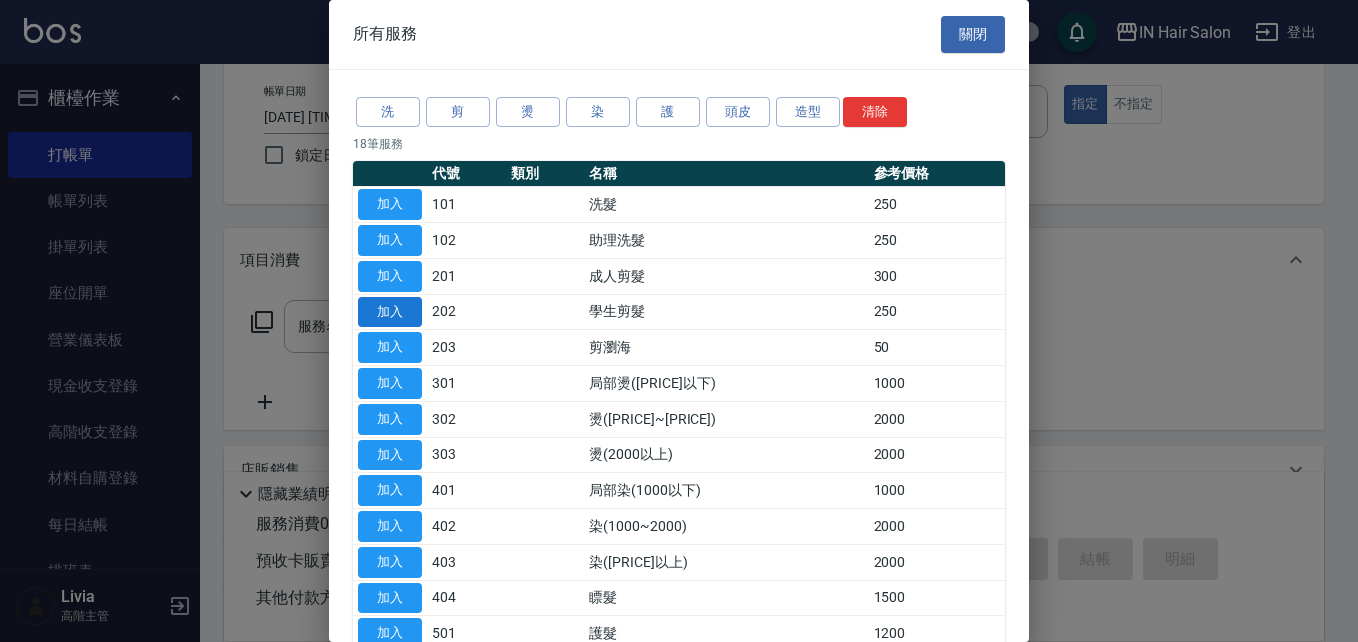 click on "加入" at bounding box center [390, 312] 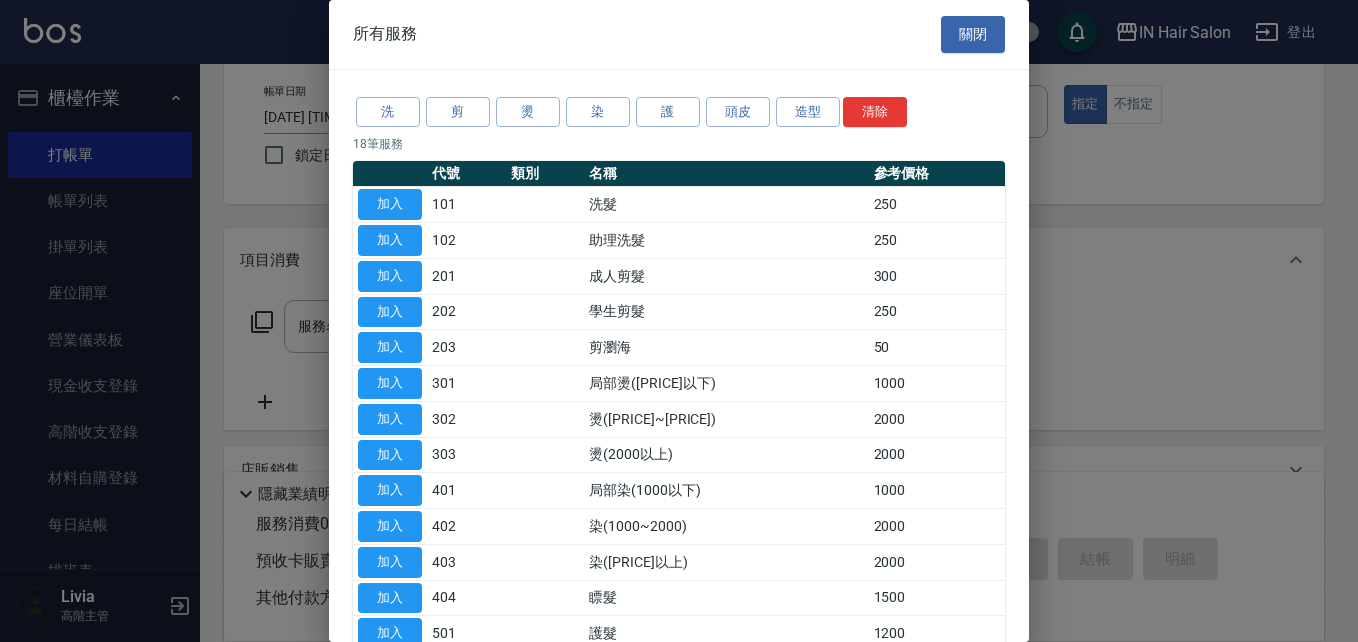type on "學生剪髮([PRICE])" 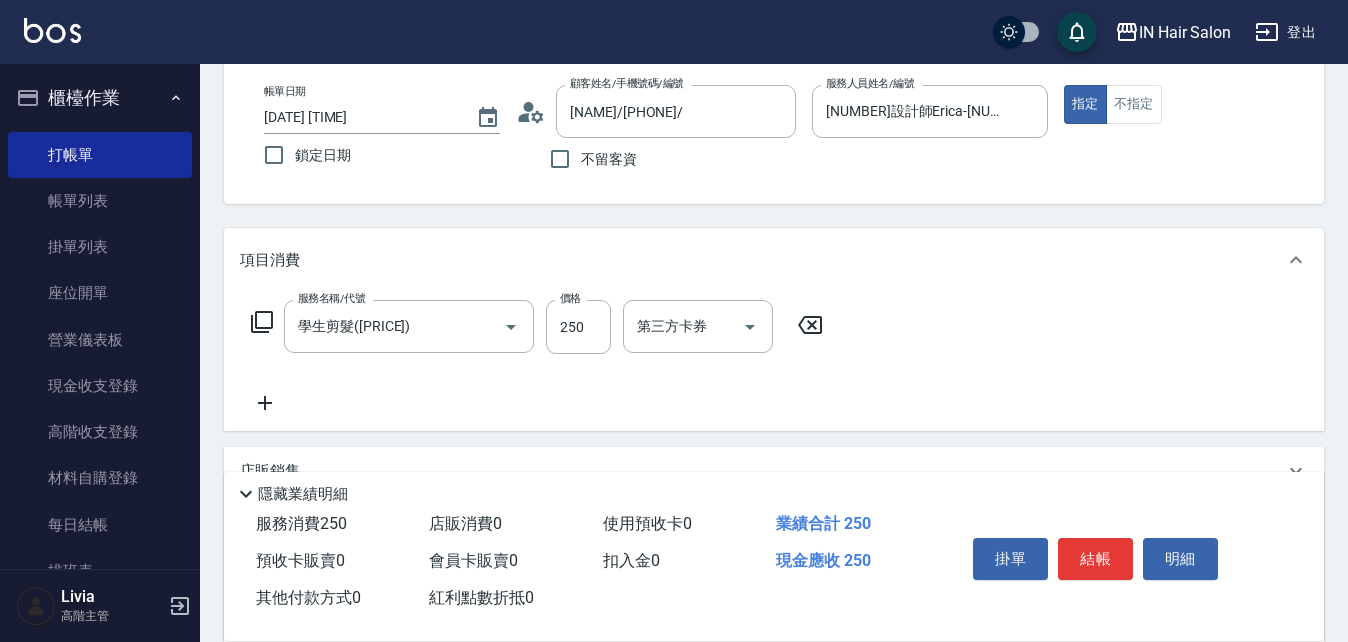 click 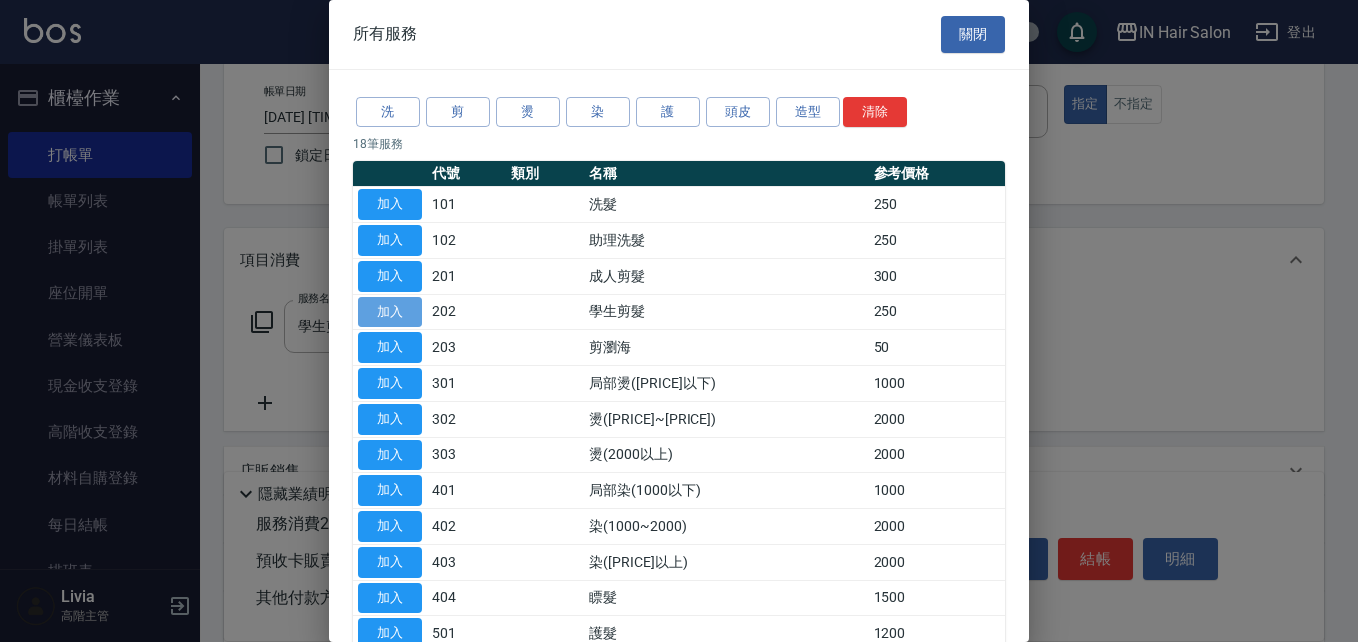 click on "加入" at bounding box center (390, 312) 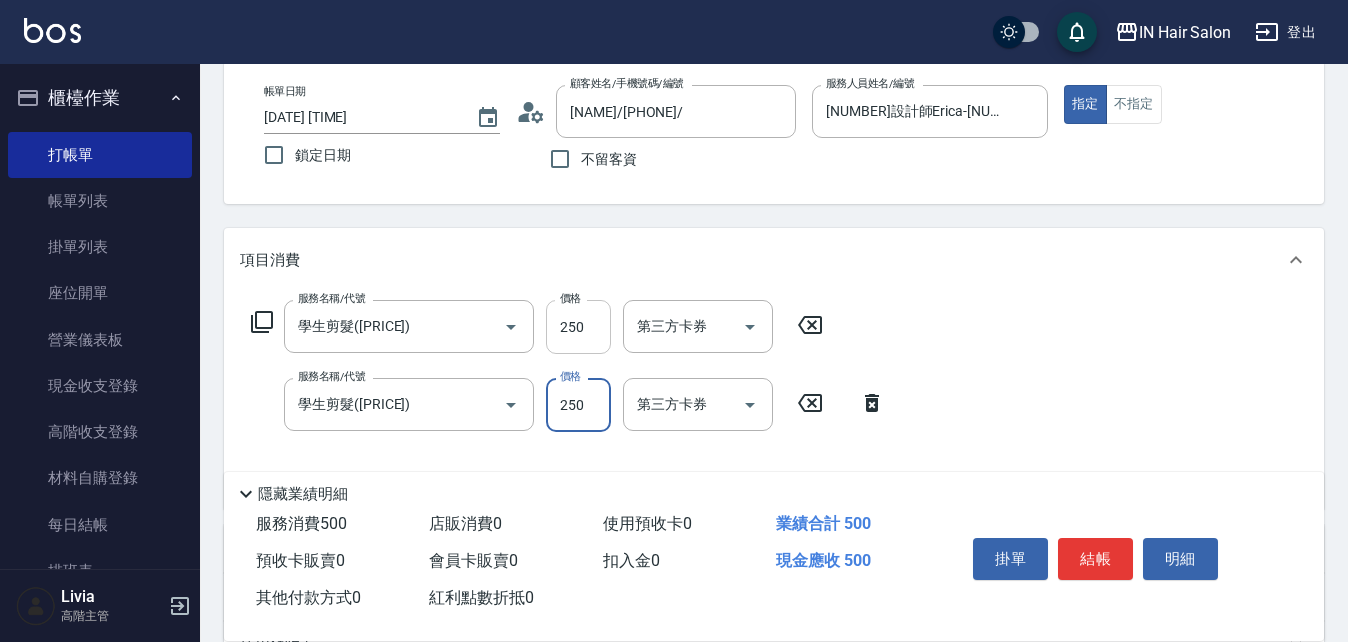 click on "250" at bounding box center [578, 327] 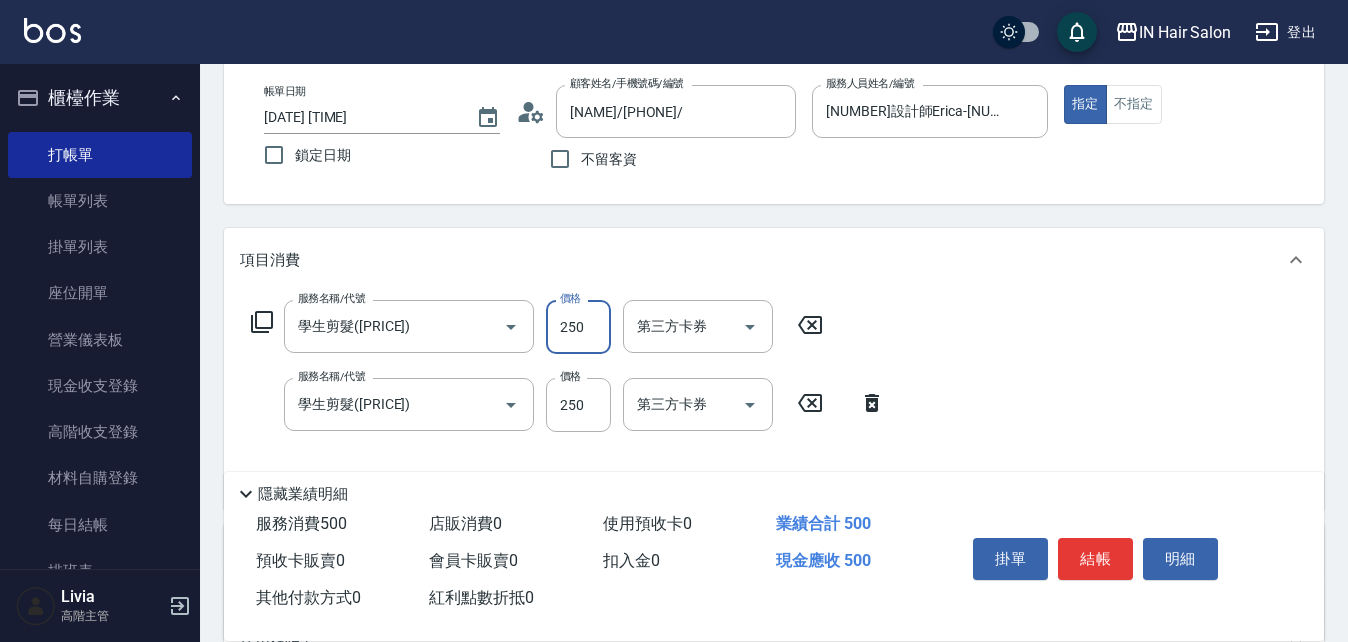 click on "250" at bounding box center (578, 327) 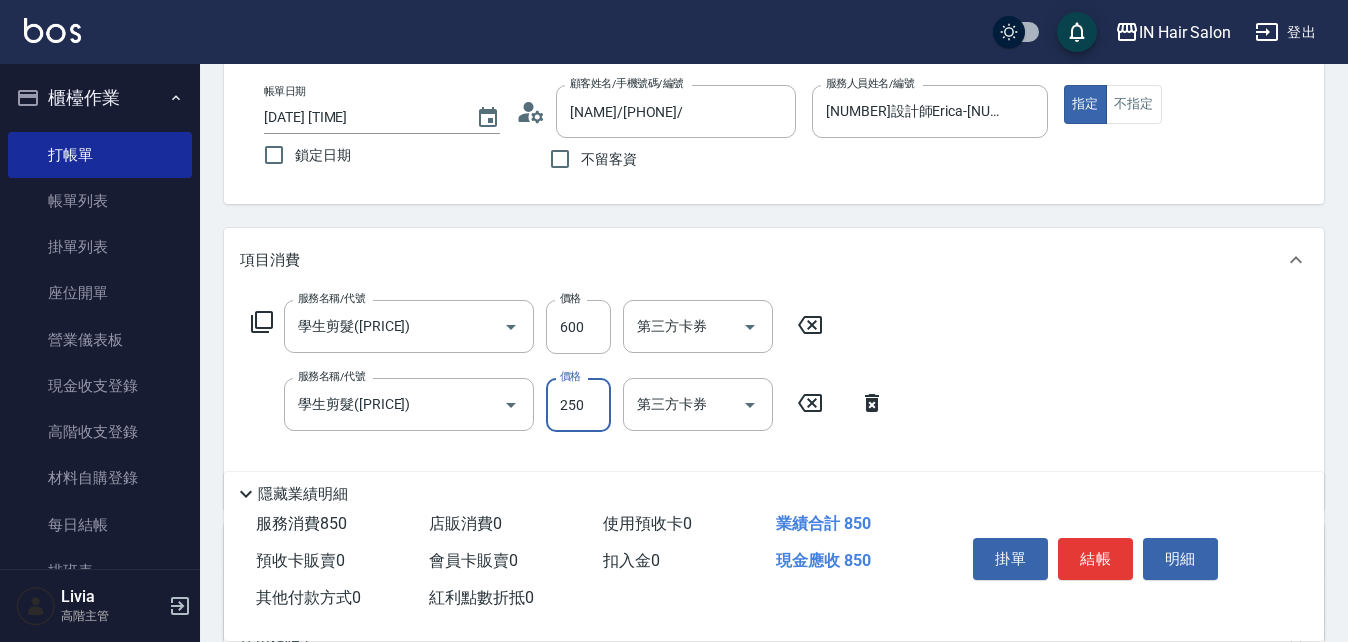click on "250" at bounding box center [578, 405] 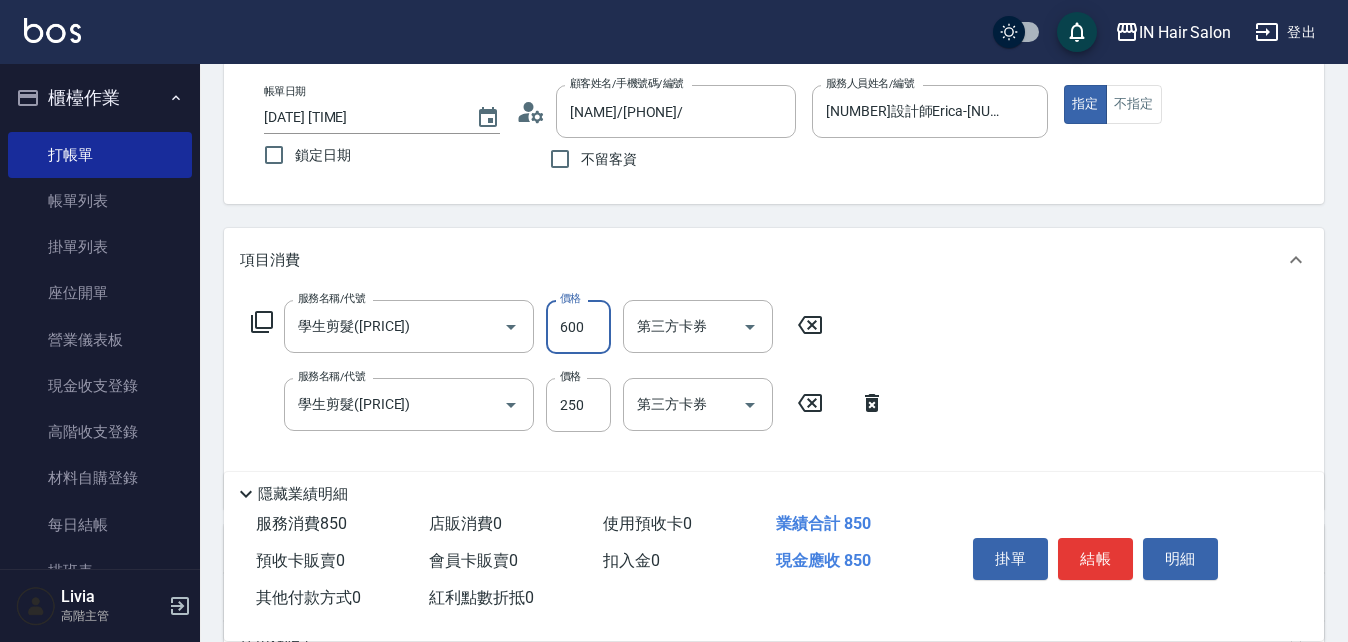 click on "600" at bounding box center [578, 327] 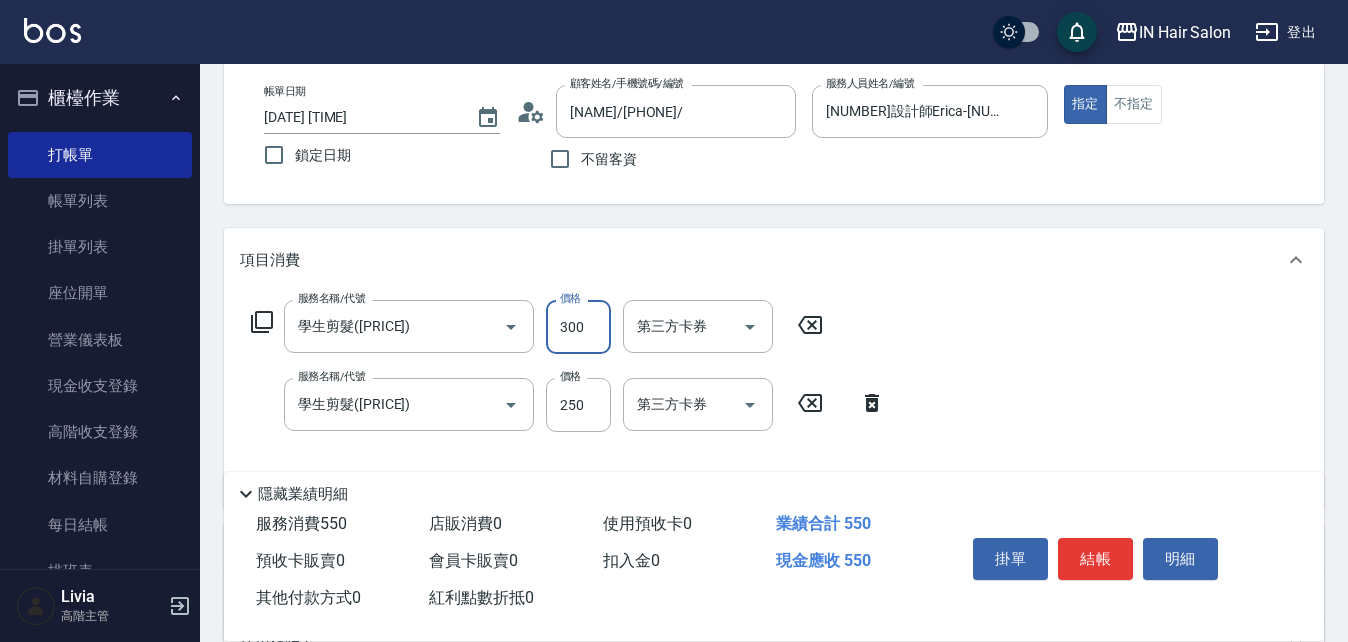 type on "300" 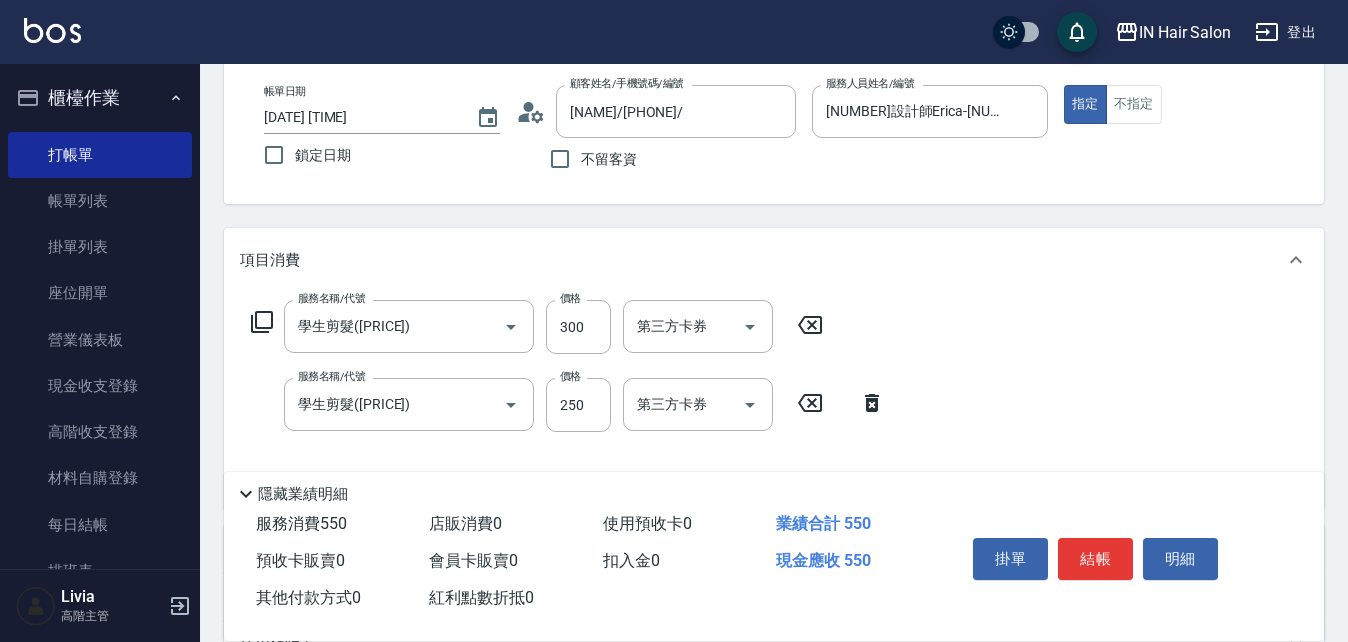 click on "服務名稱/代號 學生剪髮([PRICE]) 服務名稱/代號 價格 [PRICE] 價格 第三方卡券 第三方卡券 服務名稱/代號 學生剪髮([PRICE]) 服務名稱/代號 價格 [PRICE] 價格 第三方卡券 第三方卡券" at bounding box center (568, 396) 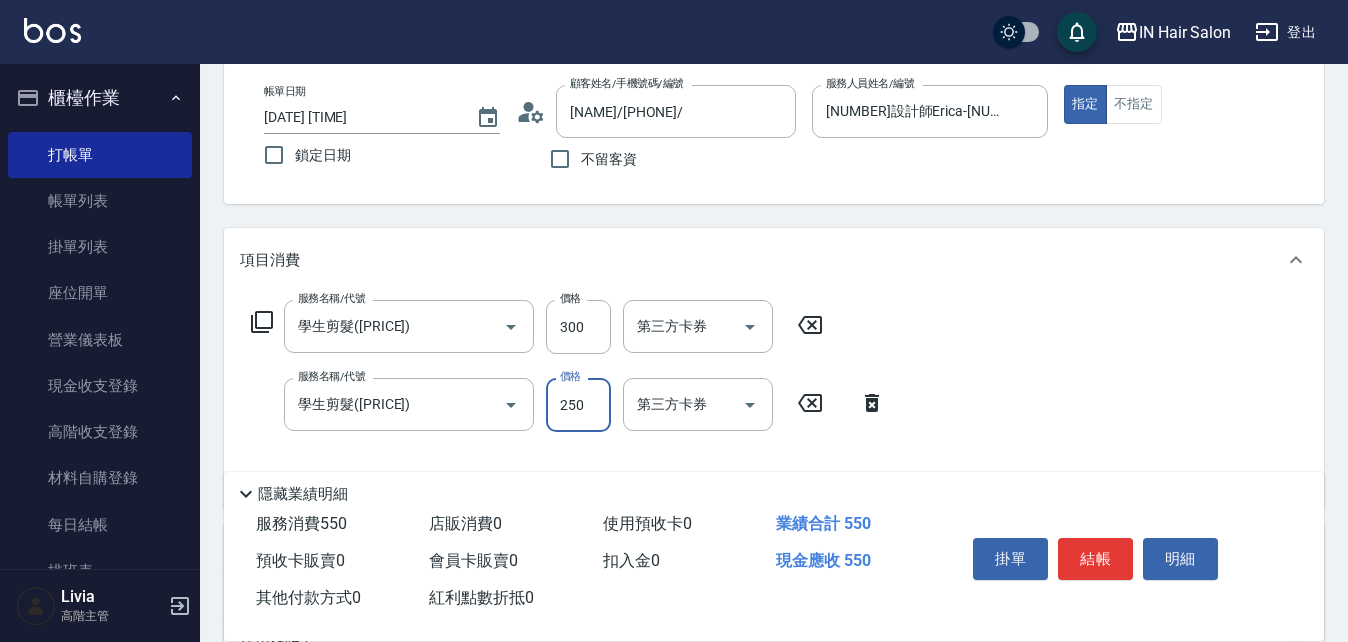 click on "250" at bounding box center [578, 405] 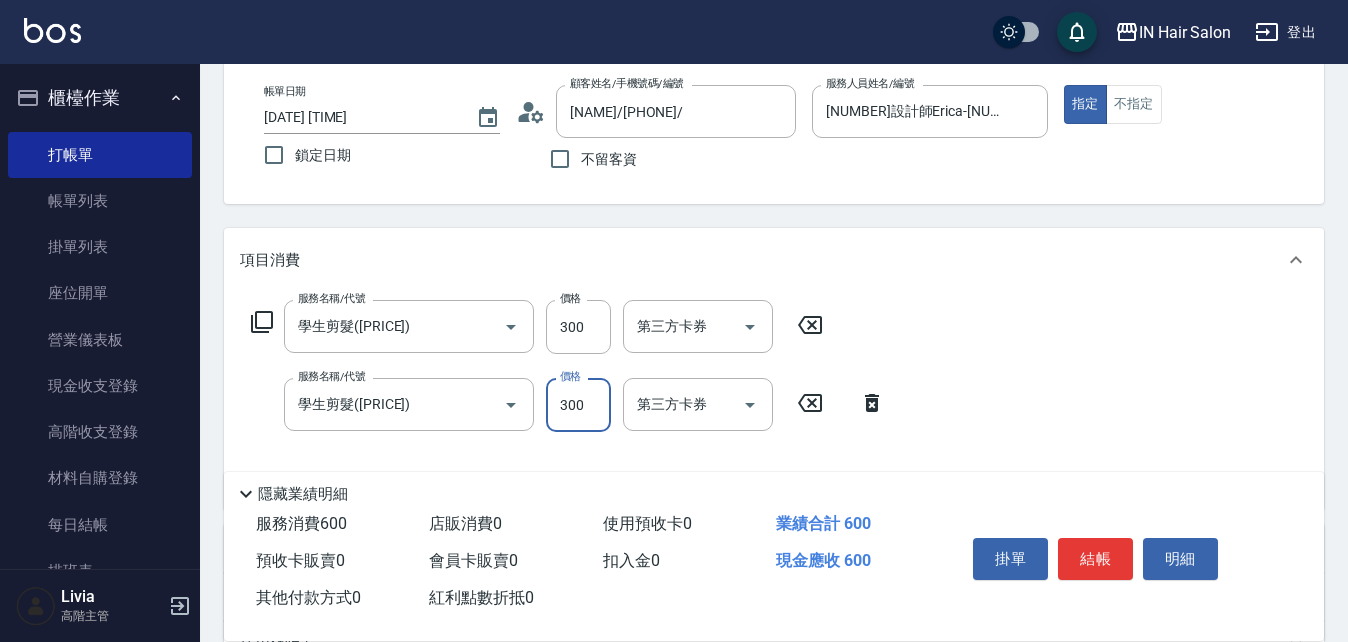 type on "300" 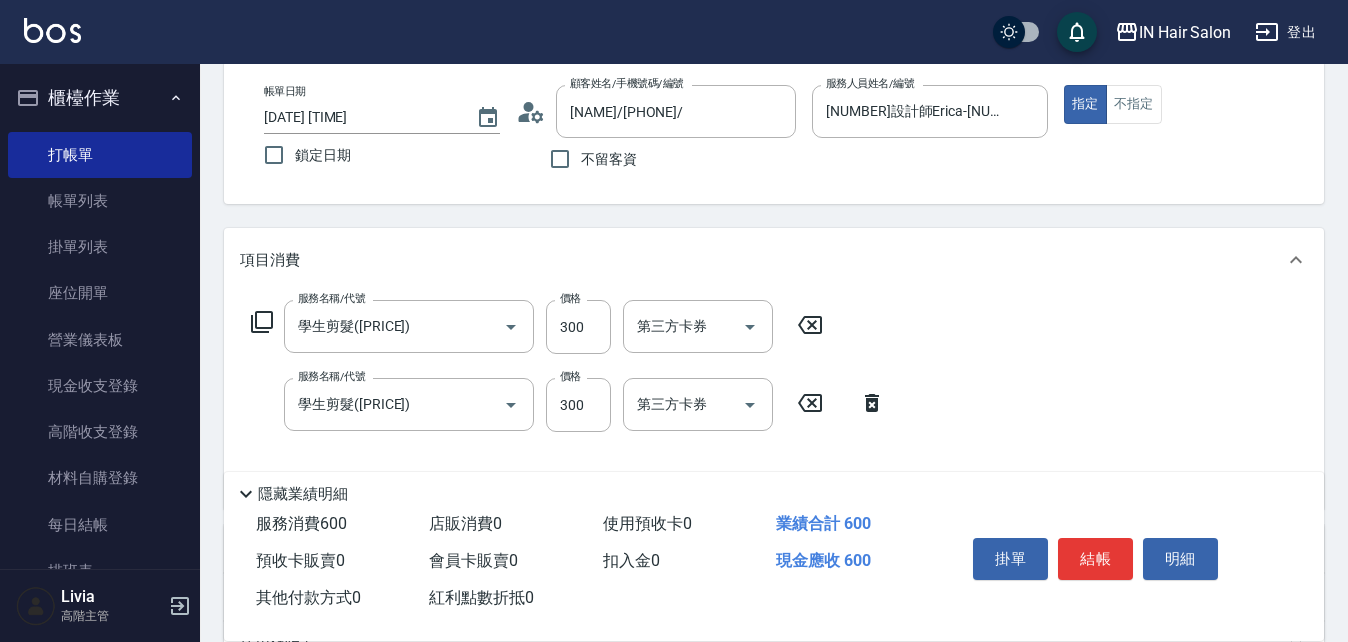 click on "服務名稱/代號 學生剪髮([PRICE]) 服務名稱/代號 價格 [PRICE] 價格 第三方卡券 第三方卡券 服務名稱/代號 學生剪髮([PRICE]) 服務名稱/代號 價格 [PRICE] 價格 第三方卡券 第三方卡券" at bounding box center (774, 400) 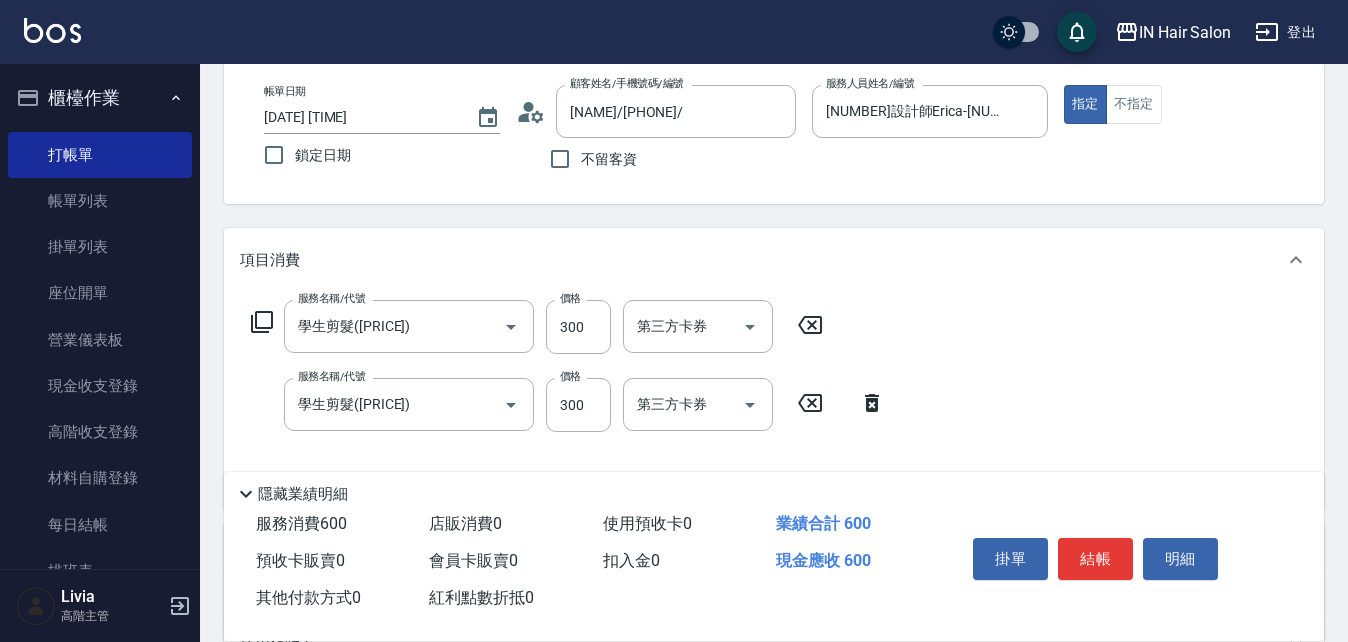 scroll, scrollTop: 415, scrollLeft: 0, axis: vertical 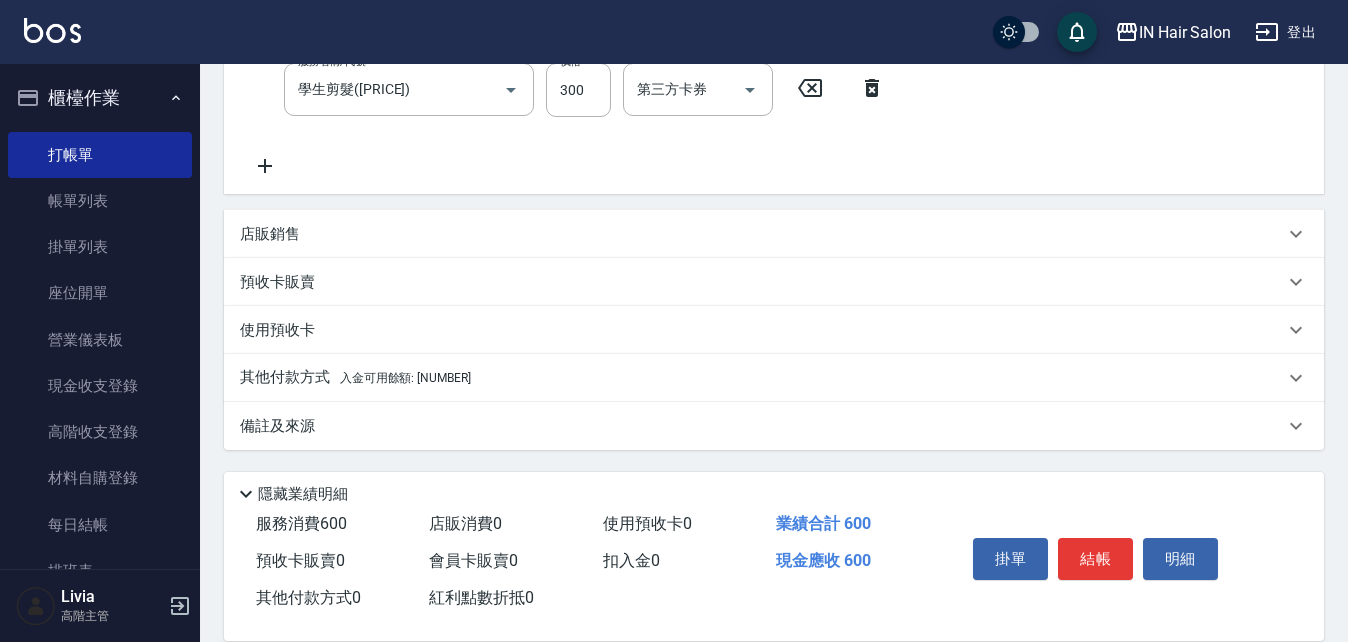 click on "其他付款方式 入金可用餘額: [NUMBER]" at bounding box center (355, 378) 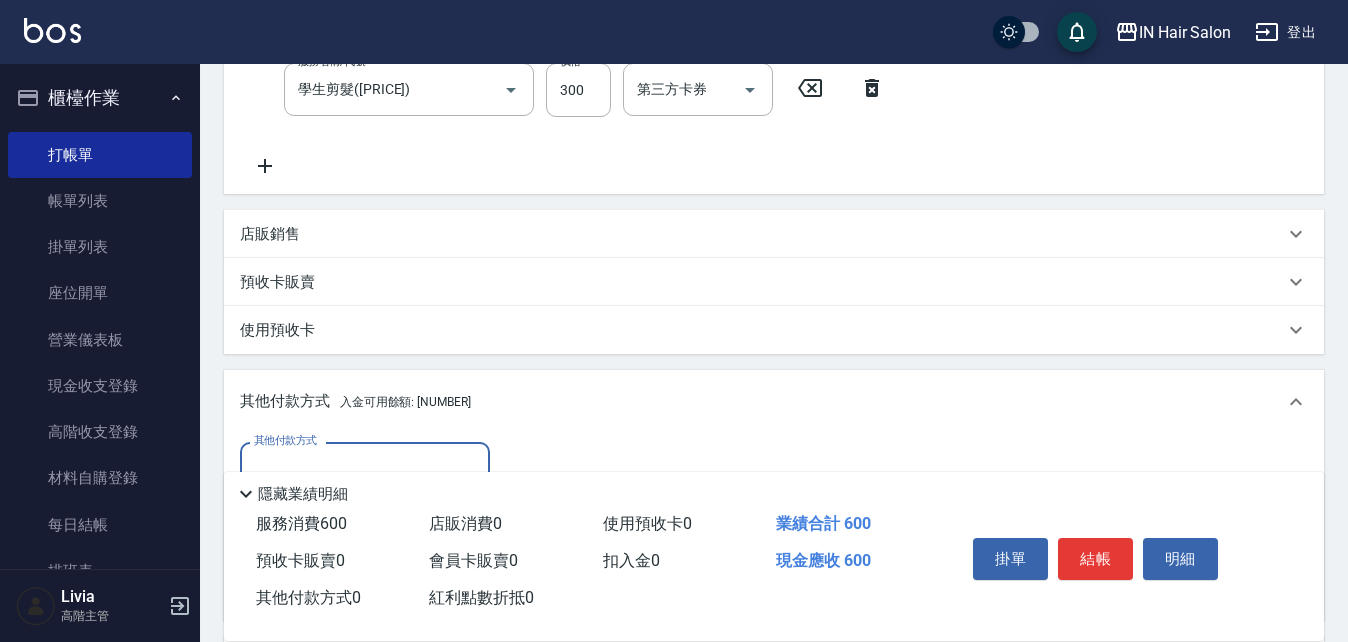 scroll, scrollTop: 0, scrollLeft: 0, axis: both 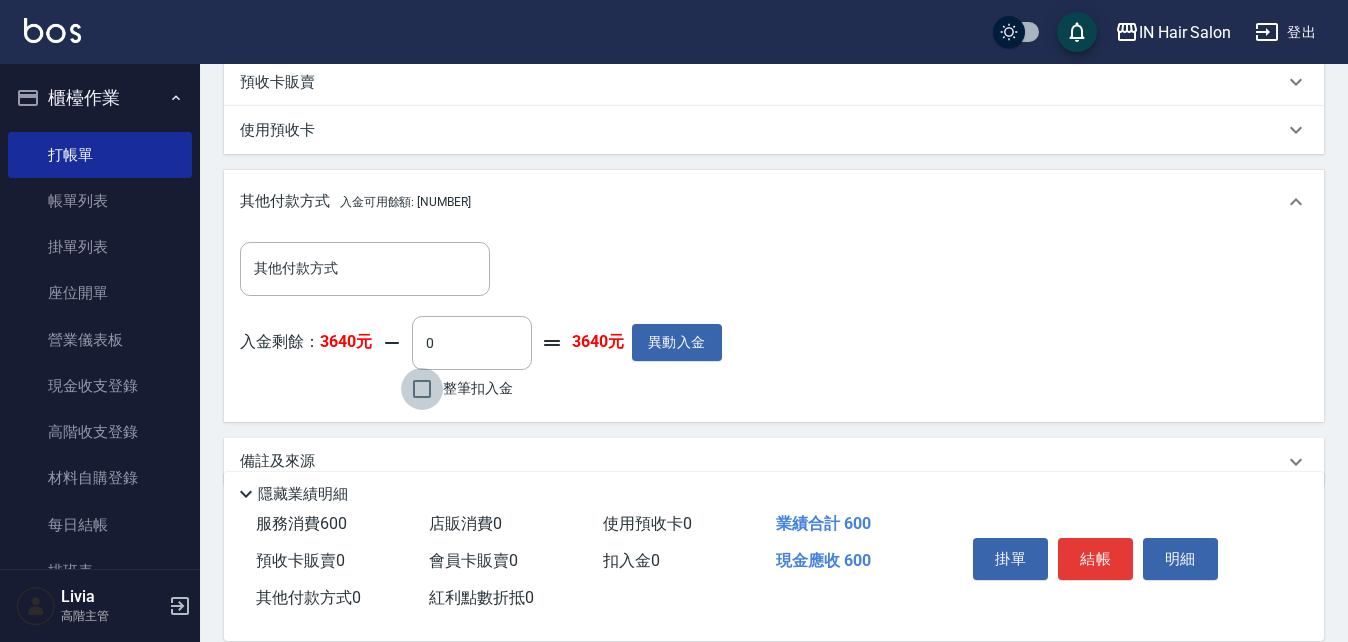 click on "整筆扣入金" at bounding box center [422, 389] 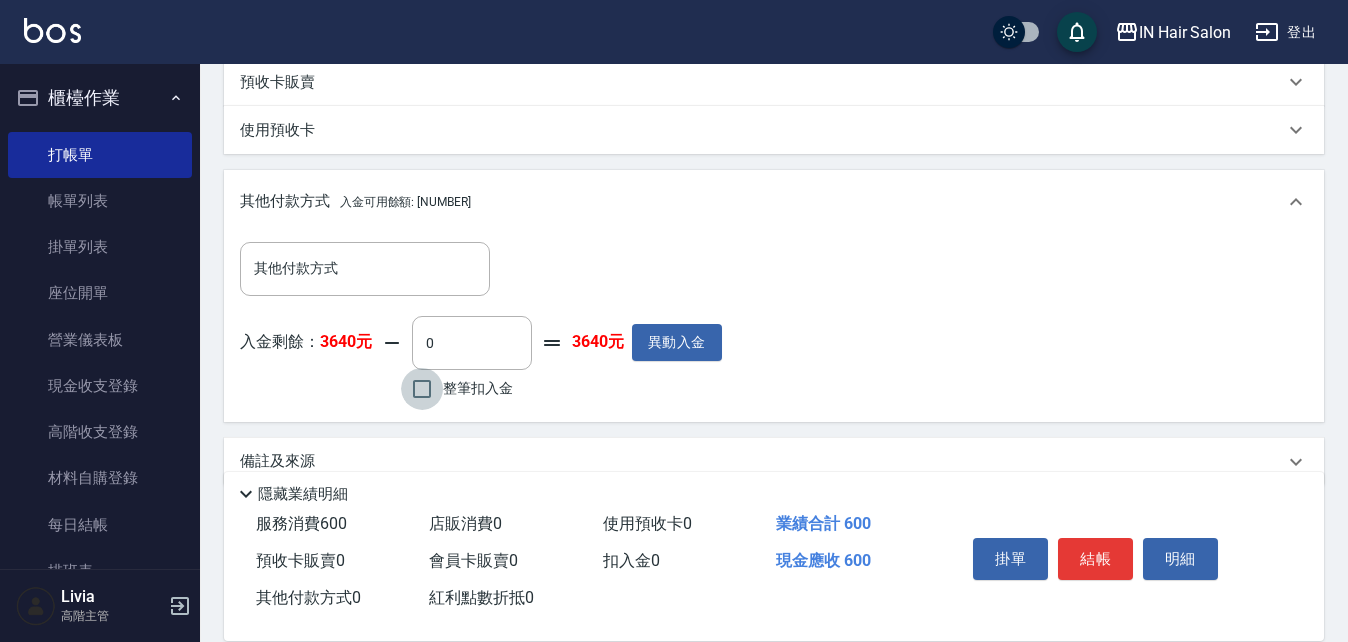 type on "600" 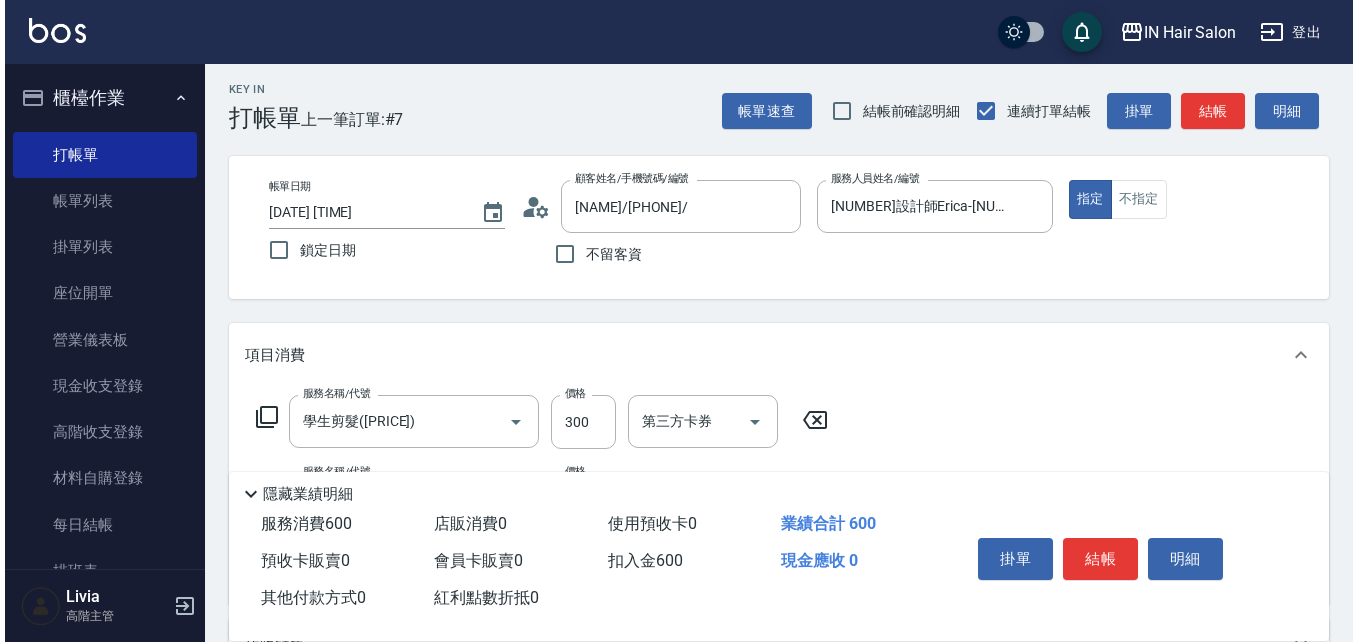 scroll, scrollTop: 0, scrollLeft: 0, axis: both 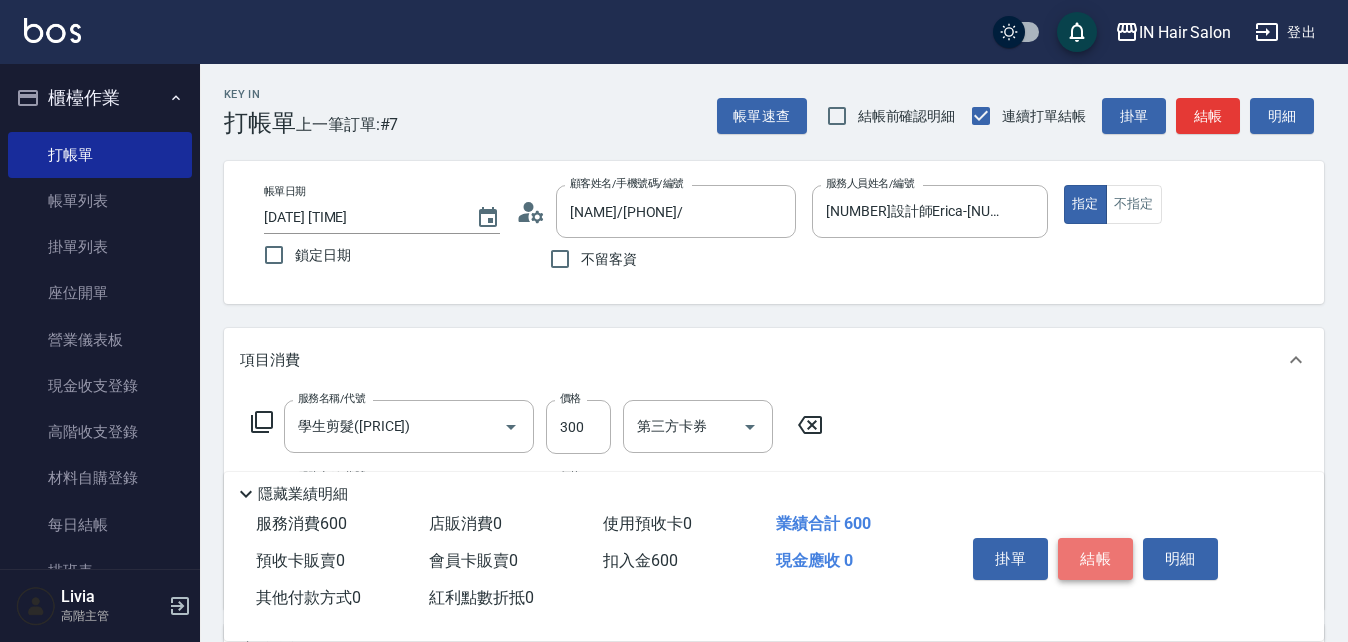 click on "結帳" at bounding box center [1095, 559] 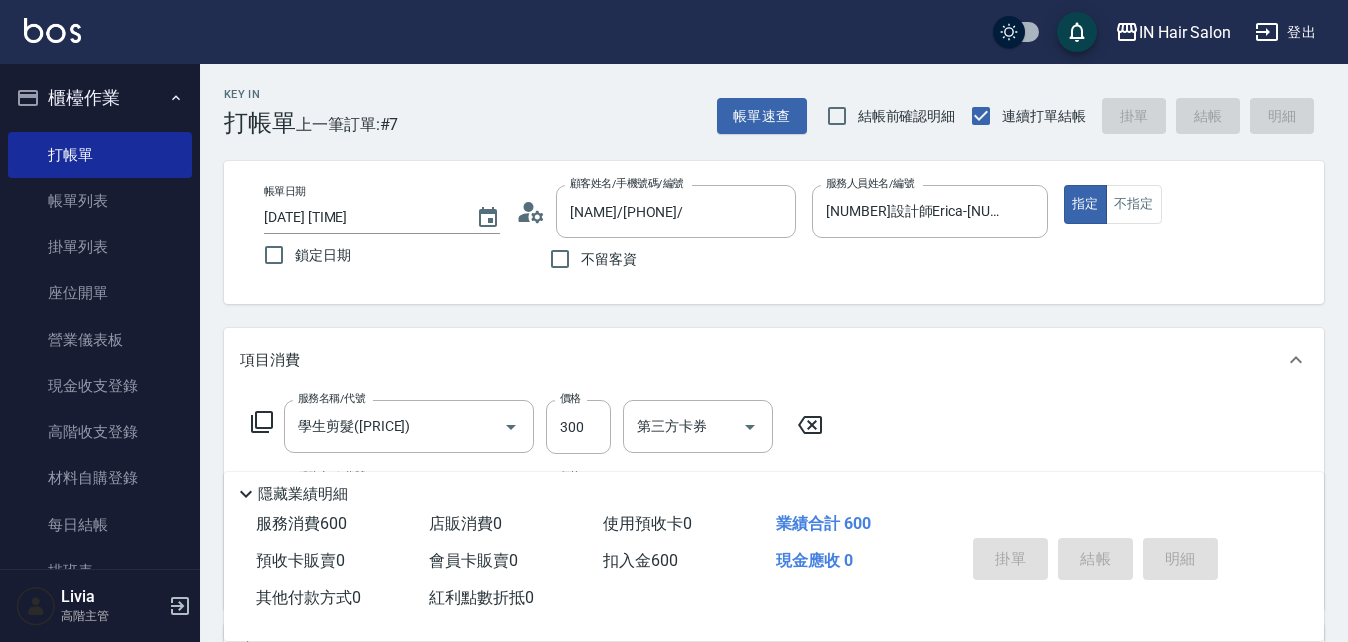 type 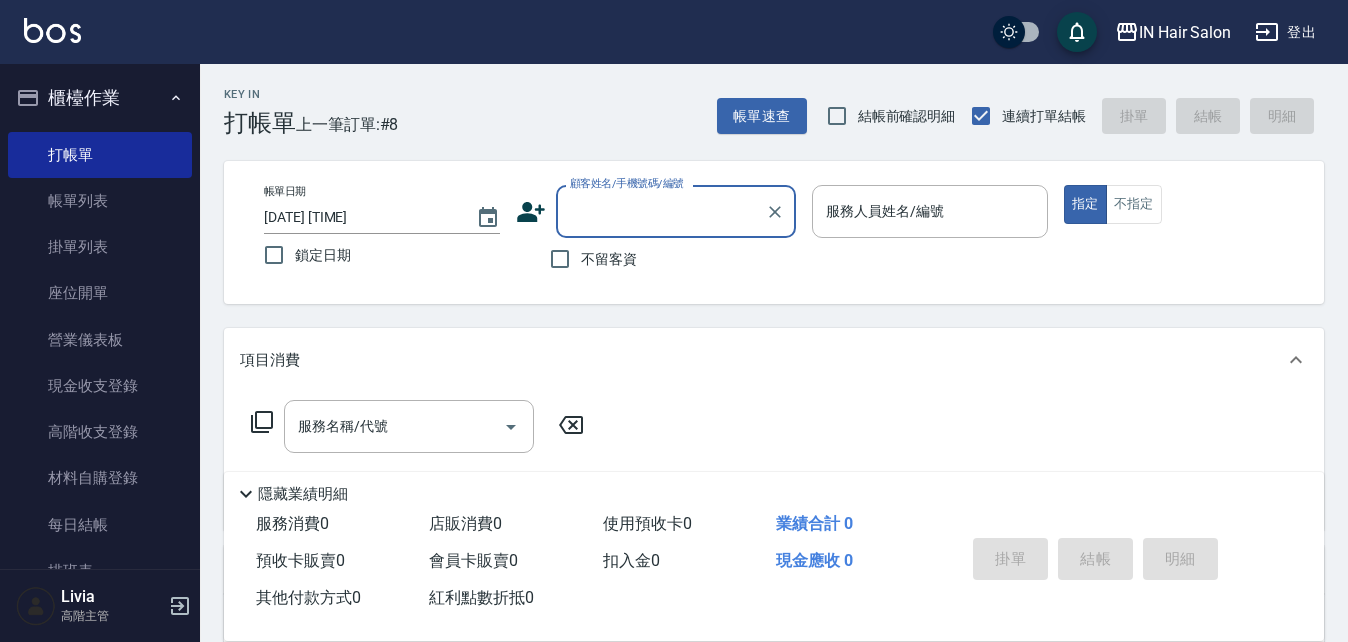 click 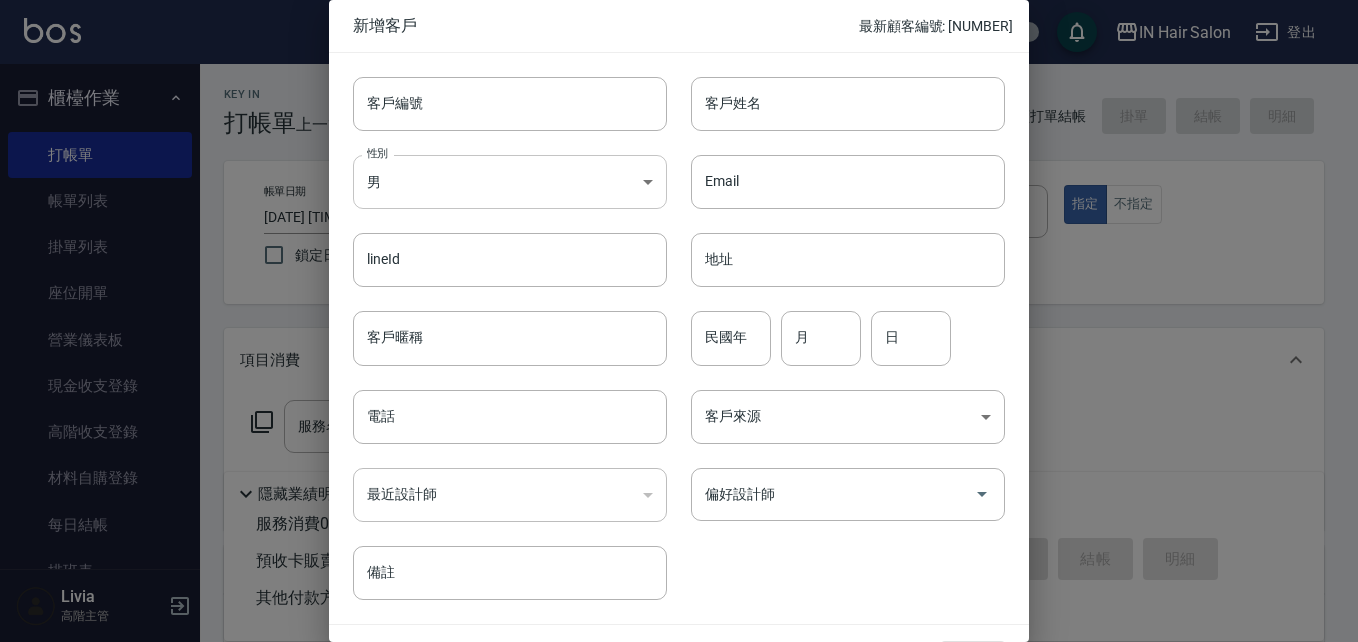 click on "IN Hair Salon 登出 櫃檯作業 打帳單 帳單列表 掛單列表 座位開單 營業儀表板 現金收支登錄 高階收支登錄 材料自購登錄 每日結帳 排班表 現場電腦打卡 掃碼打卡 預約管理 預約管理 單日預約紀錄 單週預約紀錄 報表及分析 報表目錄 消費分析儀表板 店家區間累計表 店家日報表 店家排行榜 互助日報表 互助月報表 互助排行榜 互助點數明細 互助業績報表 全店業績分析表 每日業績分析表 營業統計分析表 營業項目月分析表 設計師業績表 設計師日報表 設計師業績分析表 設計師業績月報表 設計師抽成報表 設計師排行榜 商品銷售排行榜 商品消耗明細 商品進銷貨報表 商品庫存表 商品庫存盤點表 會員卡銷售報表 服務扣項明細表 單一服務項目查詢 店販抽成明細 店販分類抽成明細 顧客入金餘額表 顧客卡券餘額表 每日非現金明細 每日收支明細 收支分類明細表 收支匯款表 0" at bounding box center (679, 489) 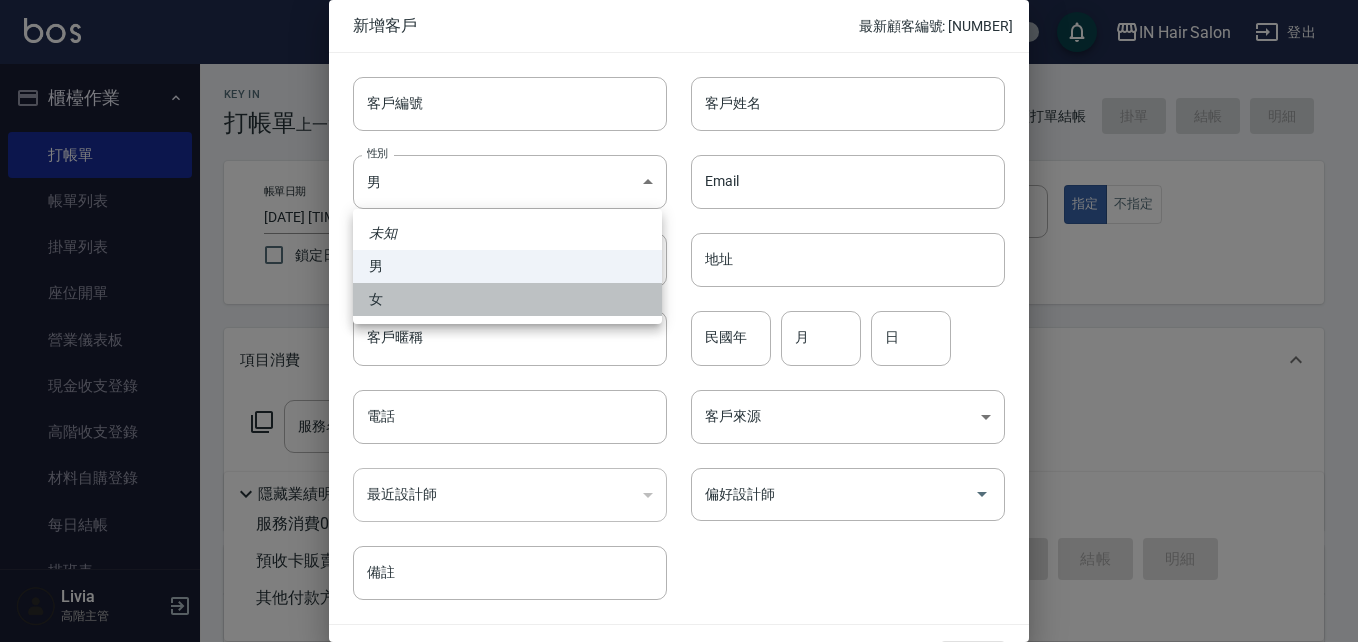 click on "女" at bounding box center (507, 299) 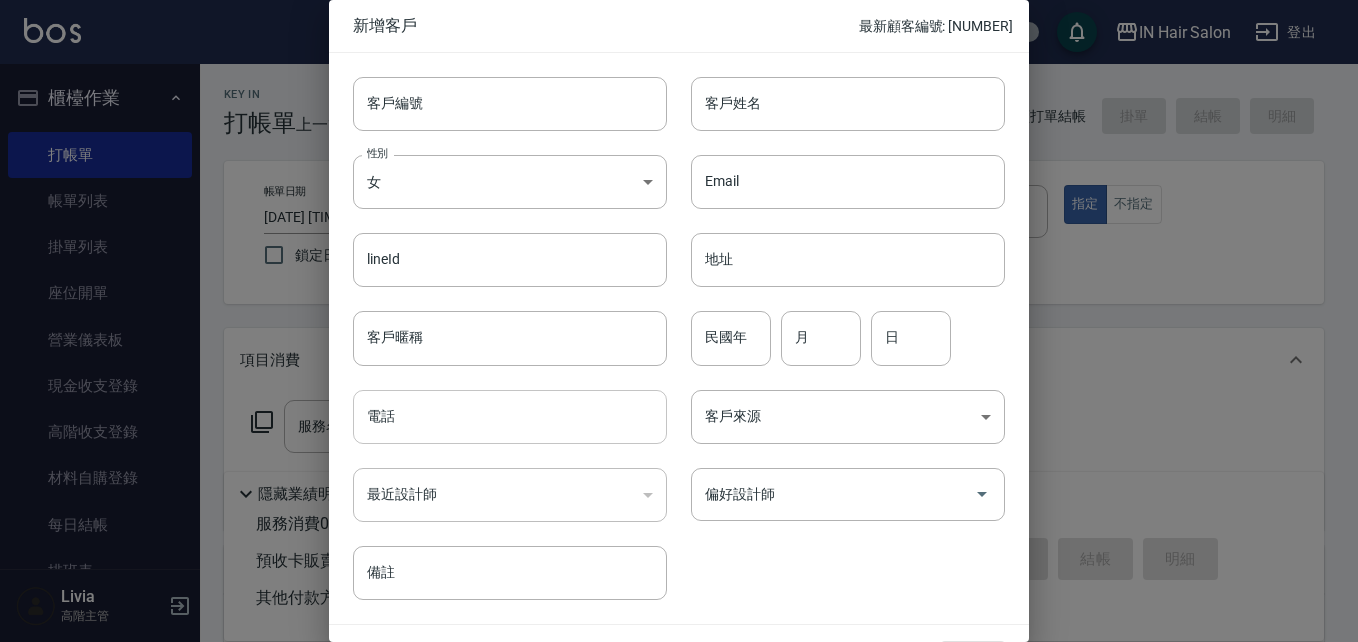 click on "電話" at bounding box center (510, 417) 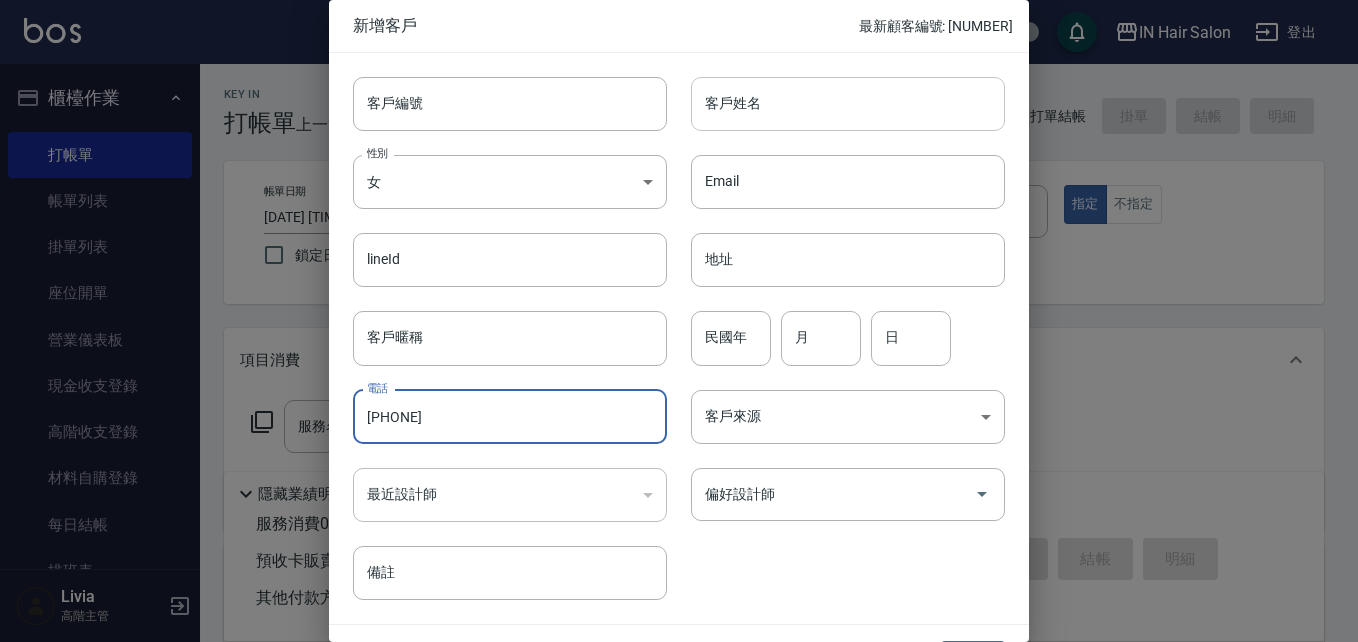 type on "[PHONE]" 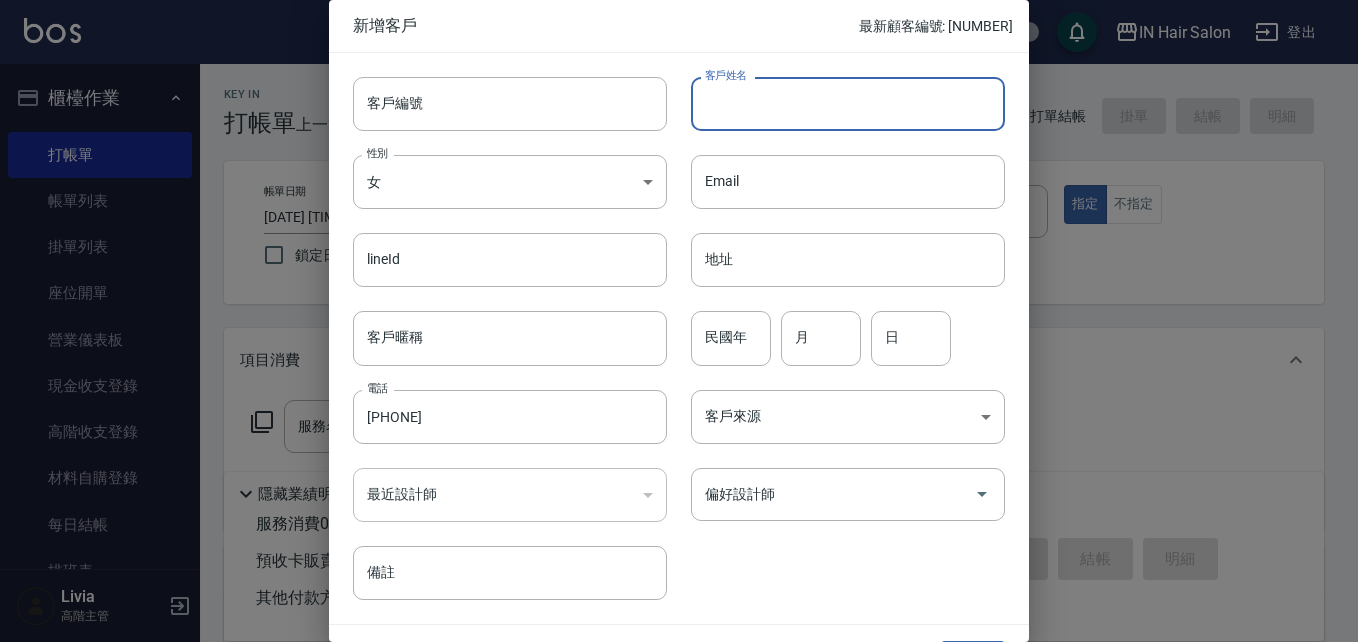 click on "客戶姓名" at bounding box center [848, 104] 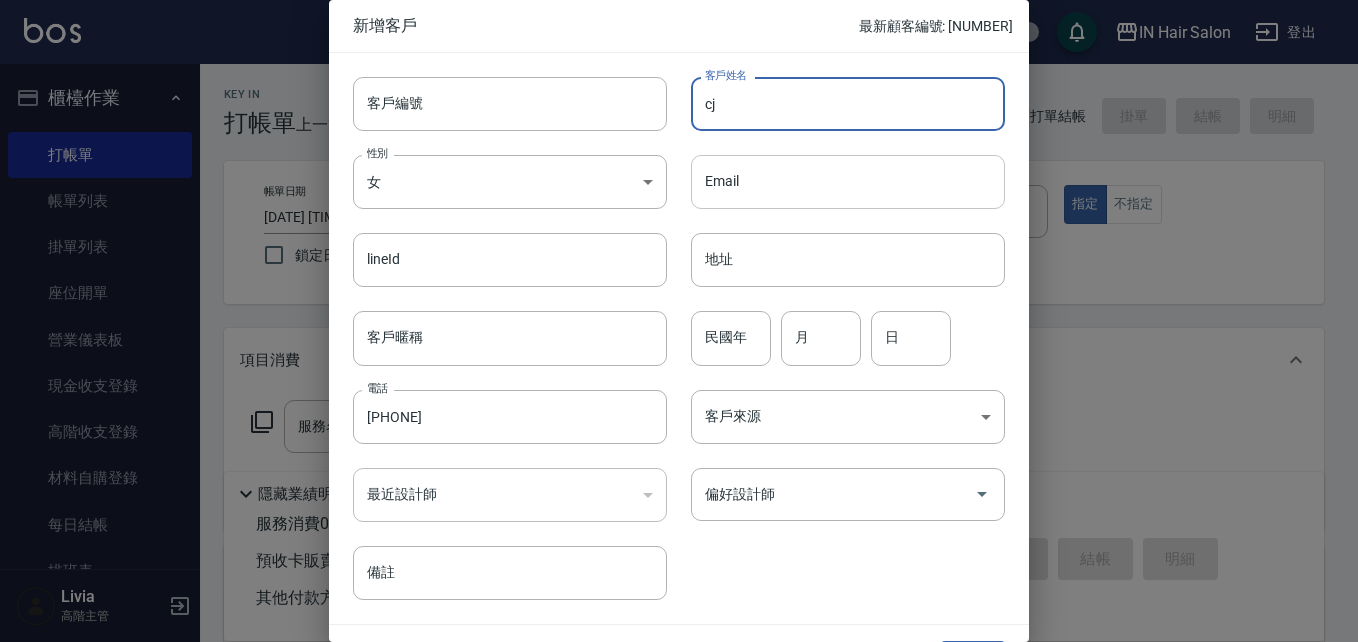 type on "c" 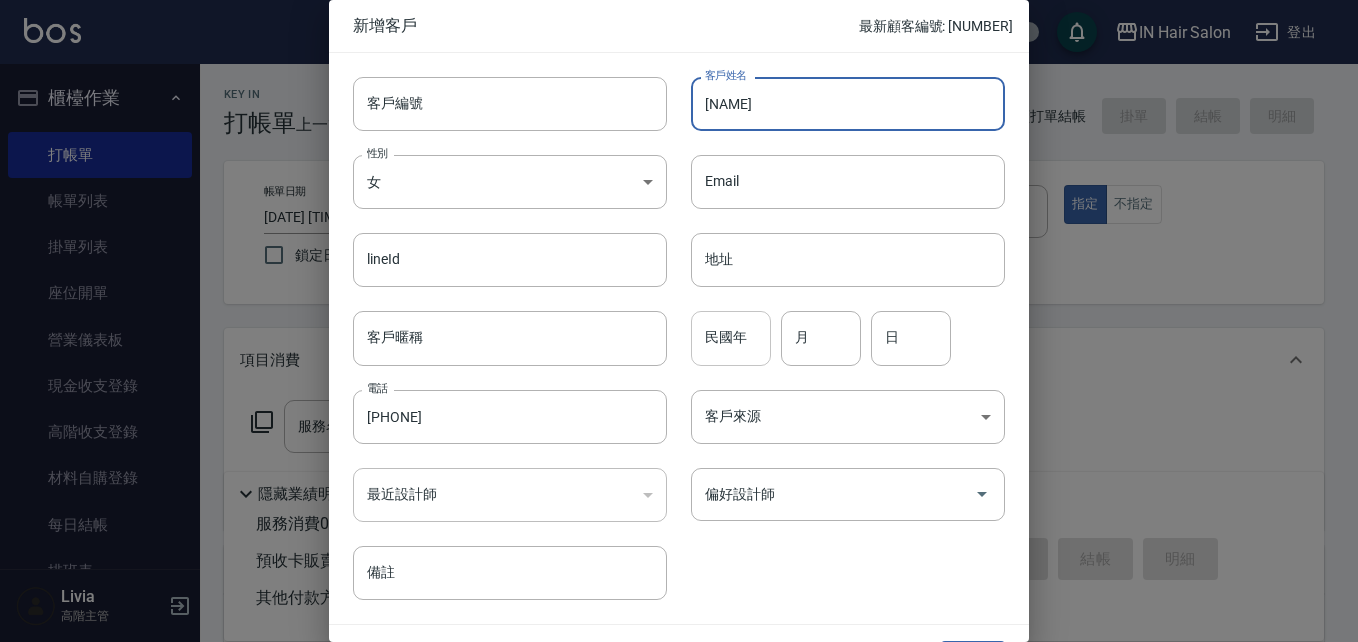 type on "[NAME]" 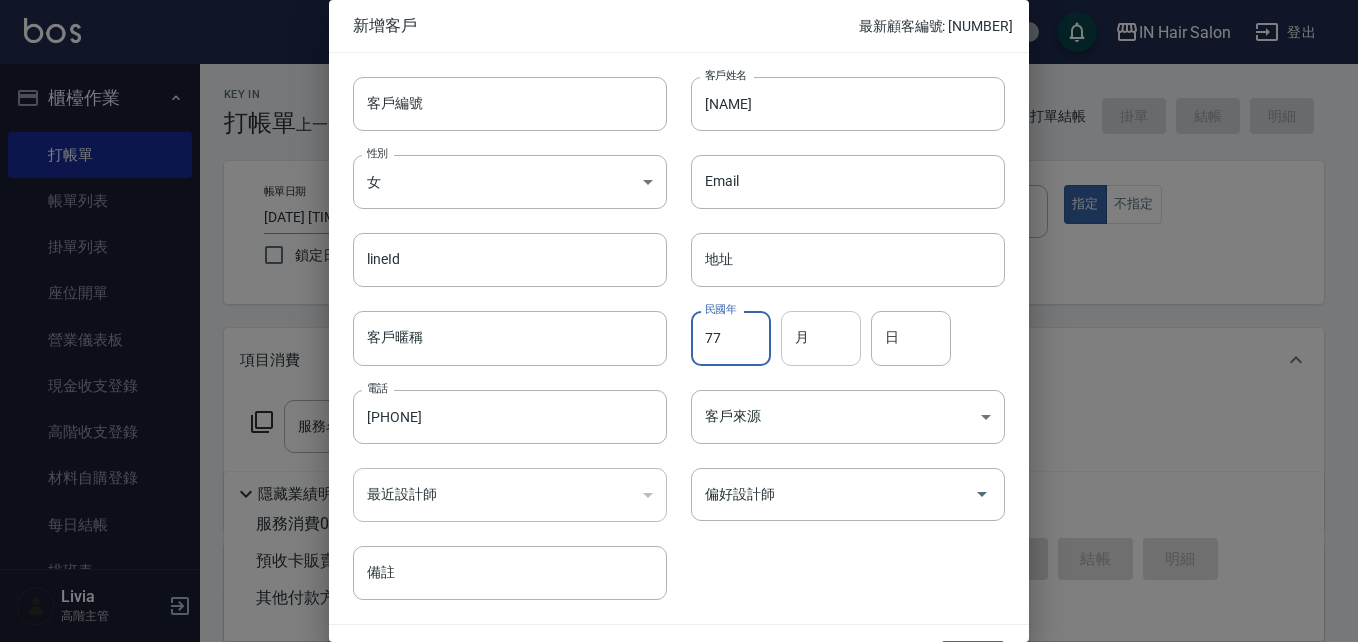 type on "77" 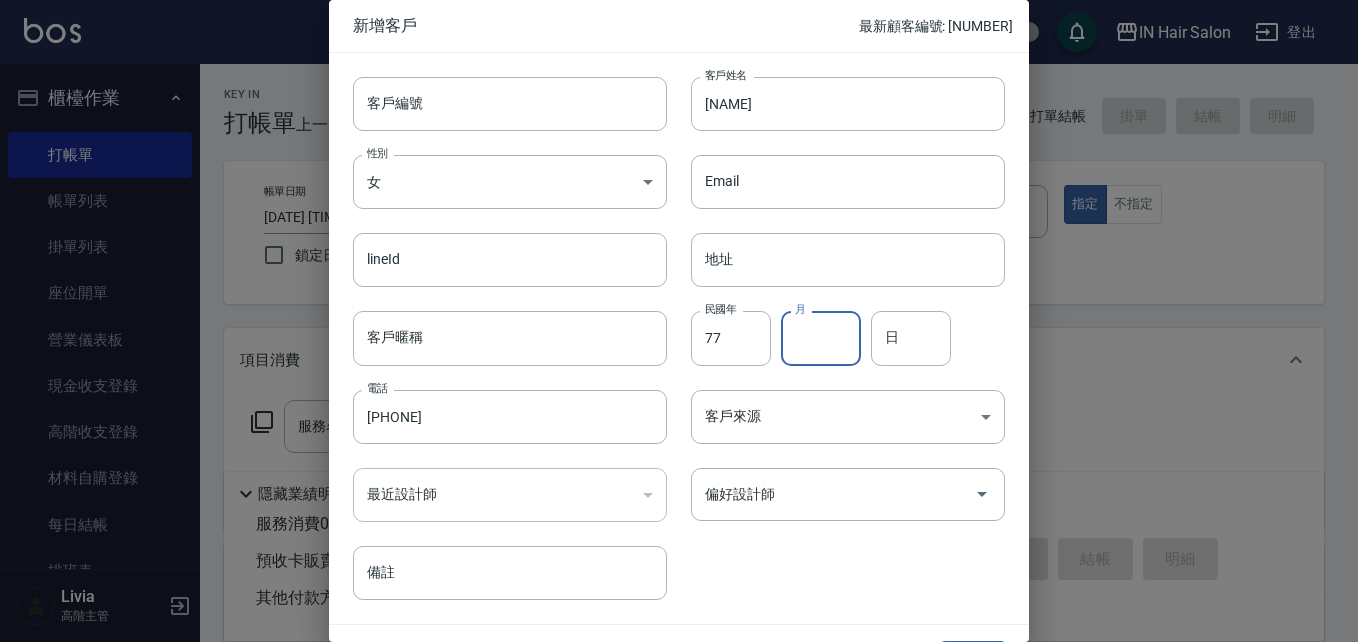 click on "月" at bounding box center [821, 338] 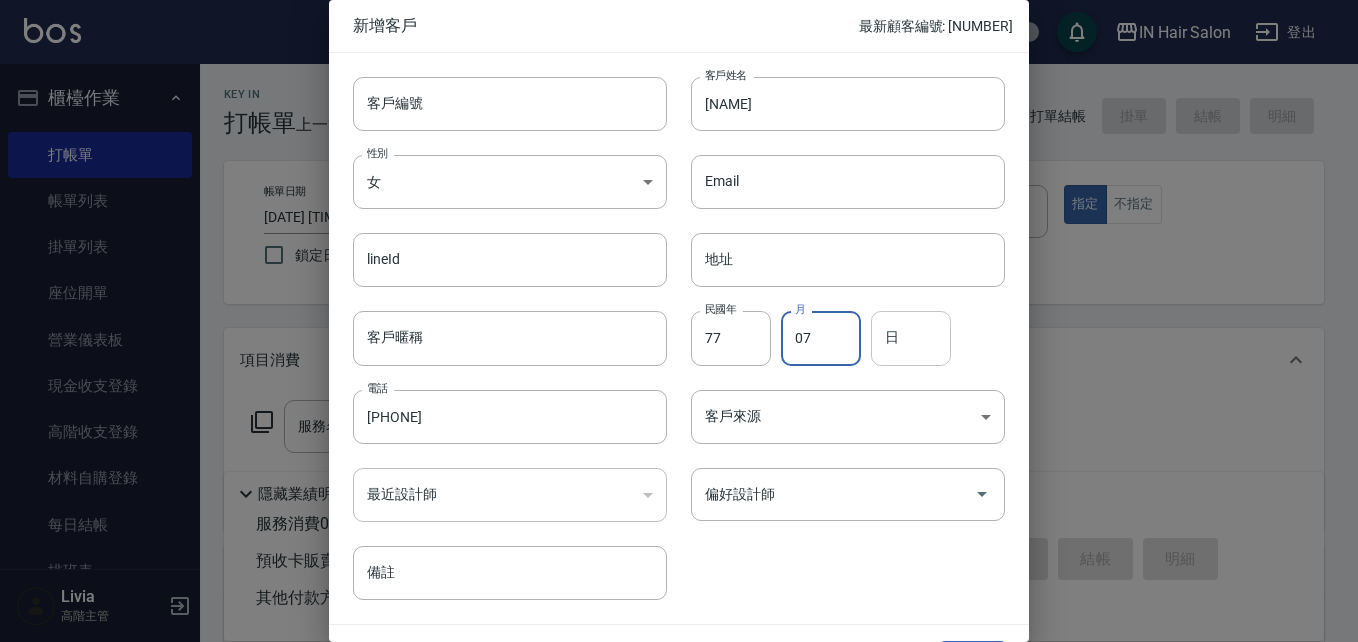 type on "07" 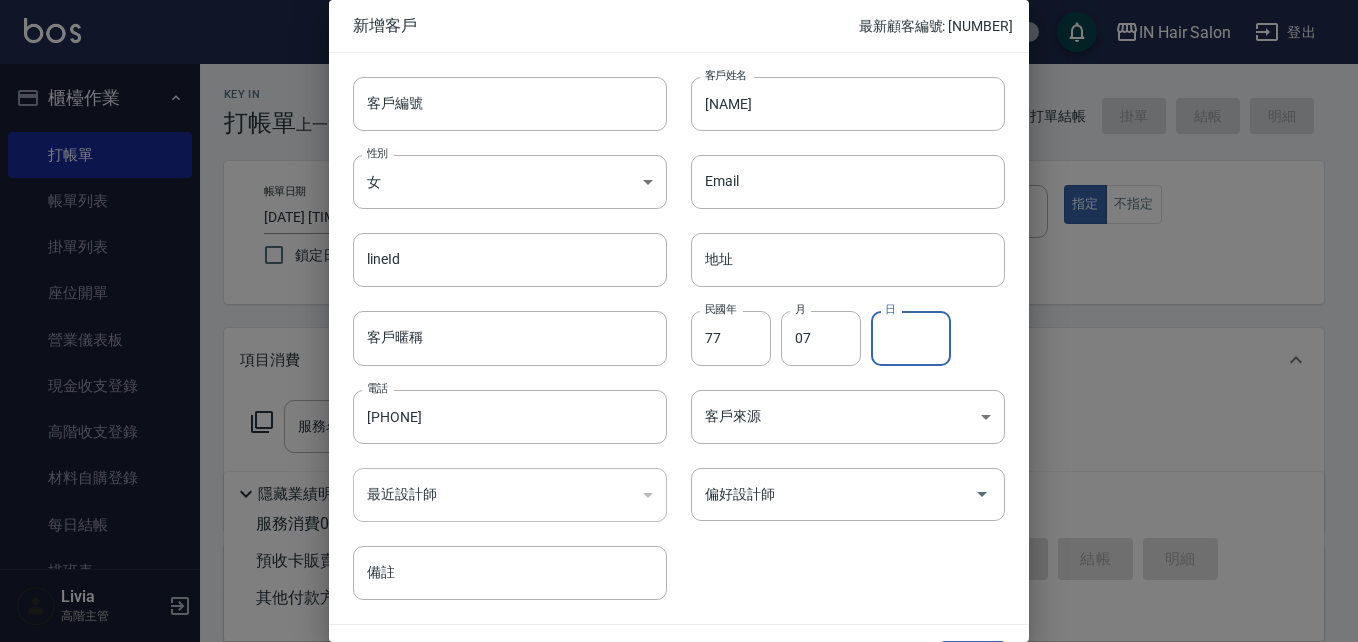 click on "日" at bounding box center [911, 338] 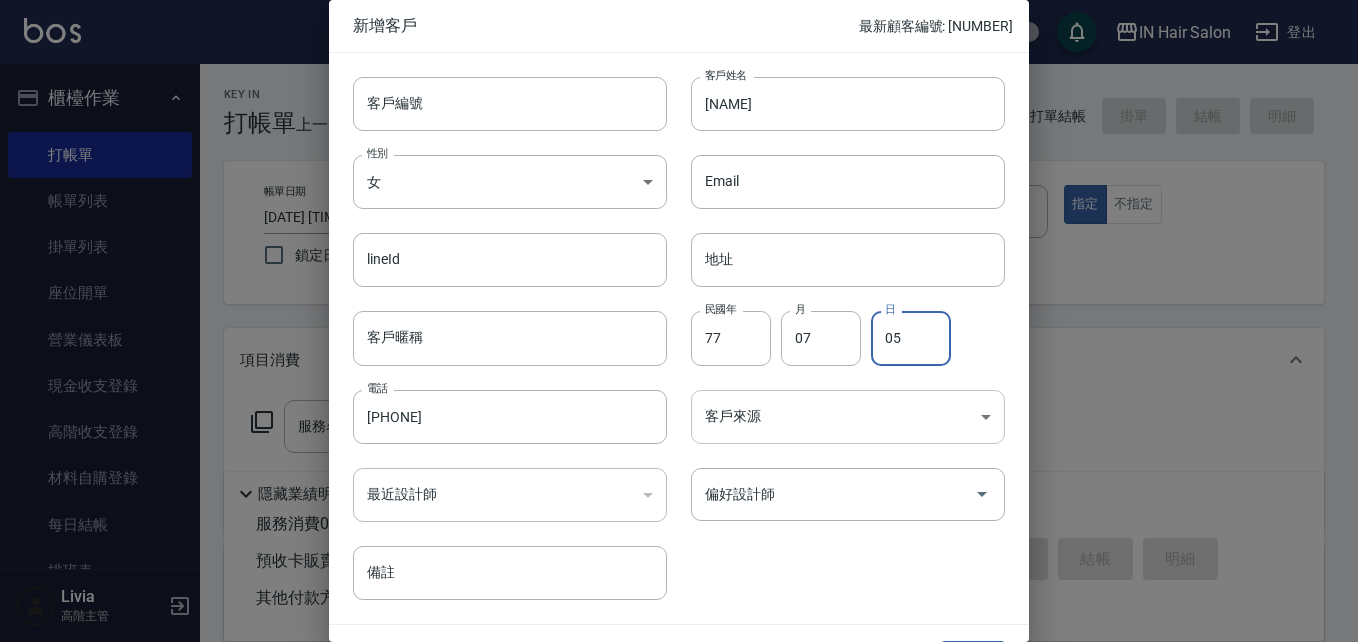 type on "05" 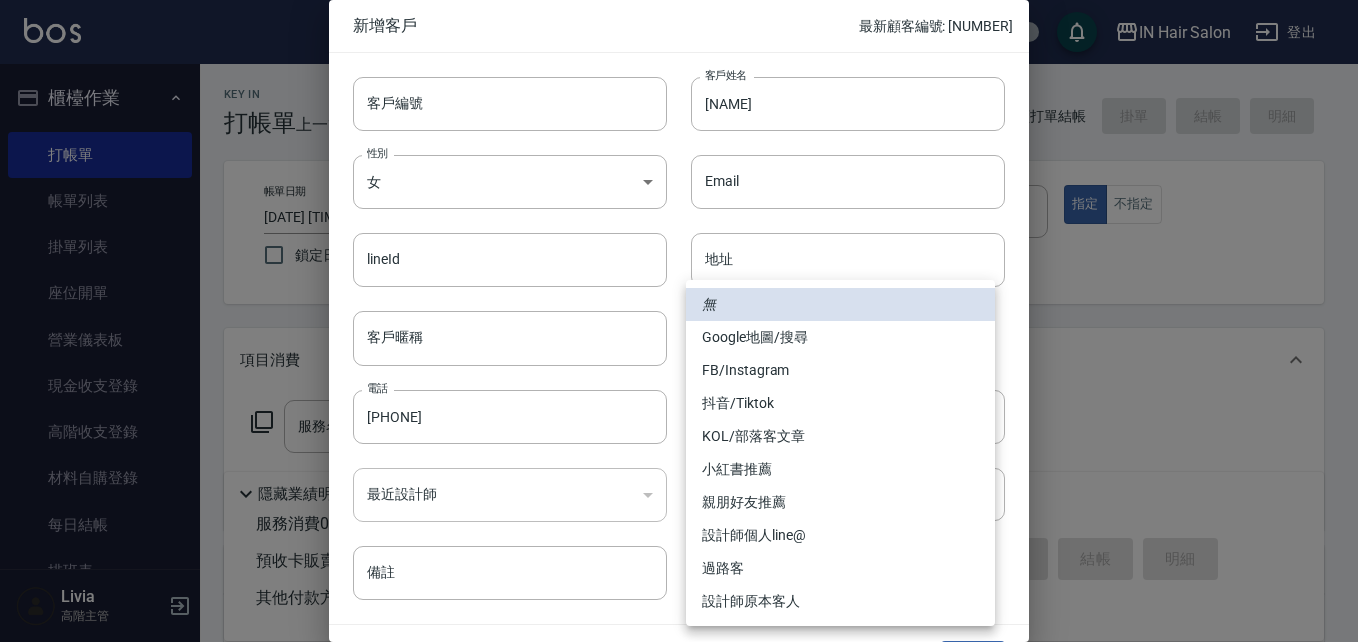 click on "Google地圖/搜尋" at bounding box center (840, 337) 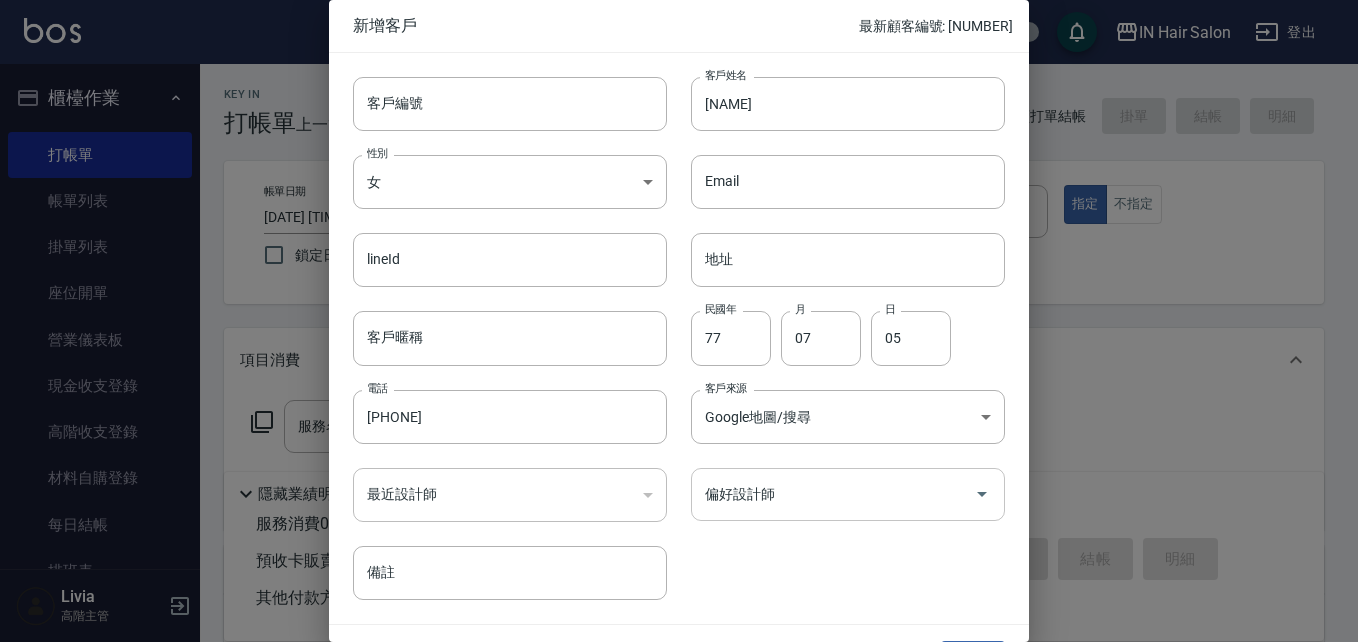 click on "偏好設計師" at bounding box center (833, 494) 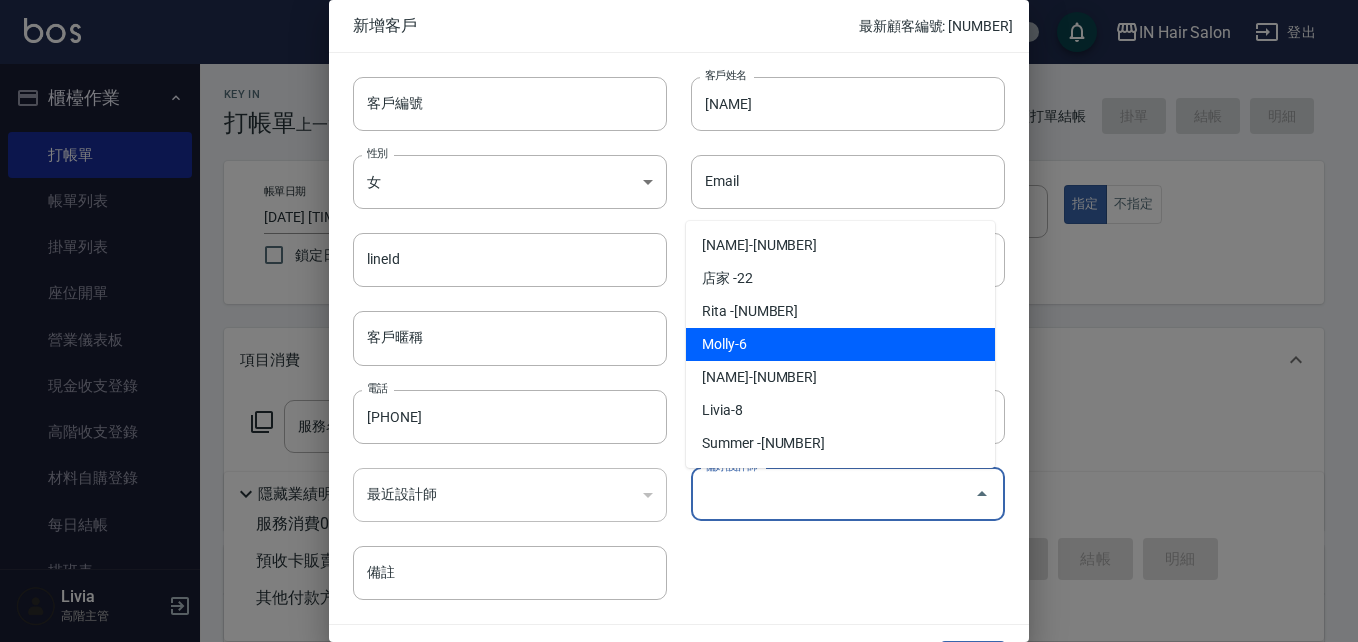 click on "Molly-6" at bounding box center (840, 344) 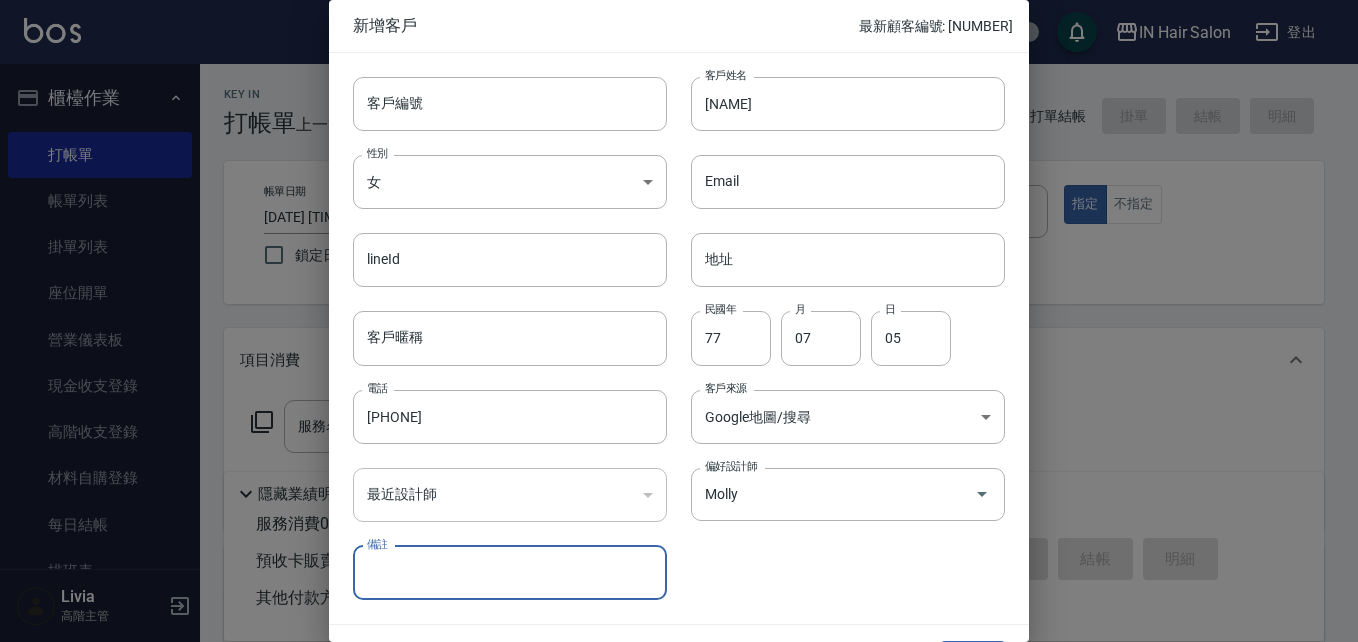 drag, startPoint x: 764, startPoint y: 566, endPoint x: 783, endPoint y: 560, distance: 19.924858 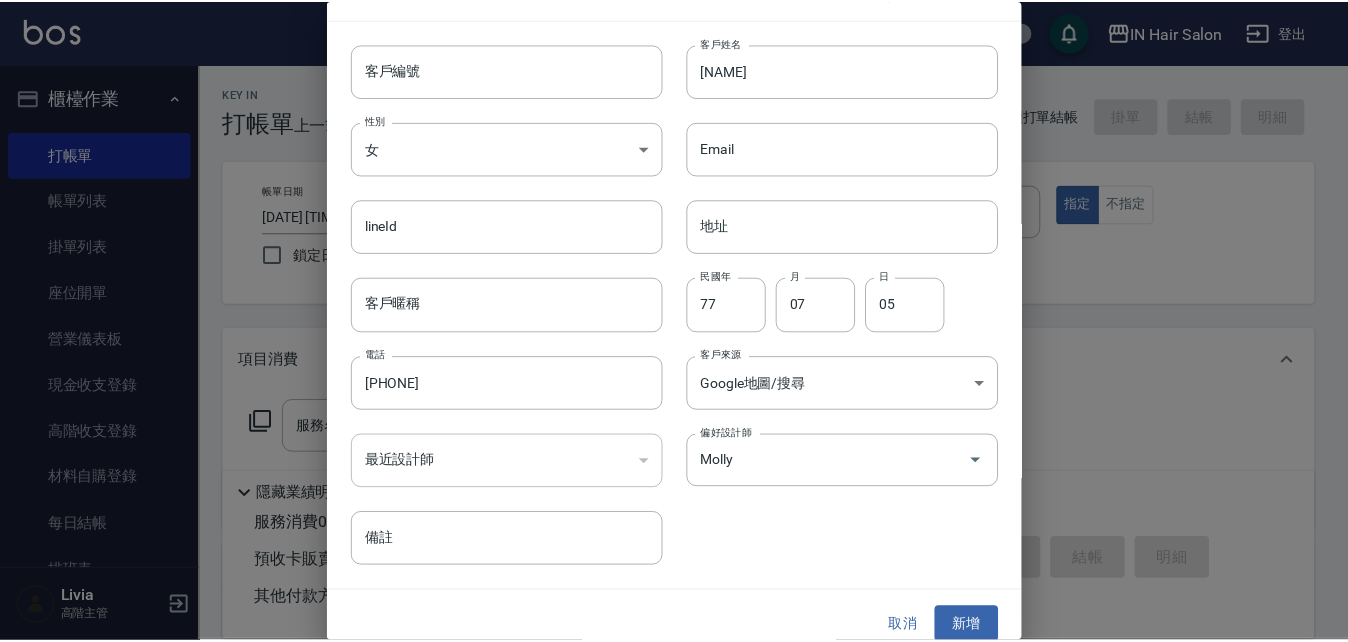 scroll, scrollTop: 51, scrollLeft: 0, axis: vertical 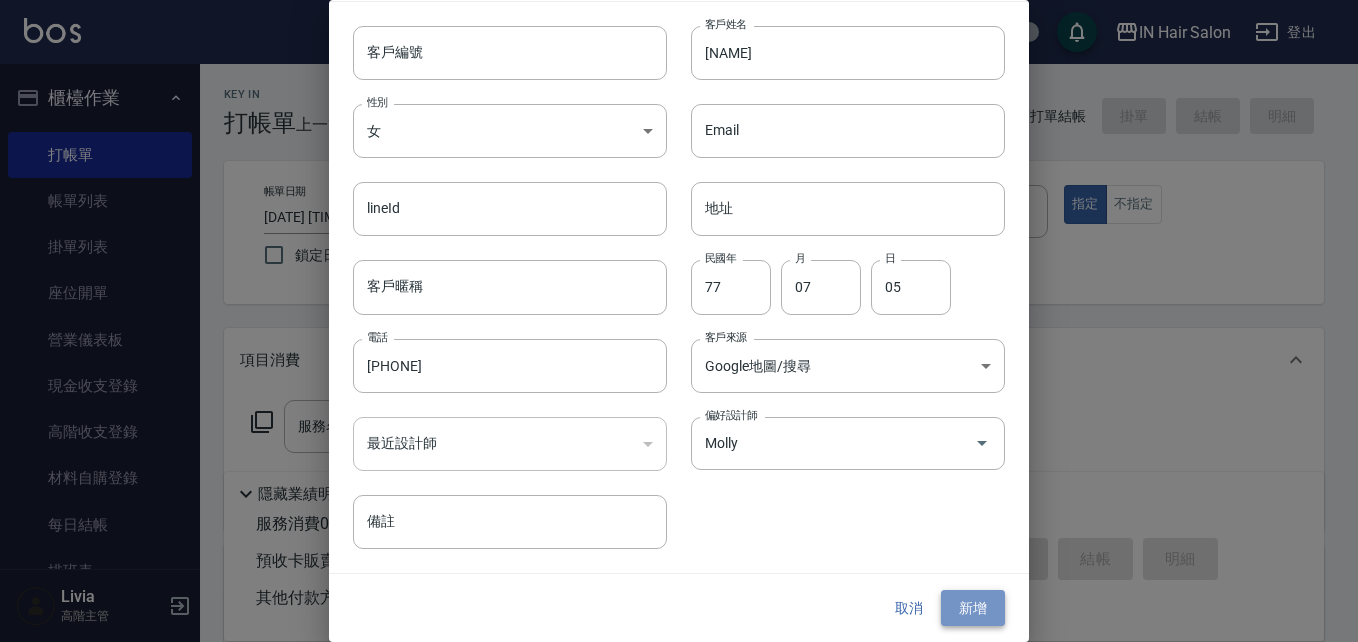 click on "新增" at bounding box center (973, 608) 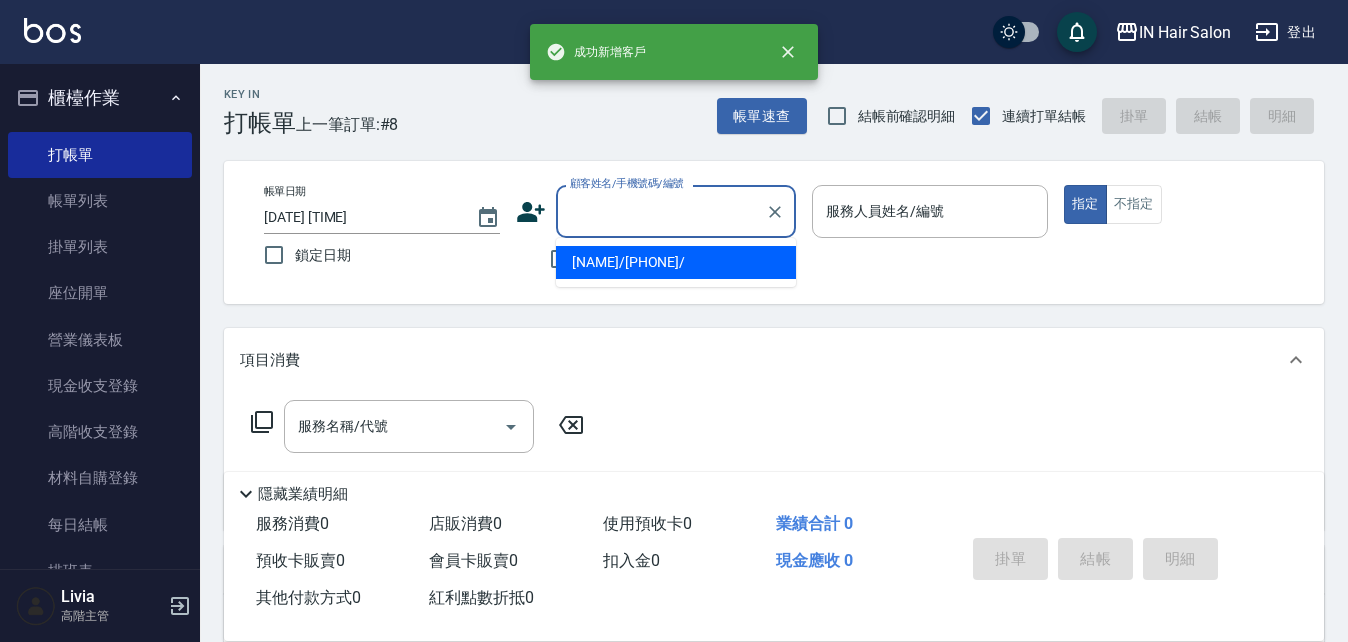 click on "顧客姓名/手機號碼/編號" at bounding box center [661, 211] 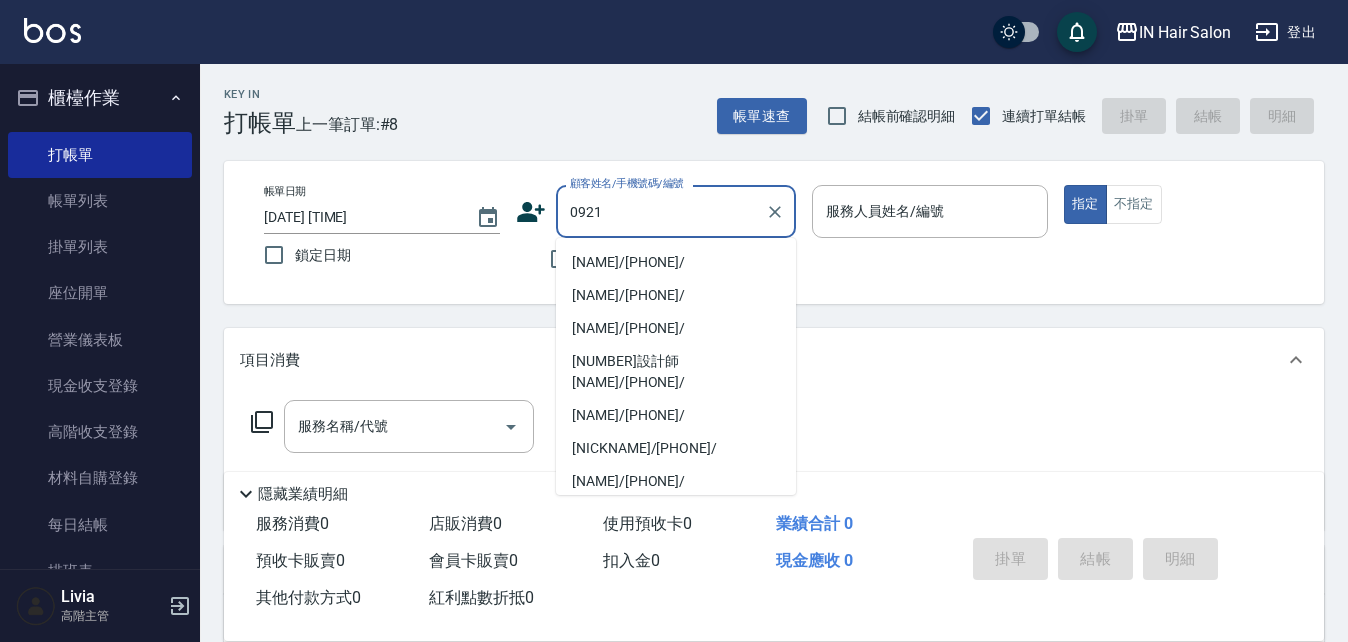 click on "[NAME]/[PHONE]/" at bounding box center (676, 262) 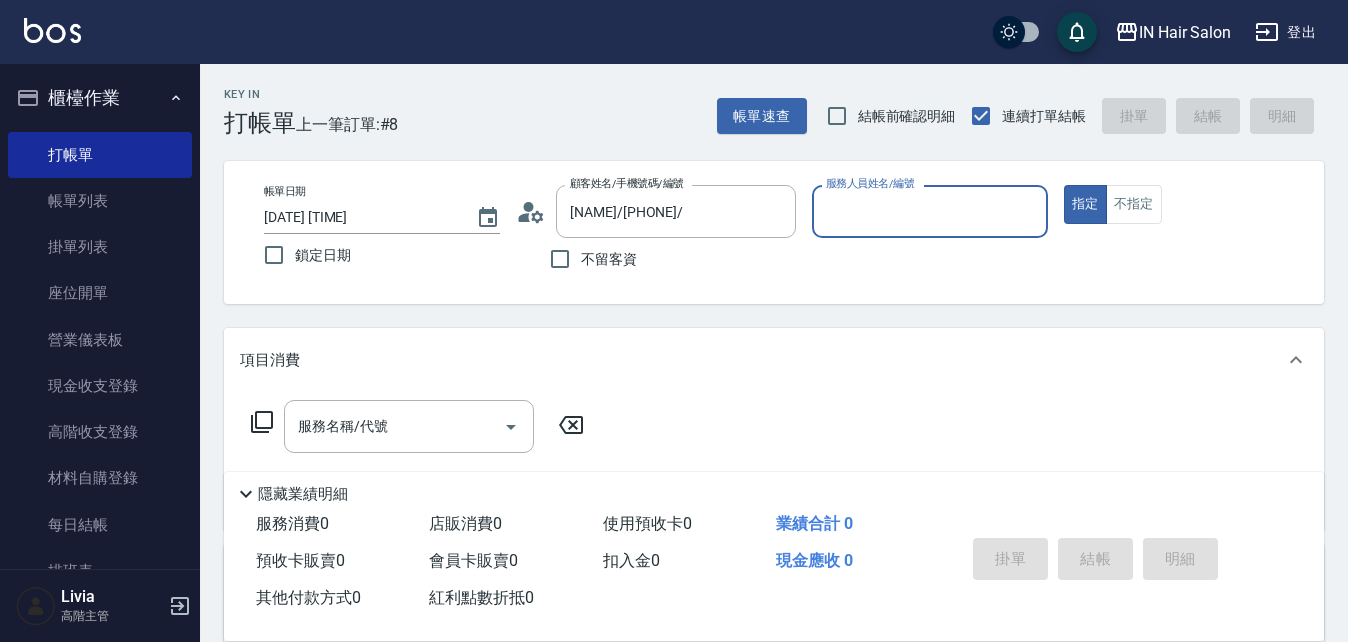 type on "[NUMBER]設計師Molly-[NUMBER]" 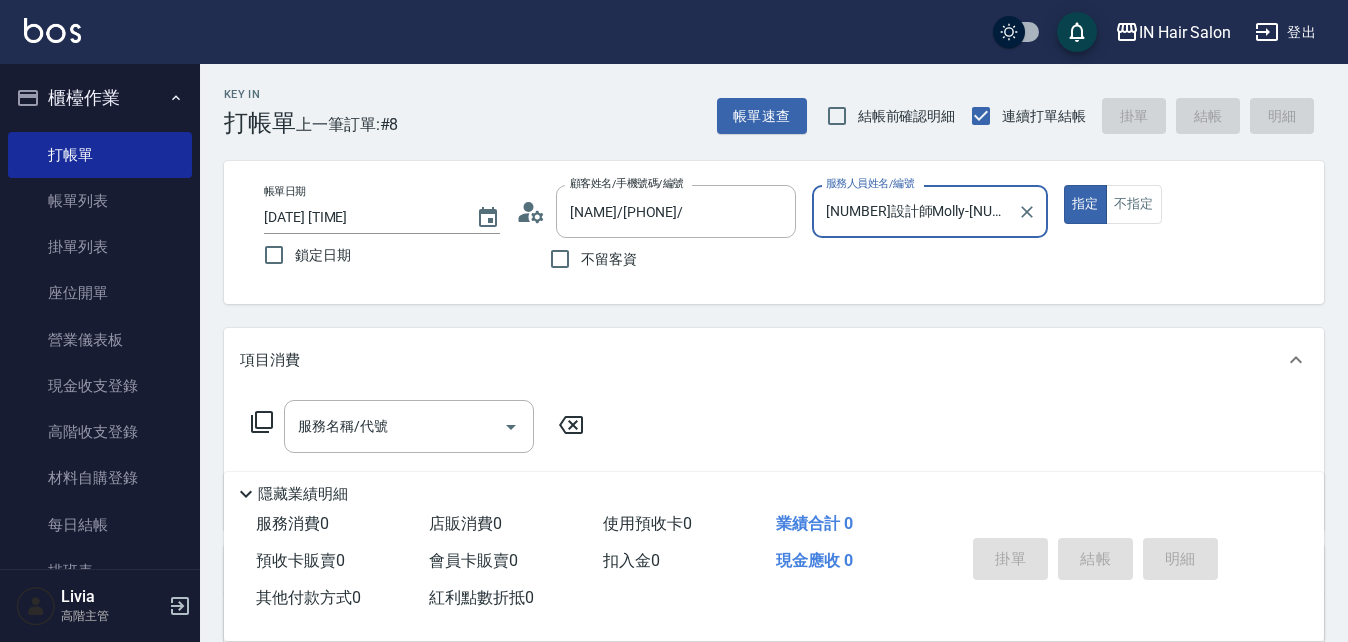 click 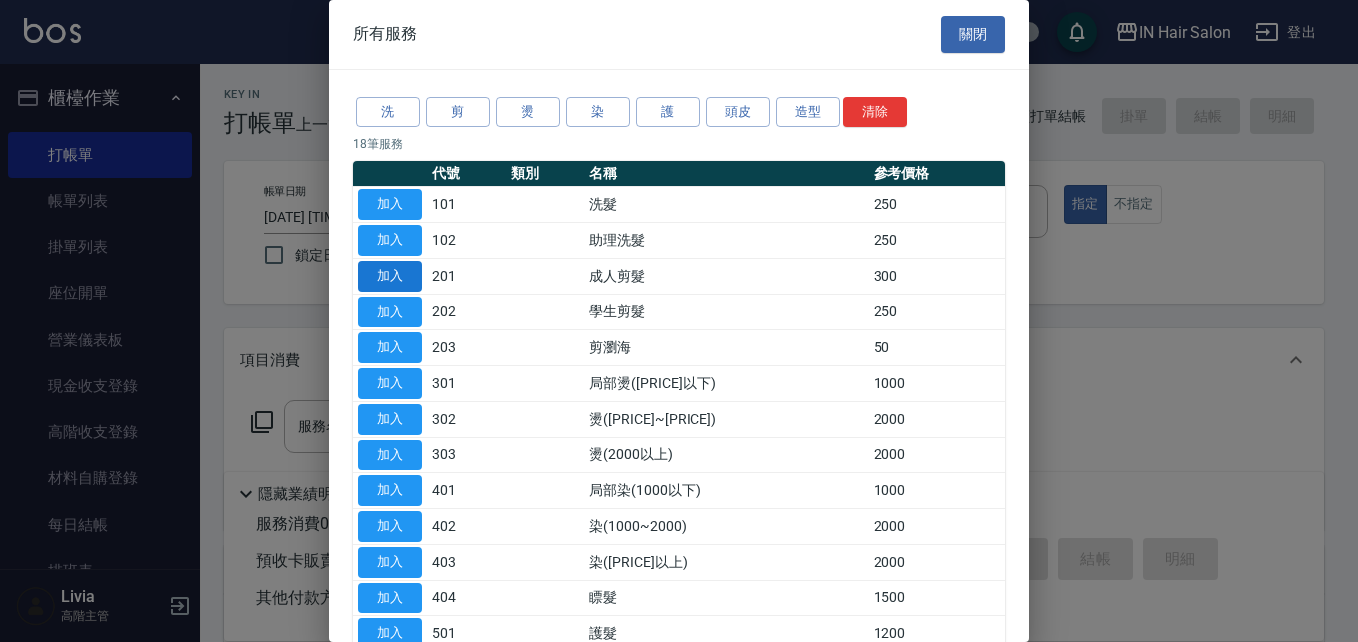 click on "加入" at bounding box center (390, 276) 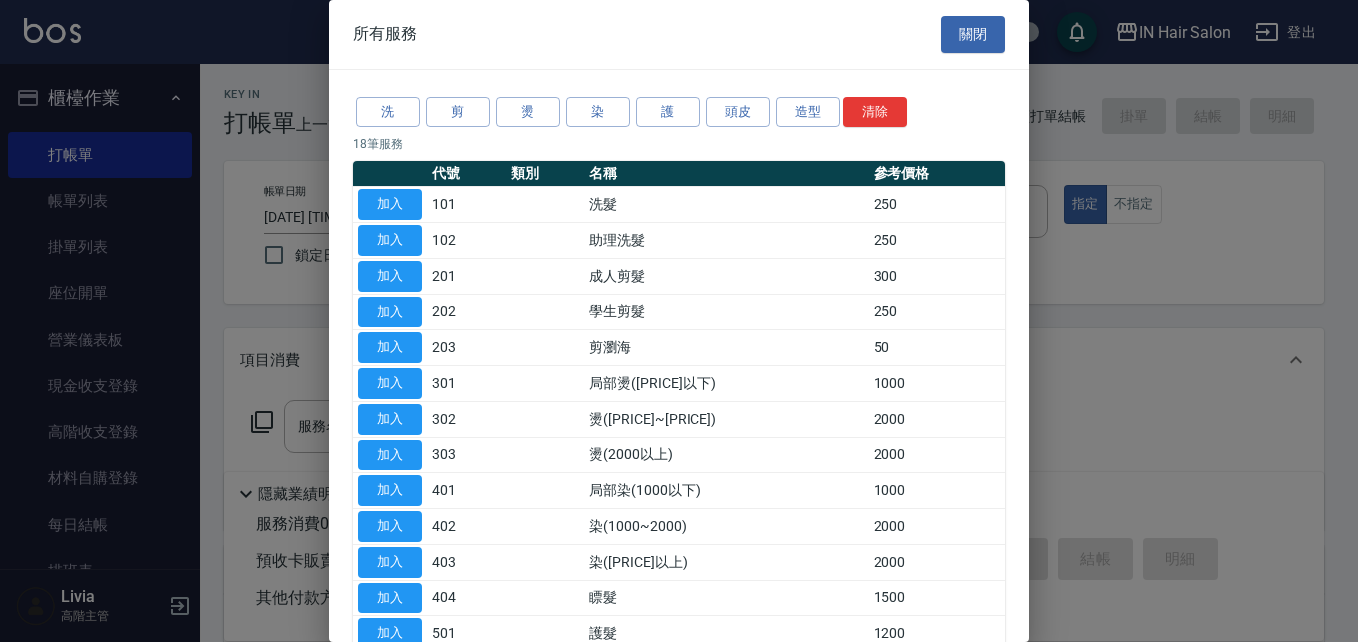type on "成人剪髮(201)" 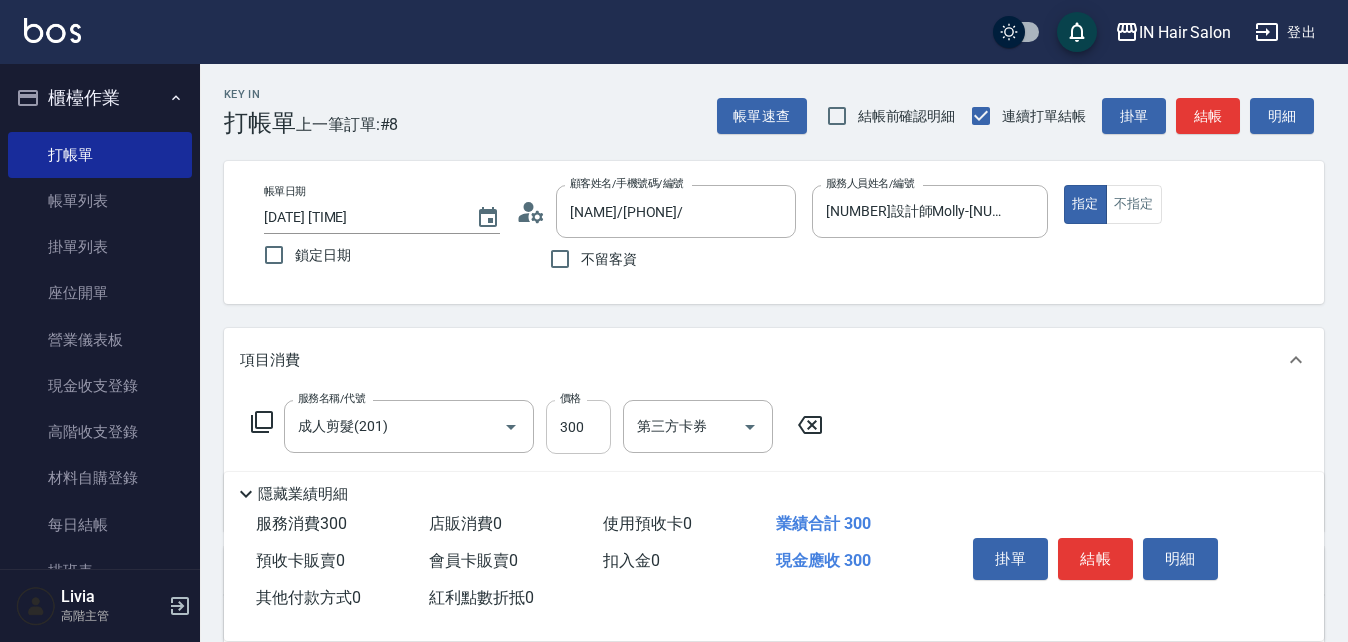 click on "300" at bounding box center (578, 427) 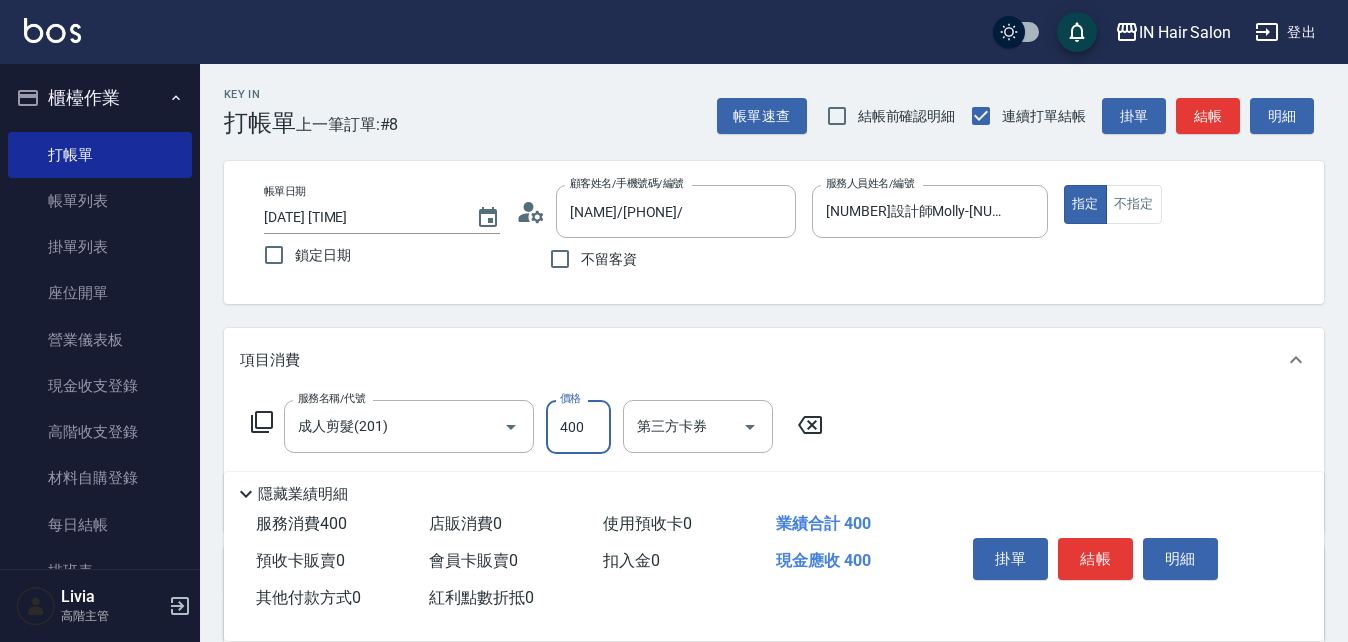 type on "400" 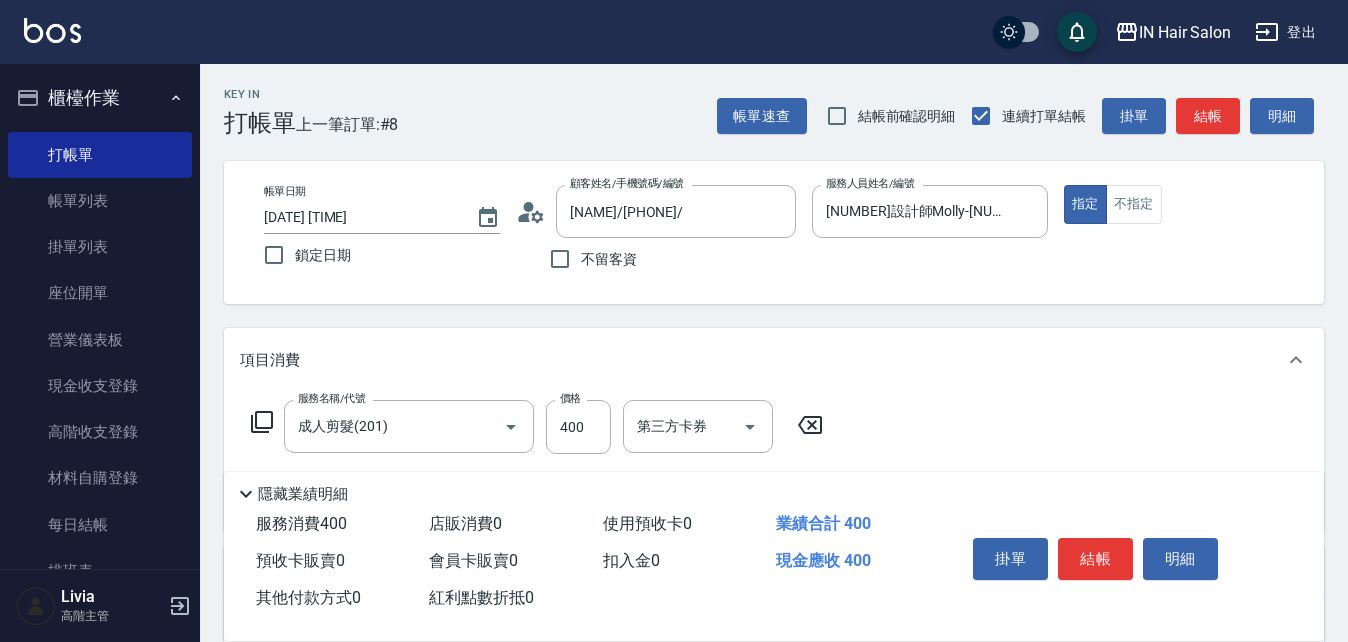 drag, startPoint x: 880, startPoint y: 414, endPoint x: 957, endPoint y: 469, distance: 94.62558 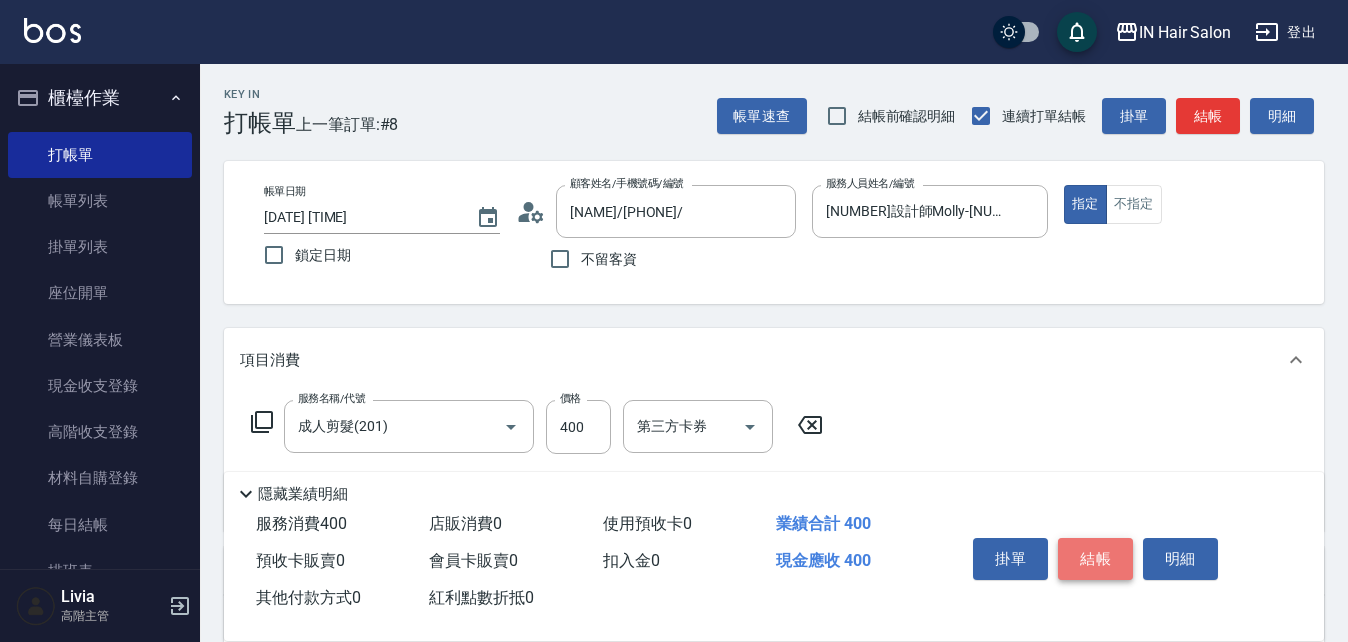 click on "結帳" at bounding box center (1095, 559) 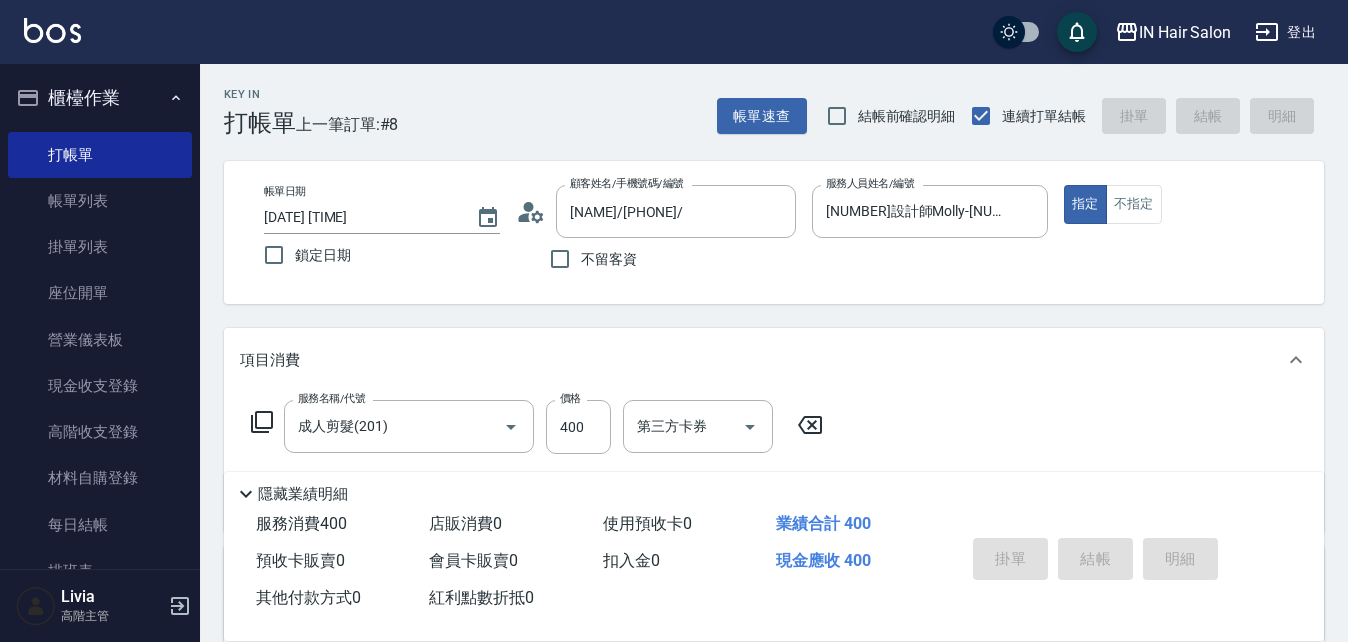 type on "[DATE] [TIME]" 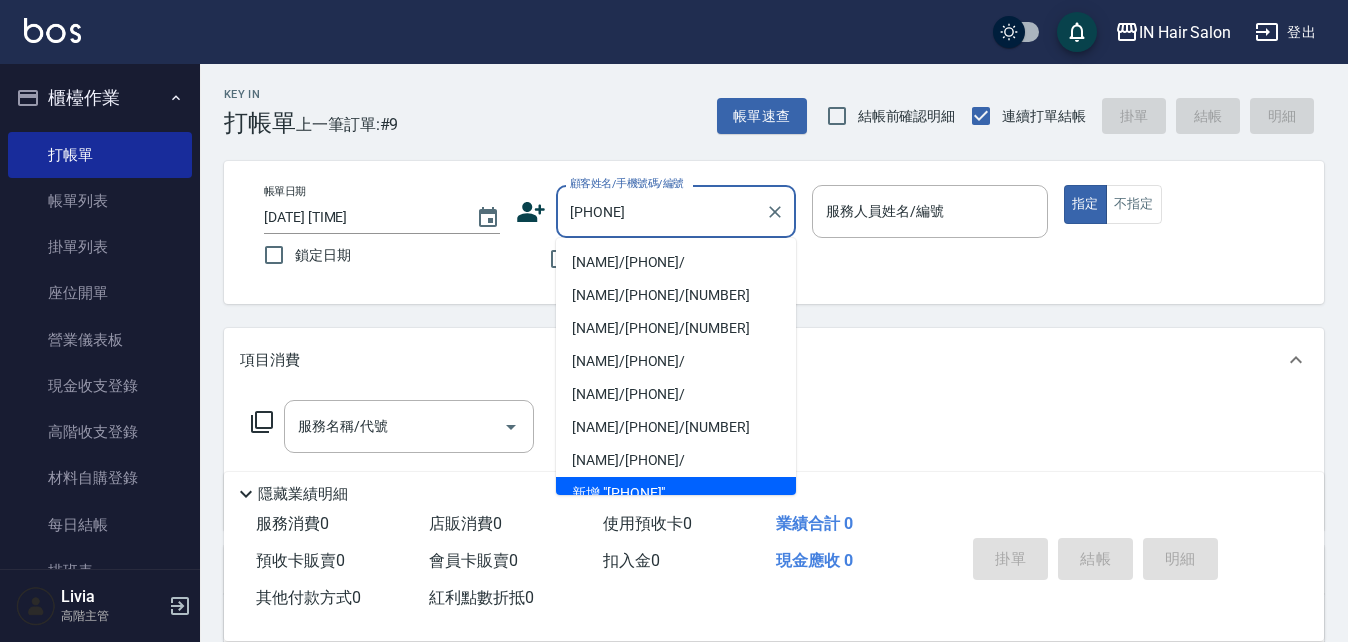 click on "[NAME]/[PHONE]/" at bounding box center (676, 262) 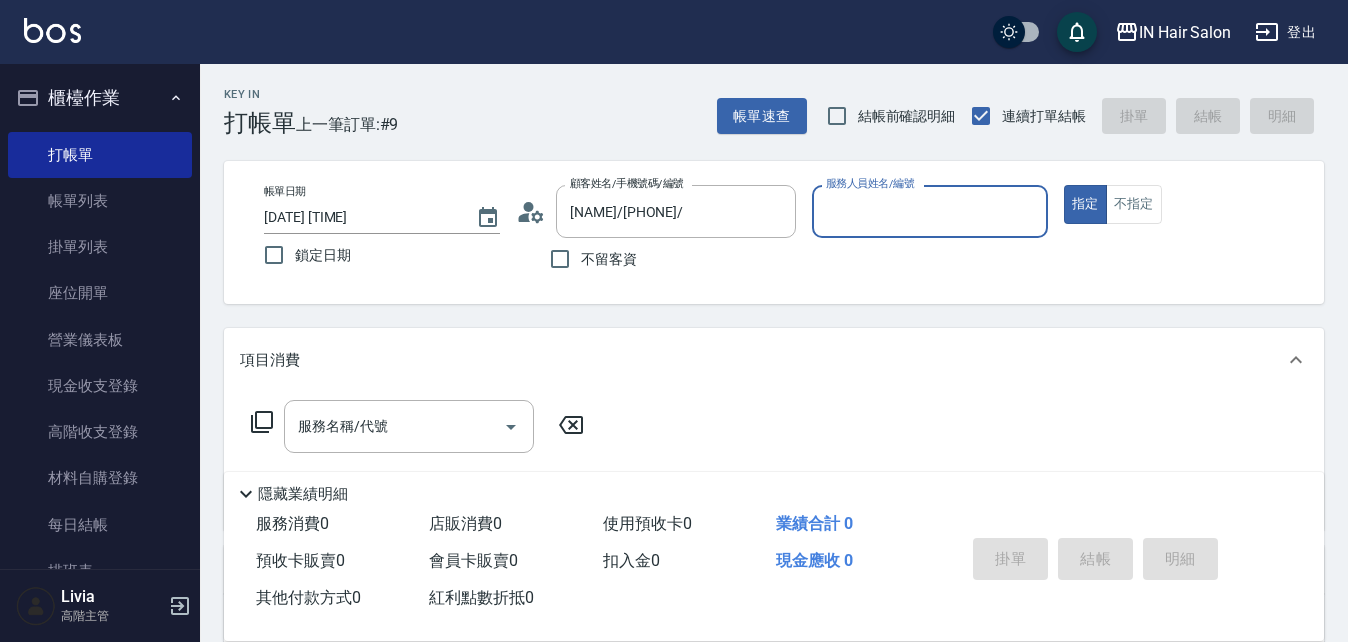 type on "[NUMBER]店長Livia-[NUMBER]" 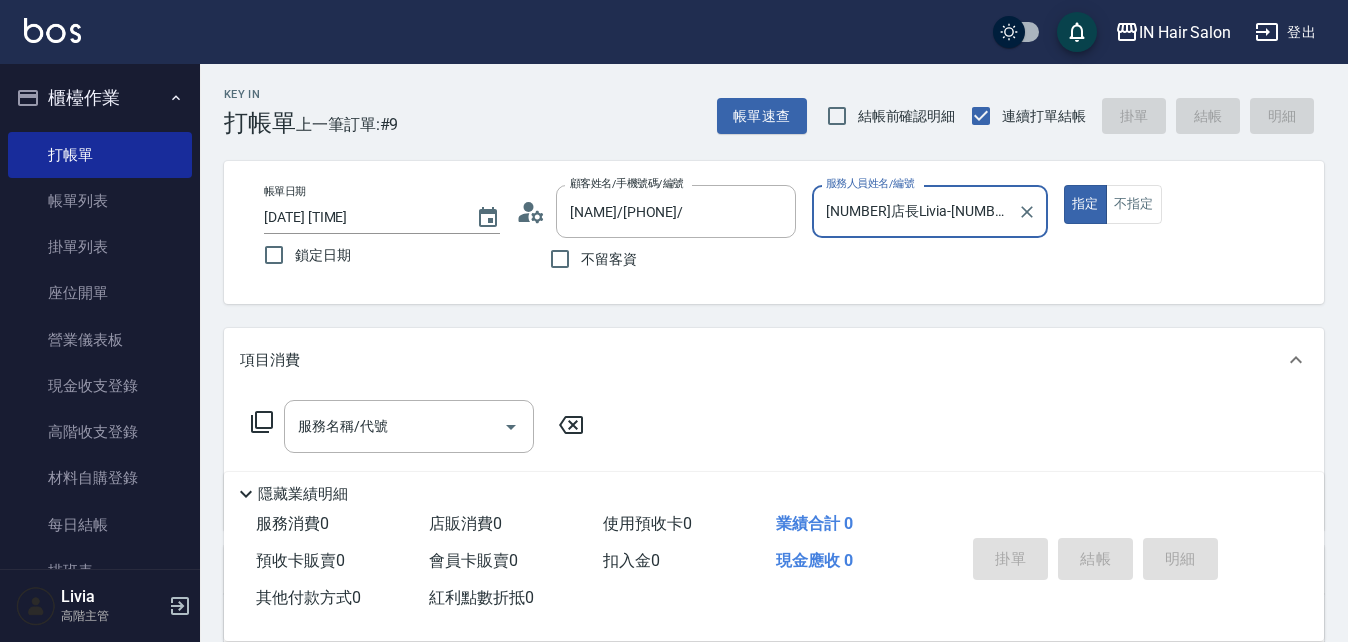 click 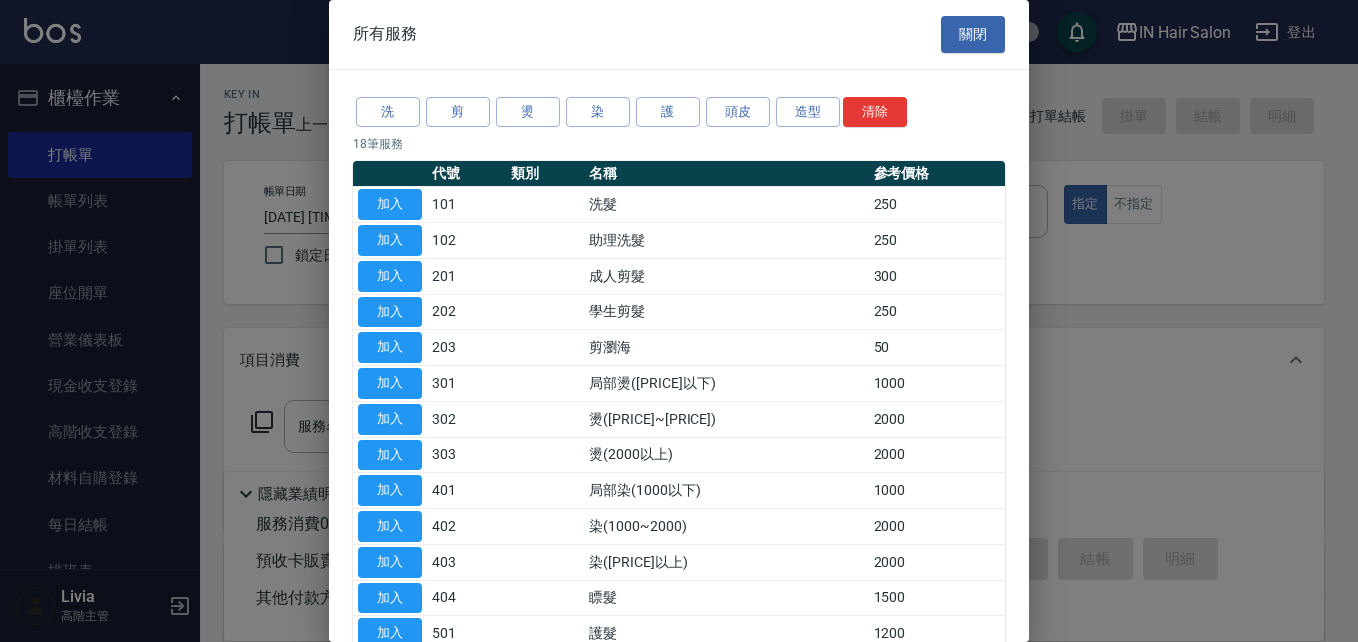 click on "加入" at bounding box center (390, 205) 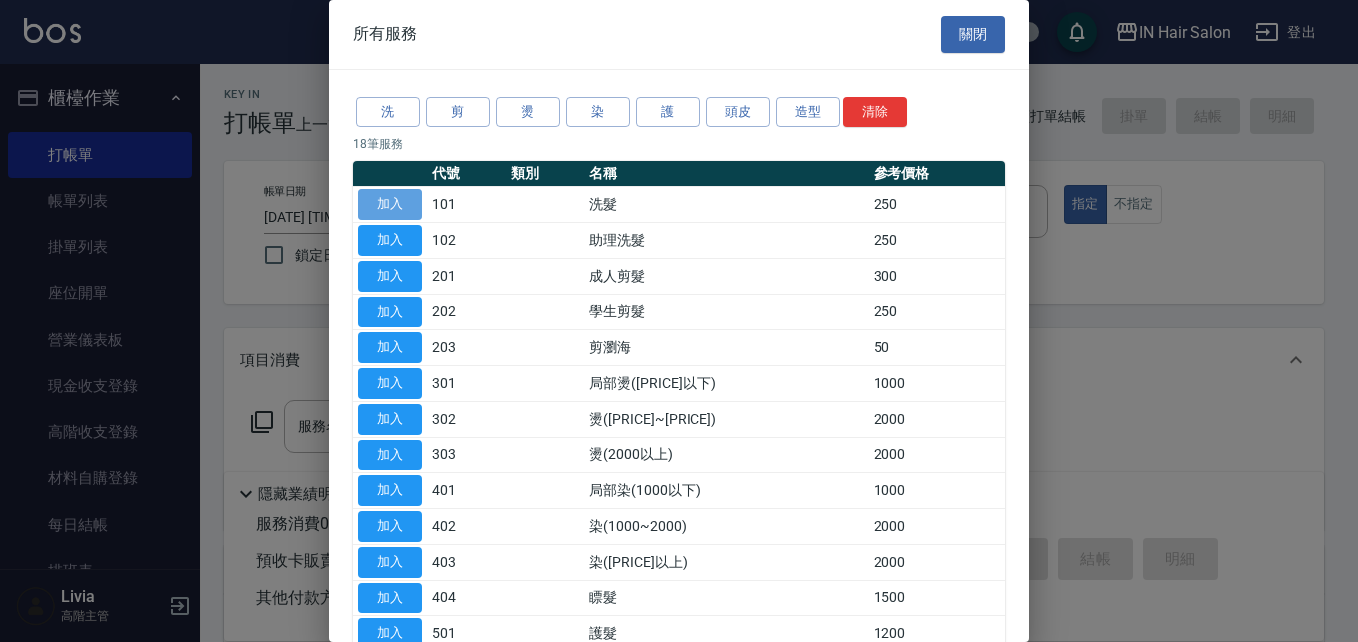 click on "加入" at bounding box center [390, 204] 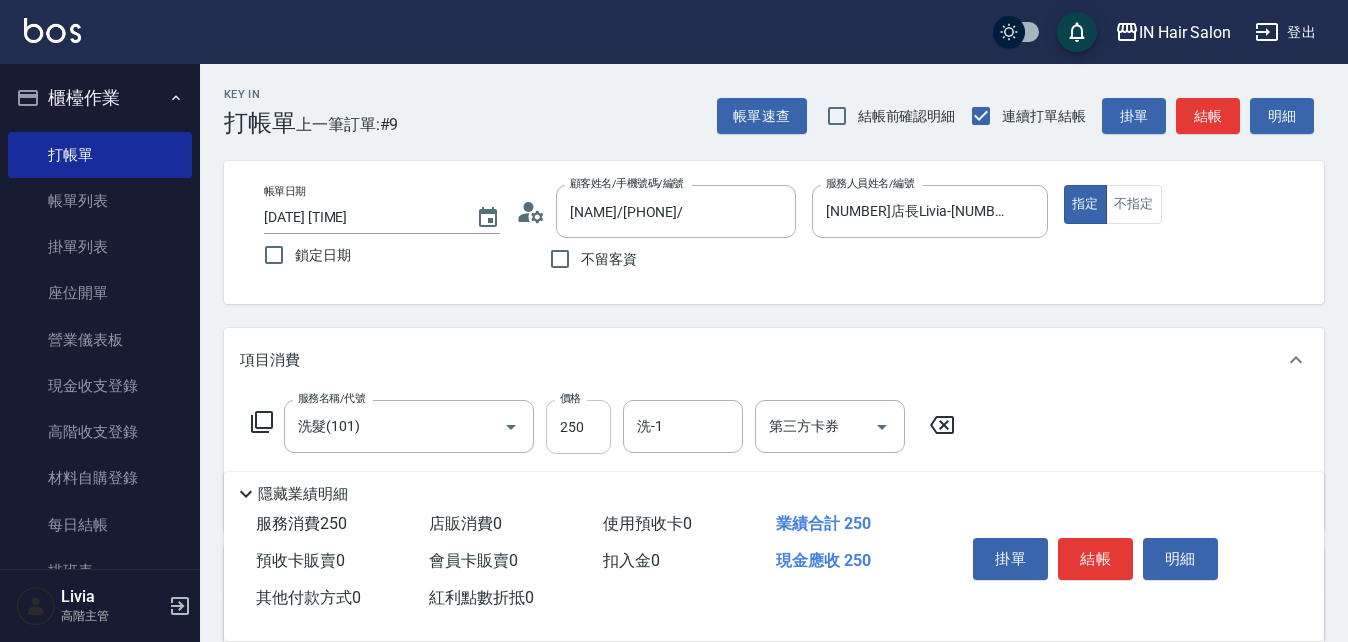 click on "250" at bounding box center [578, 427] 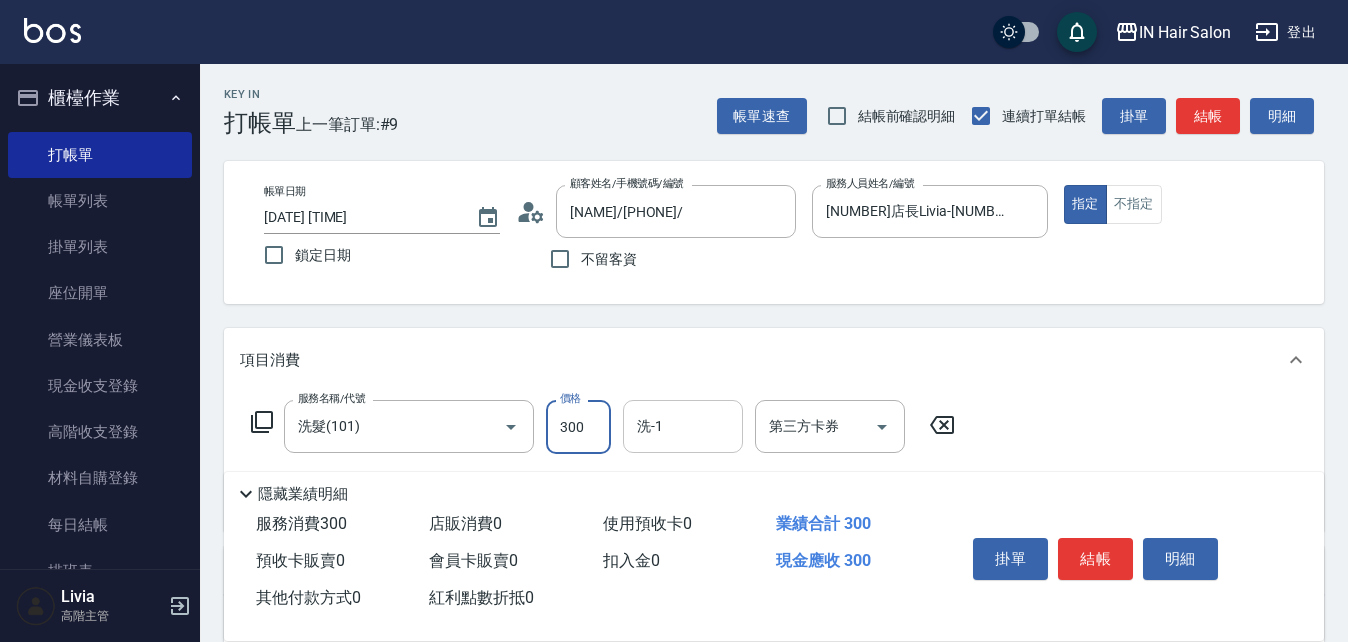 type on "300" 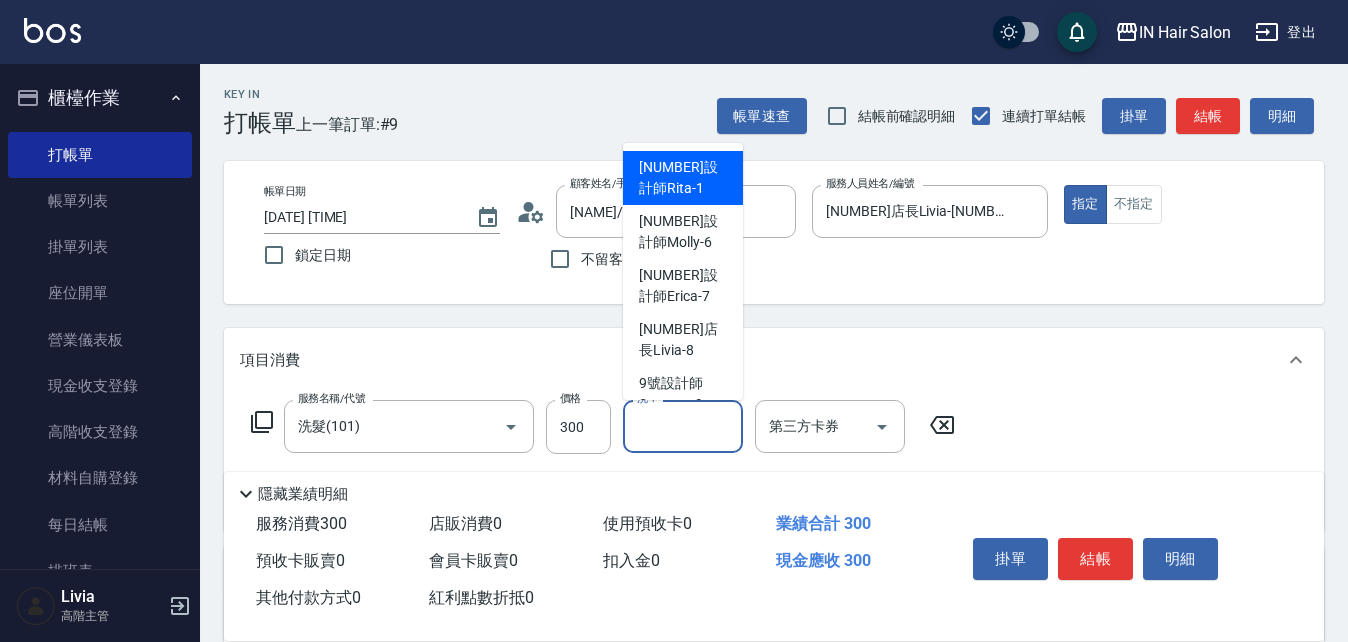 click on "洗-1" at bounding box center [683, 426] 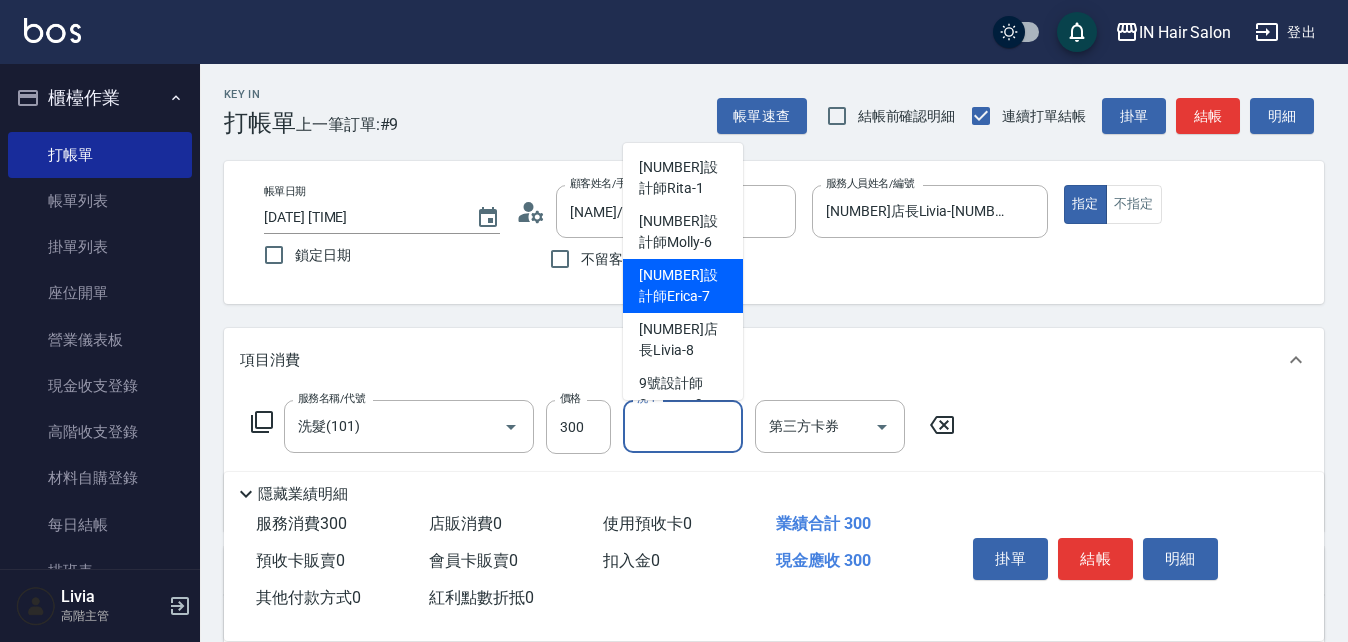 click on "[NUMBER]設計師Erica -[NUMBER]" at bounding box center (683, 286) 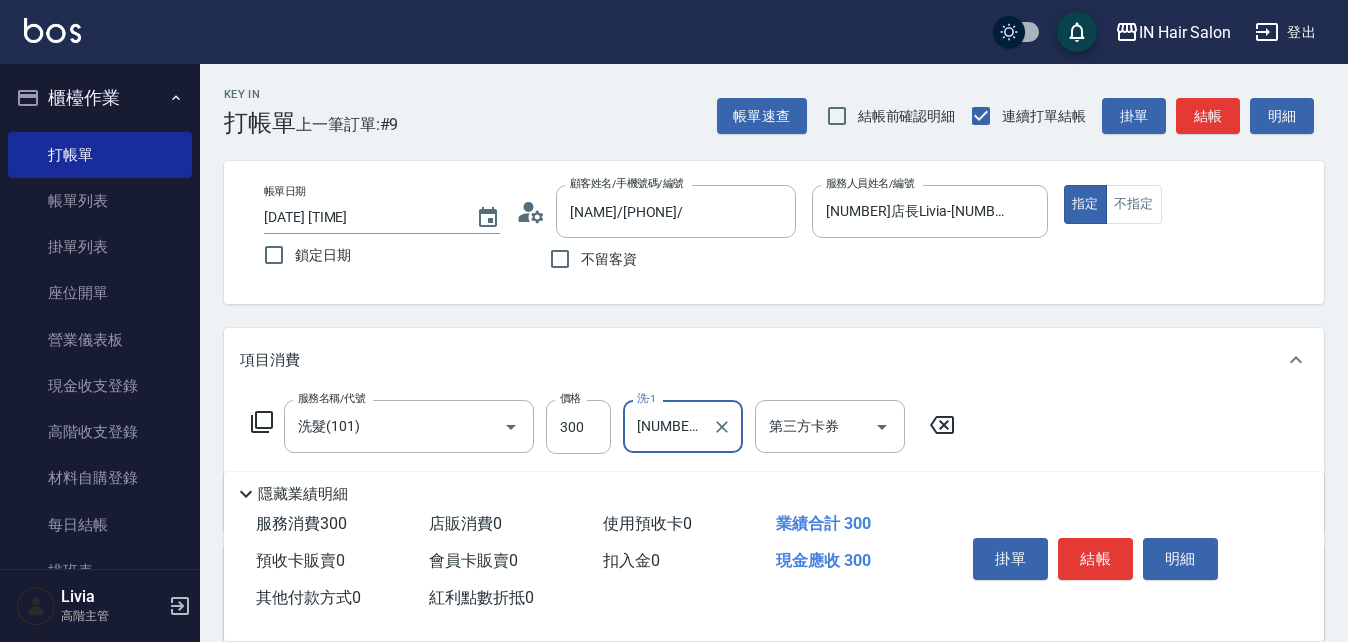 click on "服務名稱/代號 洗髮(101) 服務名稱/代號 價格 300 價格 洗-1 [NUMBER]設計師[NAME]-[NUMBER] 洗-1 第三方卡券 第三方卡券" at bounding box center (774, 461) 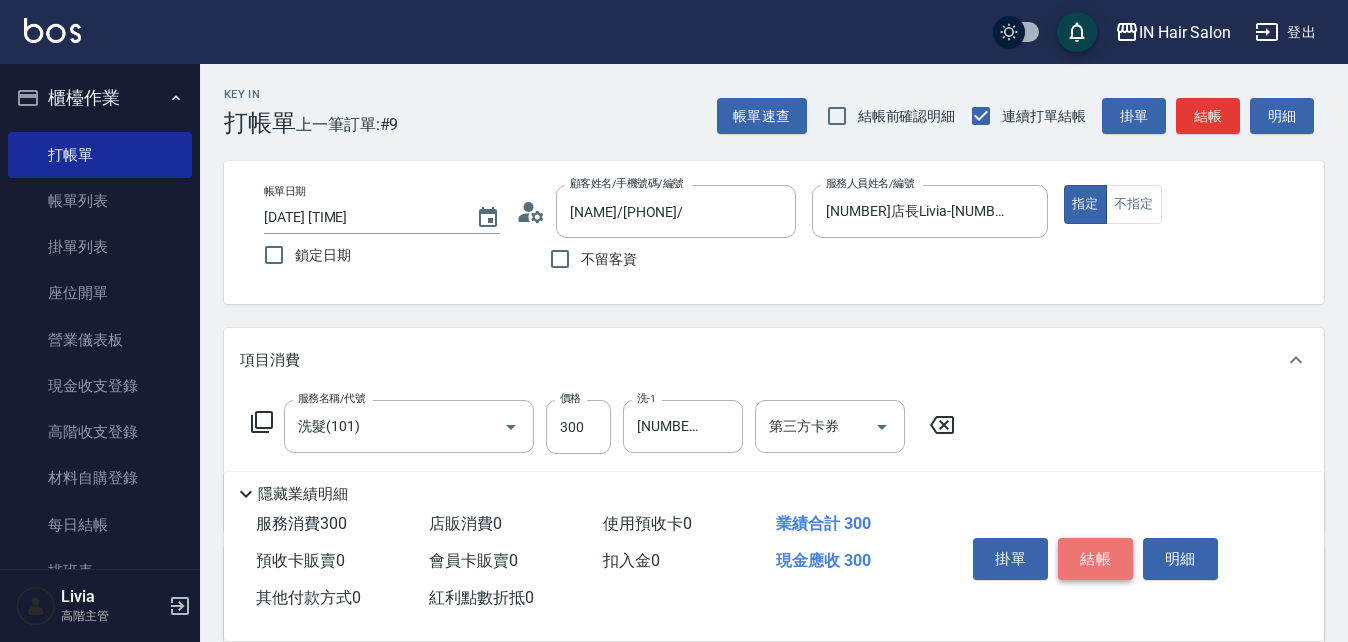 click on "結帳" at bounding box center [1095, 559] 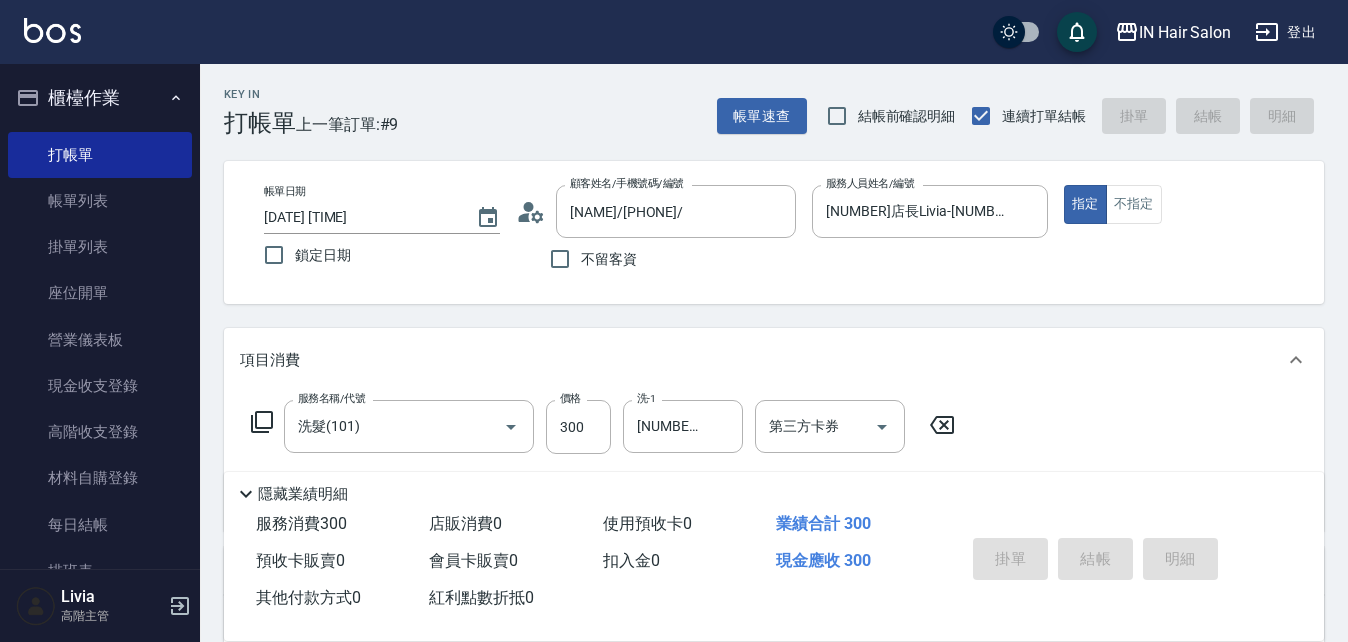 type 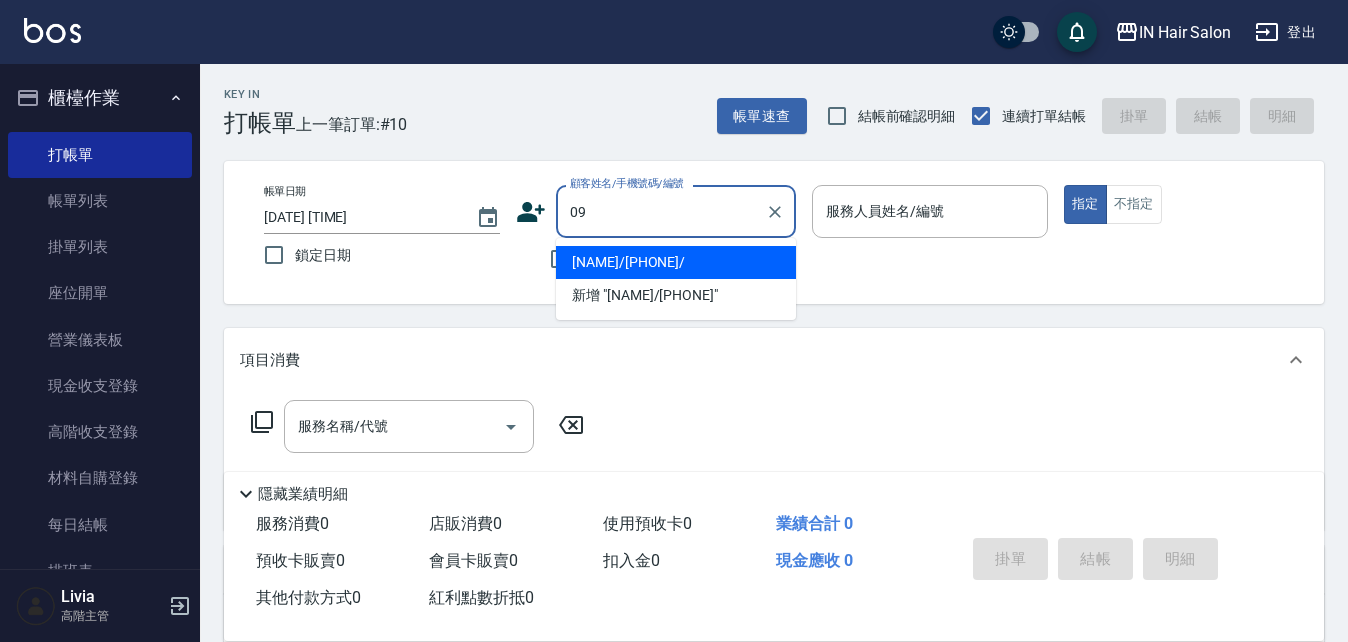 type on "0" 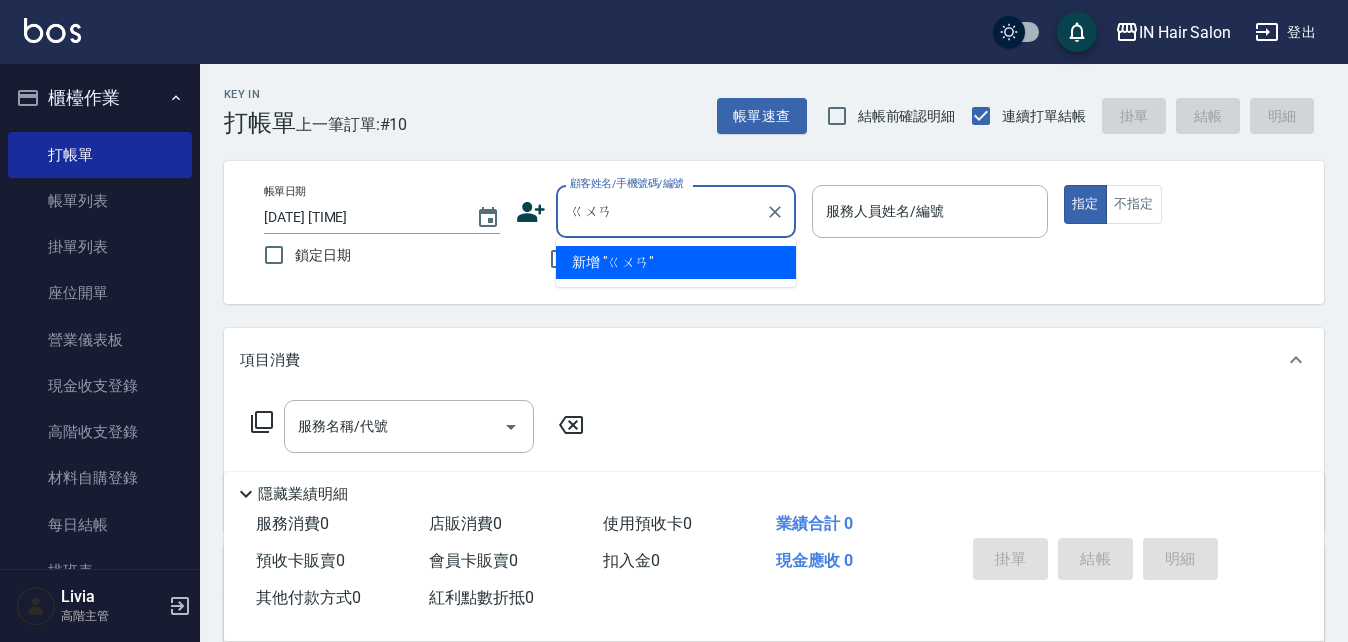 type on "冠" 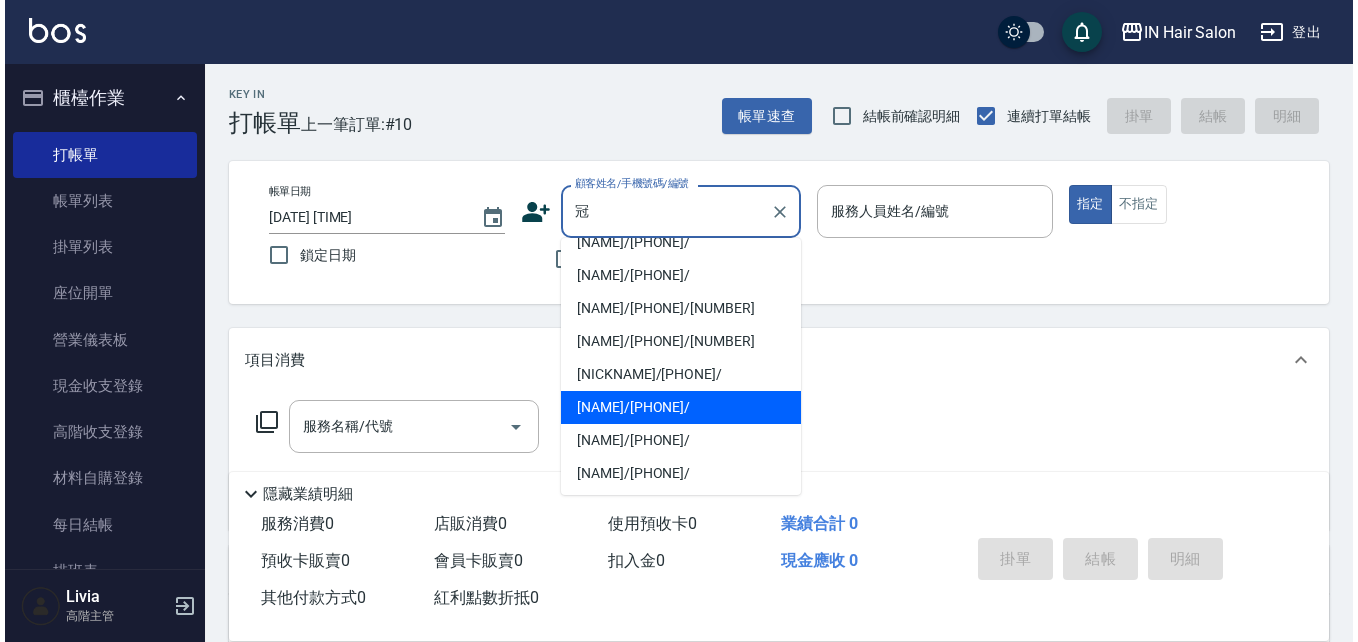 scroll, scrollTop: 0, scrollLeft: 0, axis: both 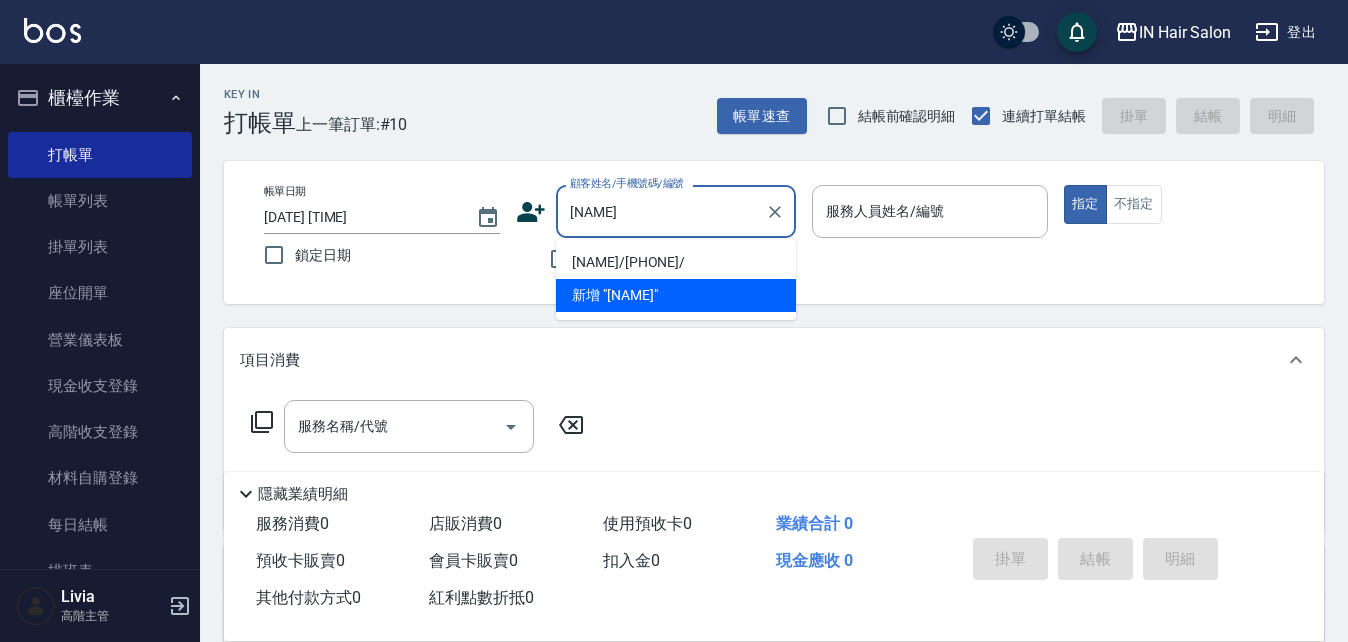 type on "[NAME]" 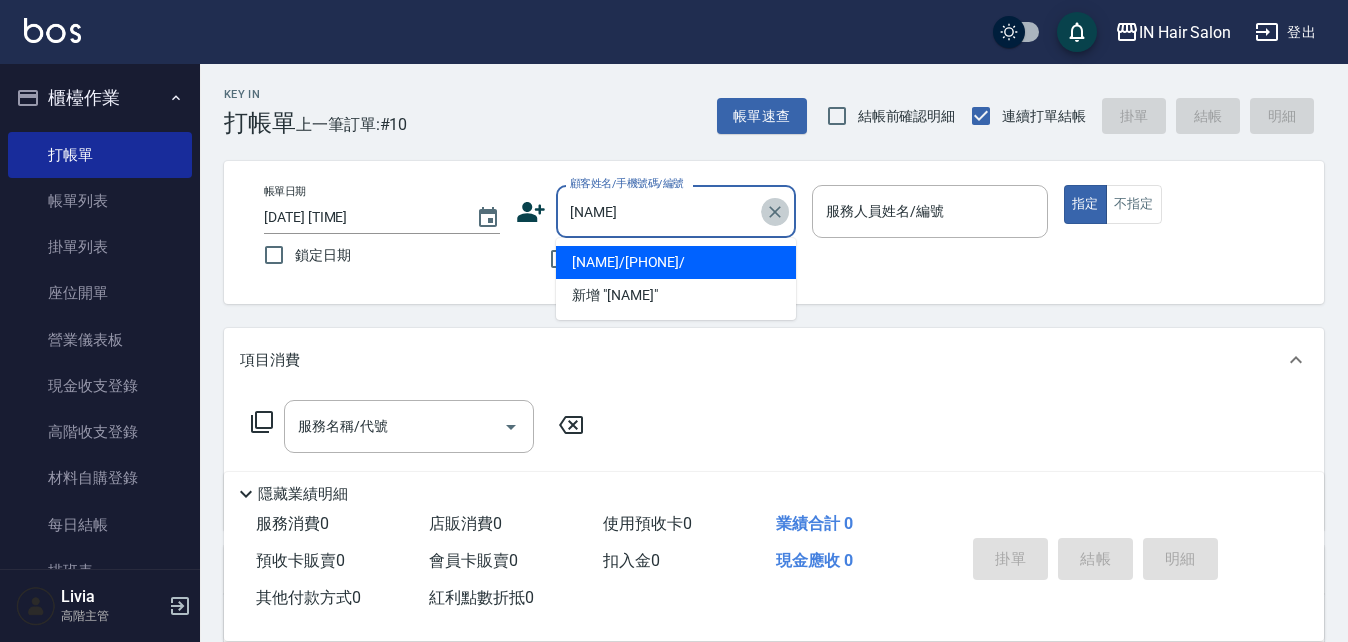 click 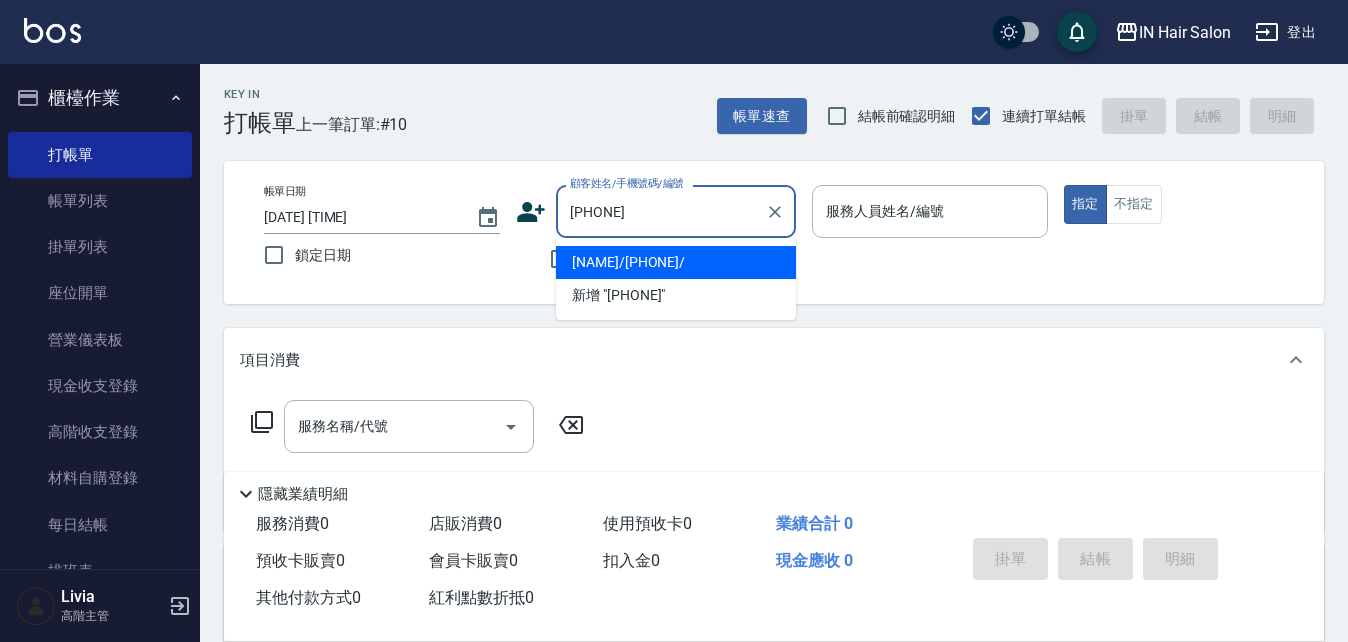 click on "[NAME]/[PHONE]/" at bounding box center (676, 262) 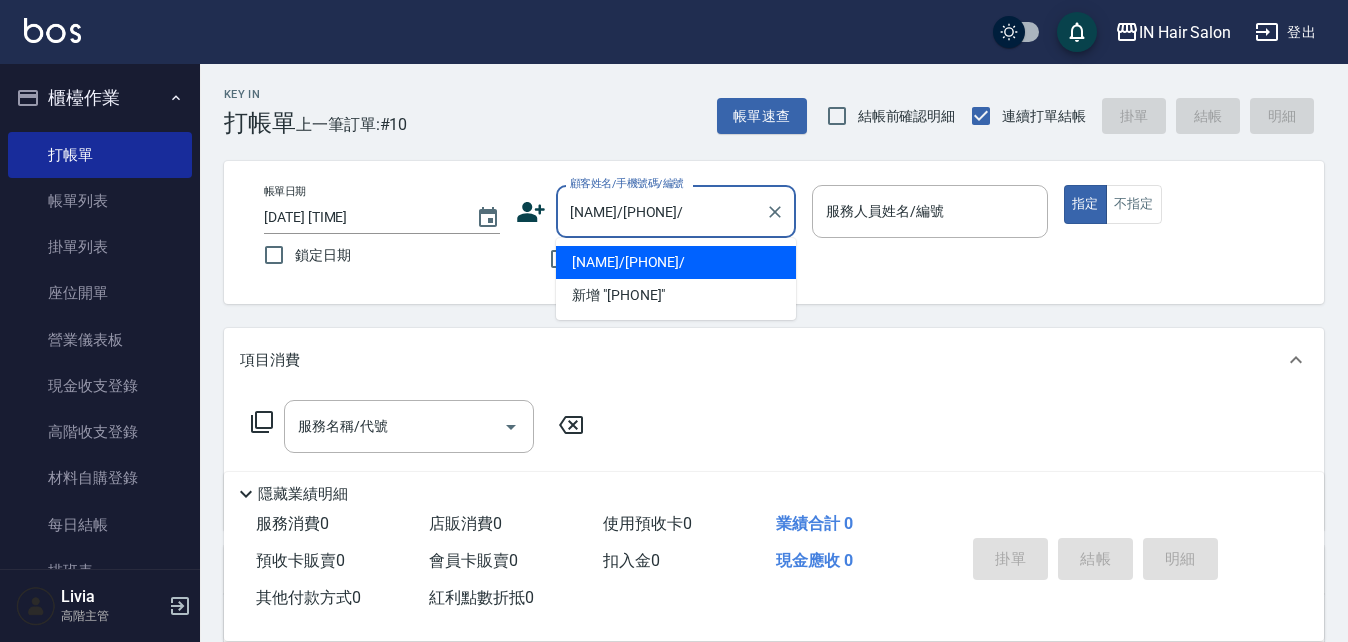 type on "[NUMBER]店長Livia-[NUMBER]" 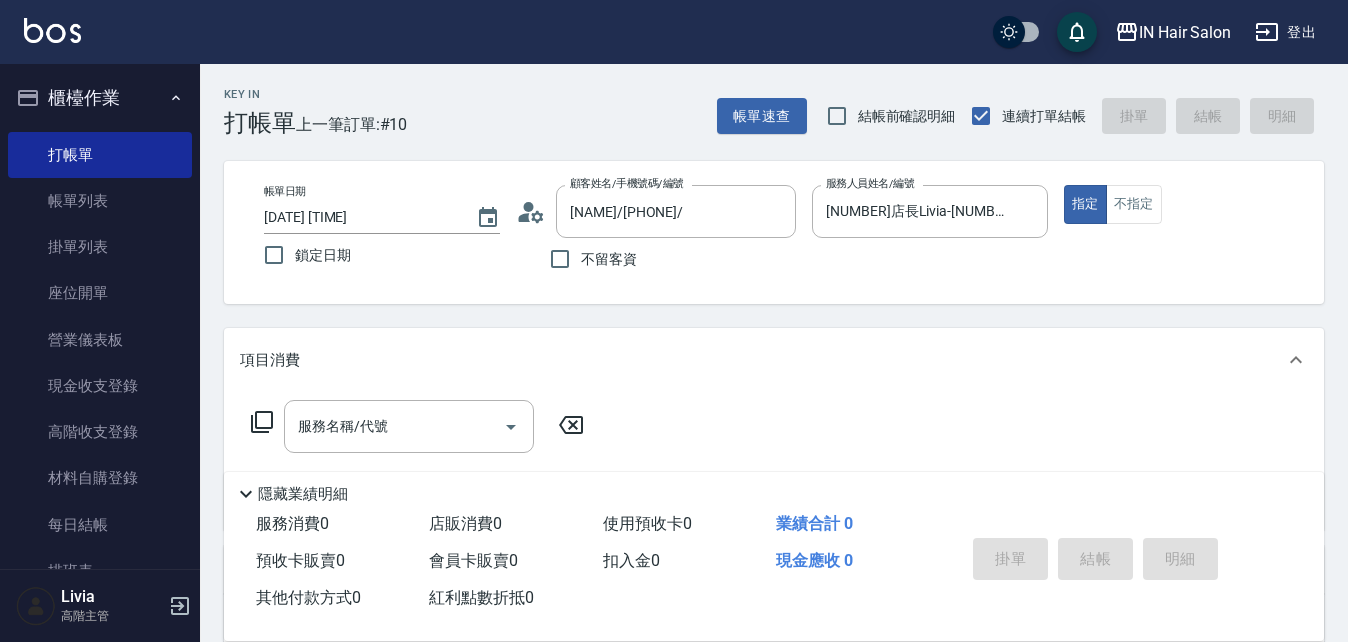 click 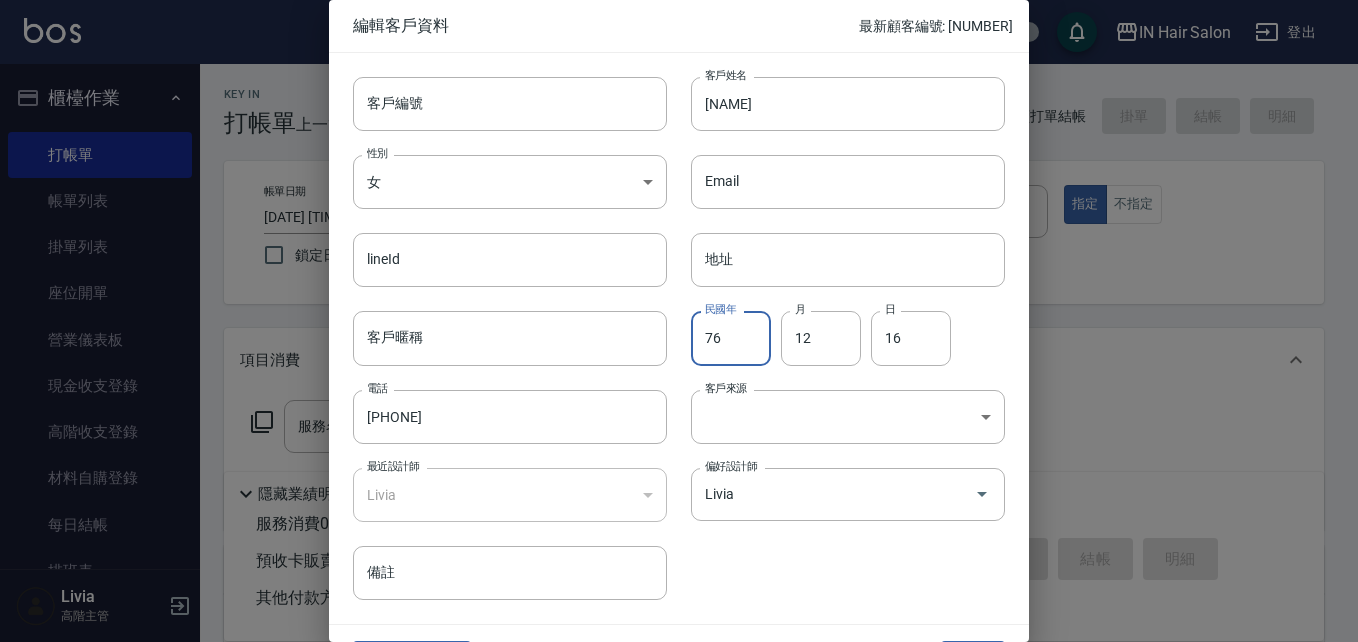 click on "76" at bounding box center [731, 338] 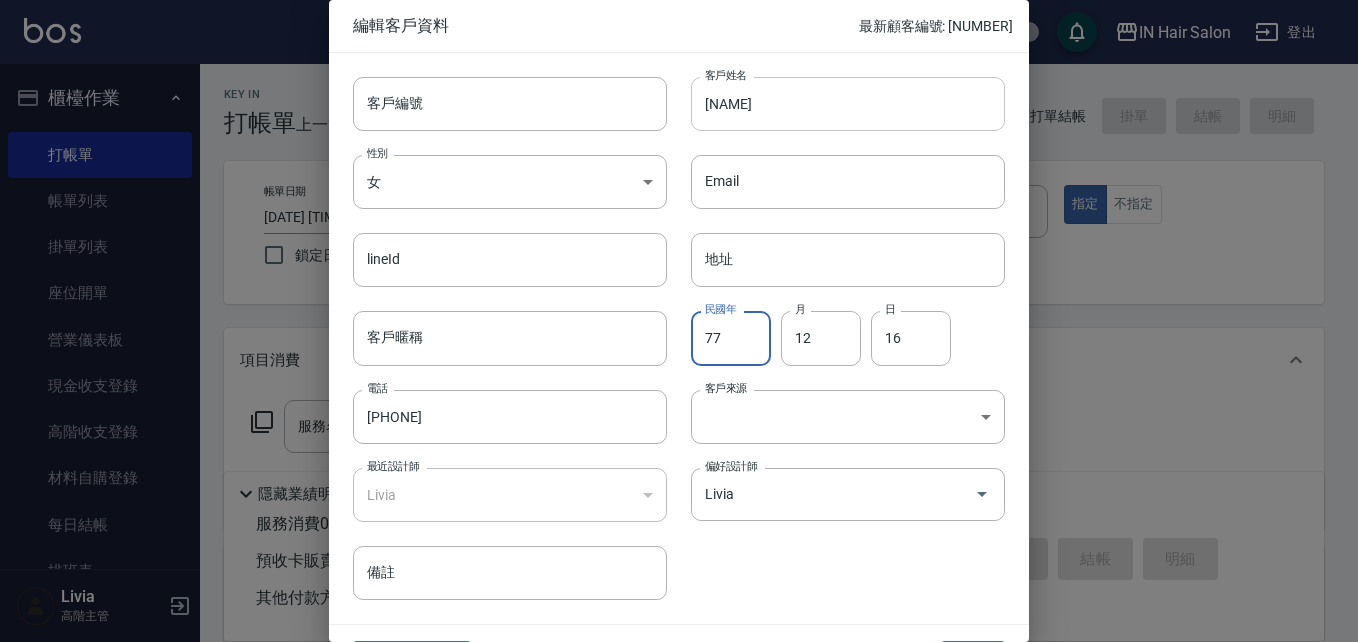 type on "77" 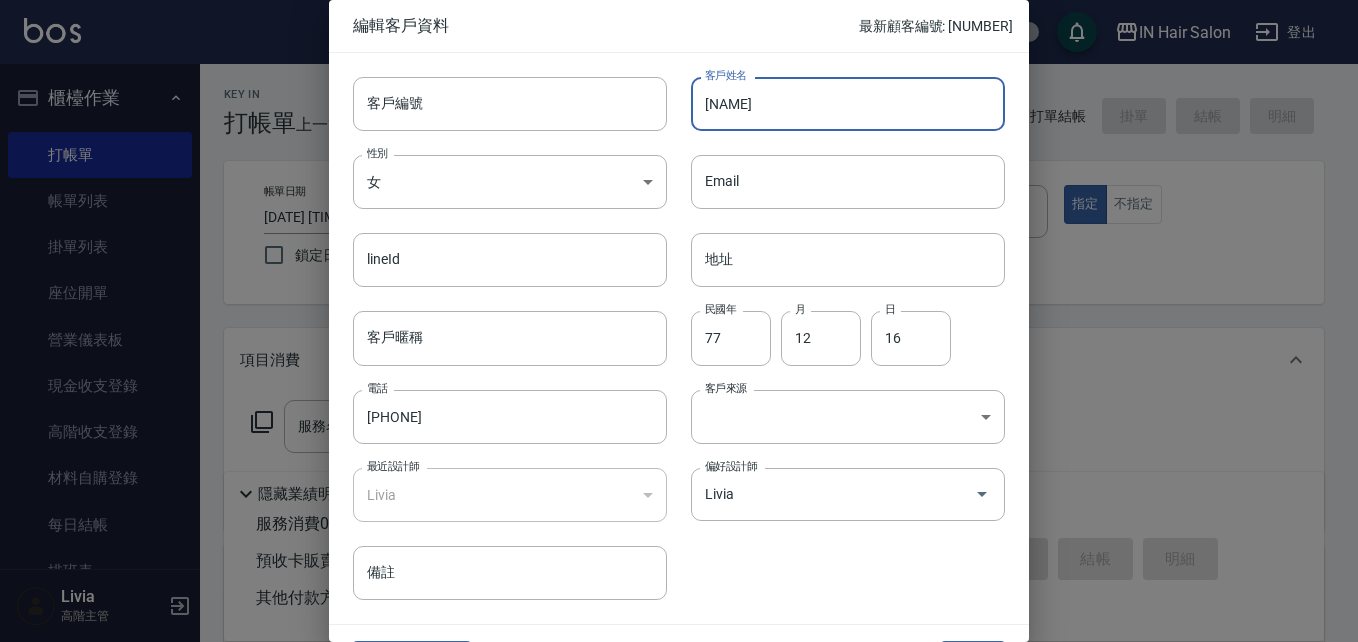 type on "吳" 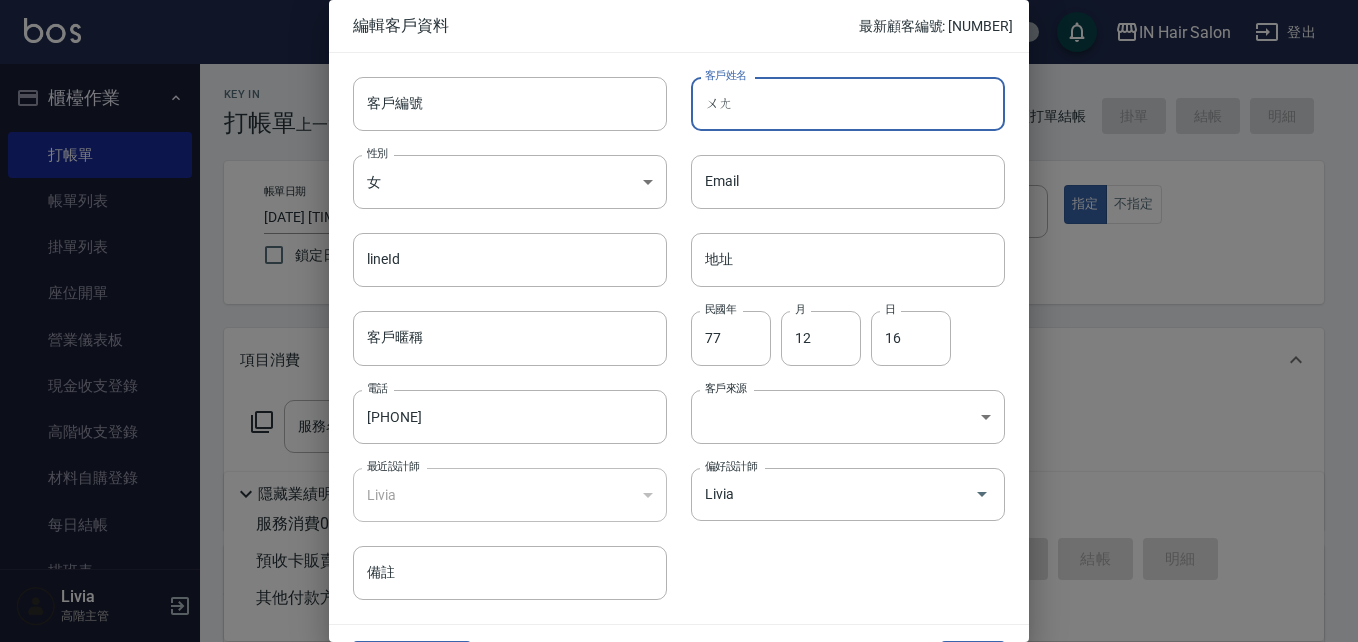 type on "王" 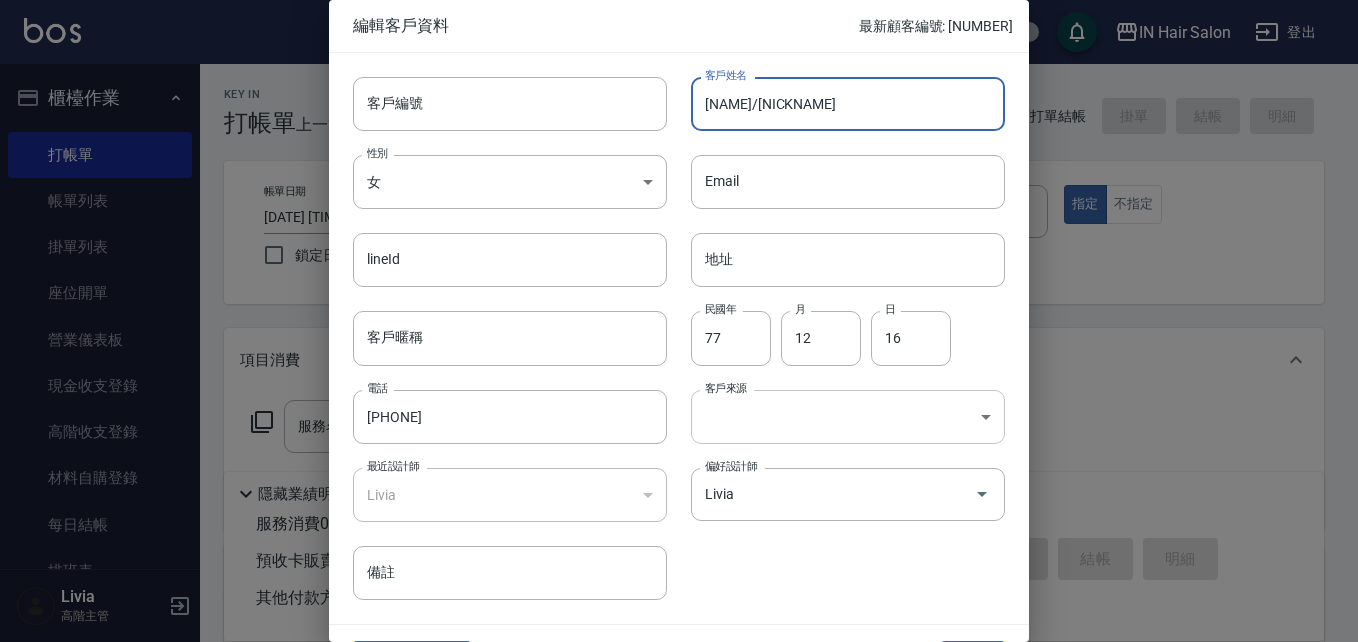 type on "[NAME]/[NICKNAME]" 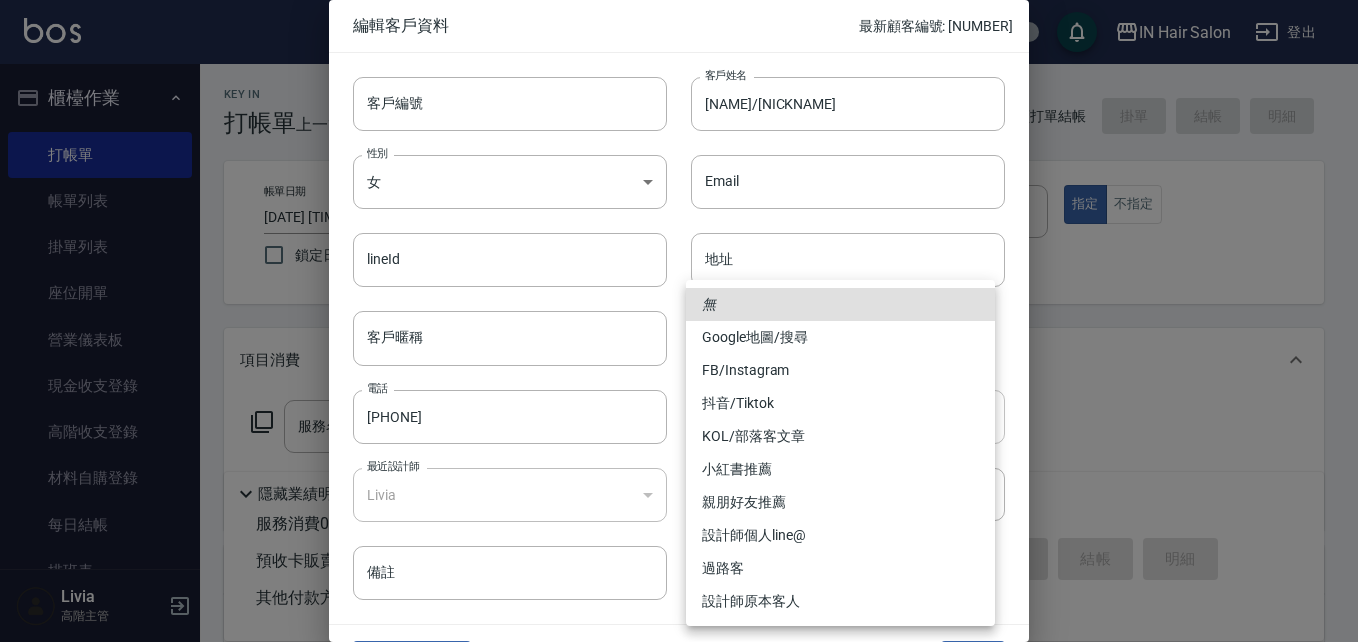 click on "IN Hair Salon 登出 櫃檯作業 打帳單 帳單列表 掛單列表 座位開單 營業儀表板 現金收支登錄 高階收支登錄 材料自購登錄 每日結帳 排班表 現場電腦打卡 掃碼打卡 預約管理 預約管理 單日預約紀錄 單週預約紀錄 報表及分析 報表目錄 消費分析儀表板 店家區間累計表 店家日報表 店家排行榜 互助日報表 互助月報表 互助排行榜 互助點數明細 互助業績報表 全店業績分析表 每日業績分析表 營業統計分析表 營業項目月分析表 設計師業績表 設計師日報表 設計師業績分析表 設計師業績月報表 設計師抽成報表 設計師排行榜 商品銷售排行榜 商品消耗明細 商品進銷貨報表 商品庫存表 商品庫存盤點表 會員卡銷售報表 服務扣項明細表 單一服務項目查詢 店販抽成明細 店販分類抽成明細 顧客入金餘額表 顧客卡券餘額表 每日非現金明細 每日收支明細 收支分類明細表 收支匯款表 0" at bounding box center (679, 489) 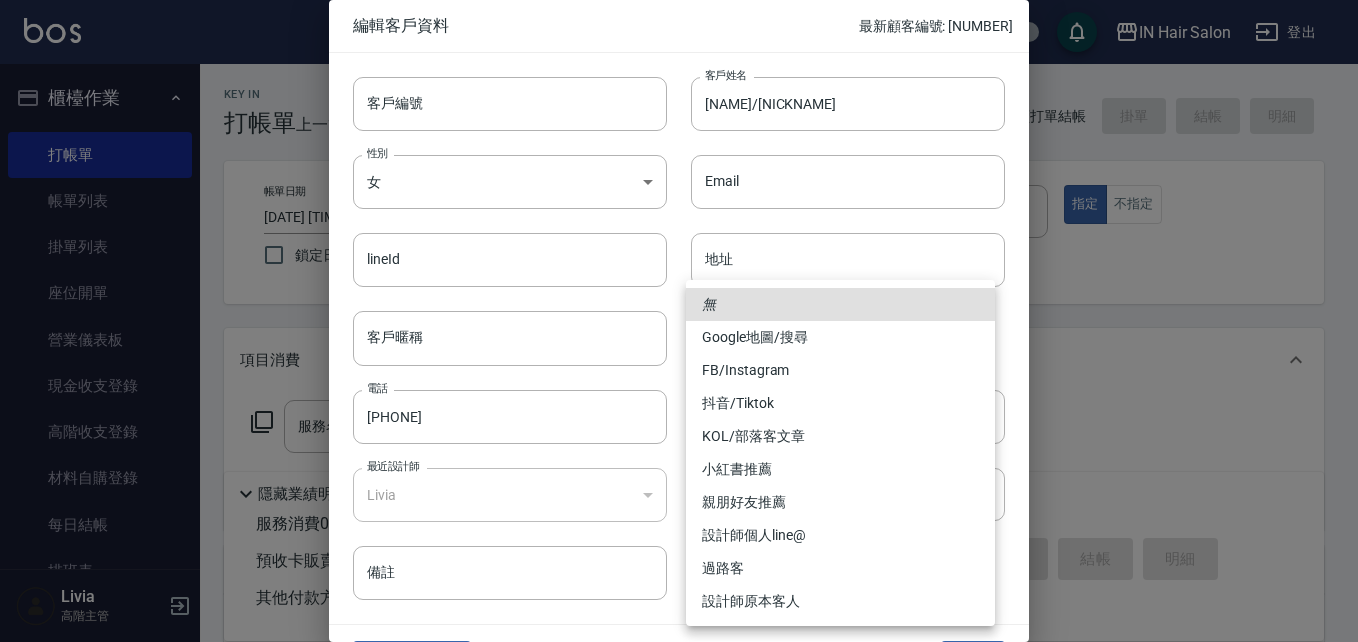 click on "設計師原本客人" at bounding box center [840, 601] 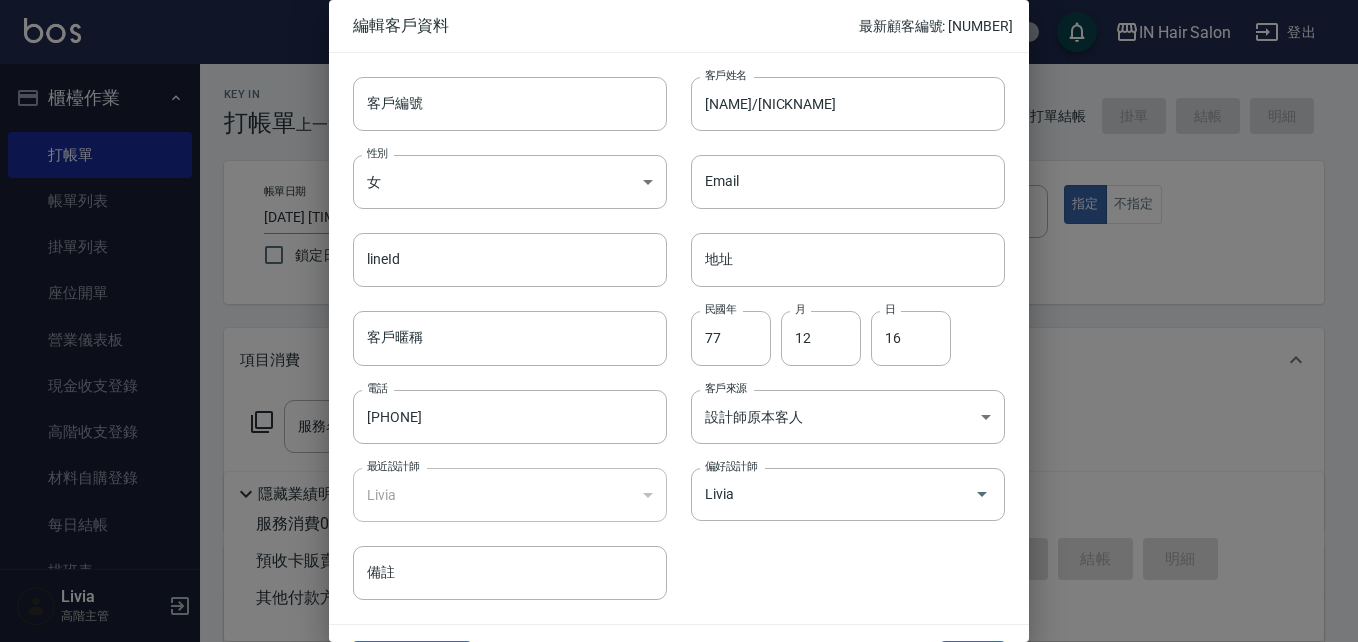 click on "客戶編號 客戶編號 客戶姓名 [NAME]/[NICKNAME] 客戶姓名 性別 女 FEMALE 性別 Email Email lineId lineId 地址 地址 客戶暱稱 客戶暱稱 民國年 77 民國年 月 12 月 日 16 日 電話 [PHONE] 電話 客戶來源 設計師原本客人 設計師原本客人 客戶來源 最近設計師  Livia [UUID] 最近設計師 偏好設計師 Livia 偏好設計師 備註 備註" at bounding box center (667, 326) 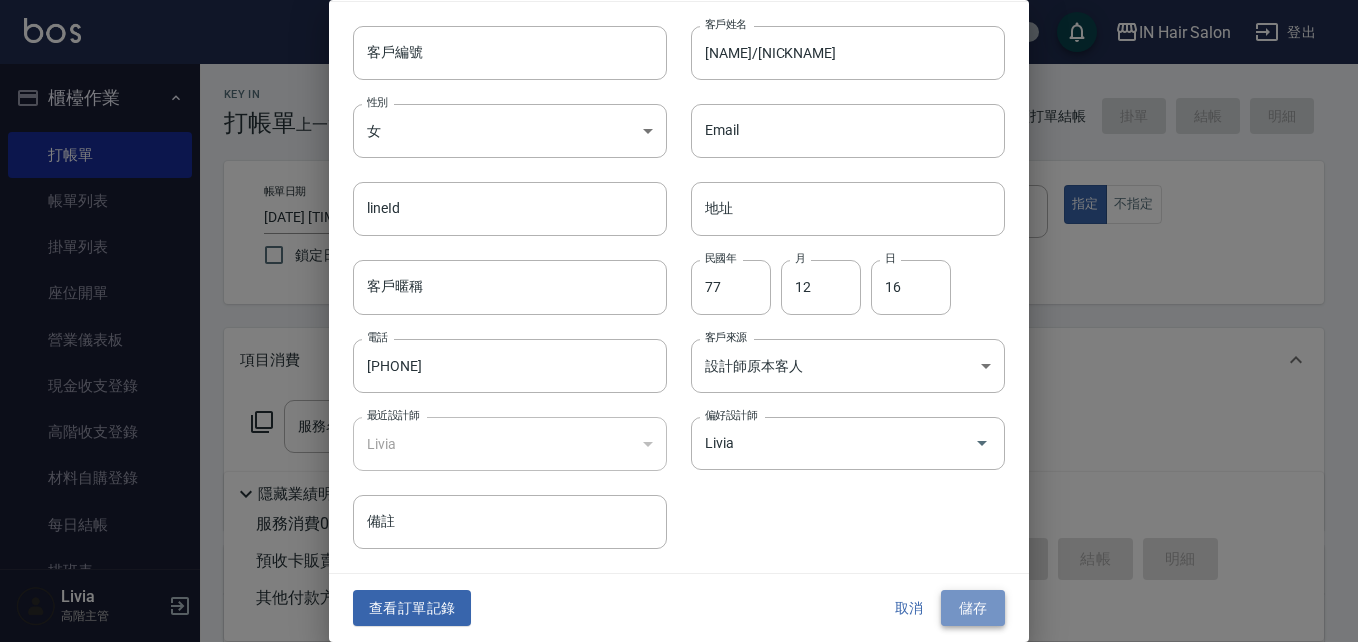 click on "儲存" at bounding box center (973, 608) 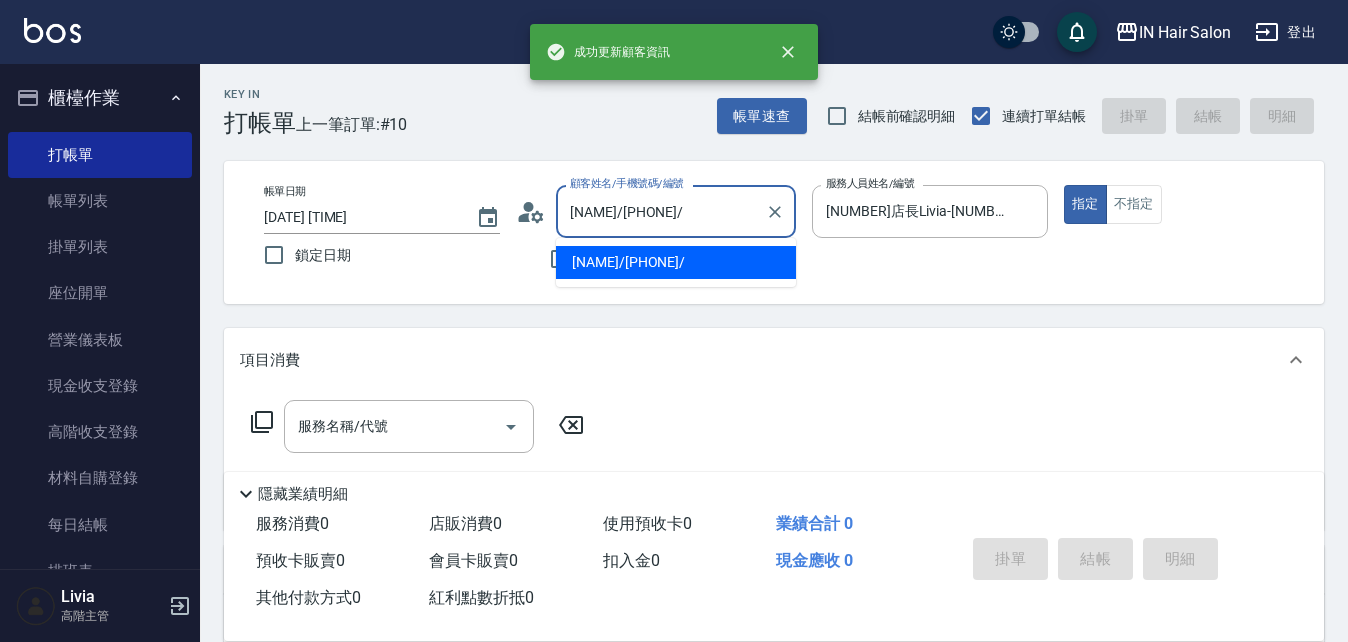 click on "[NAME]/[PHONE]/" at bounding box center (661, 211) 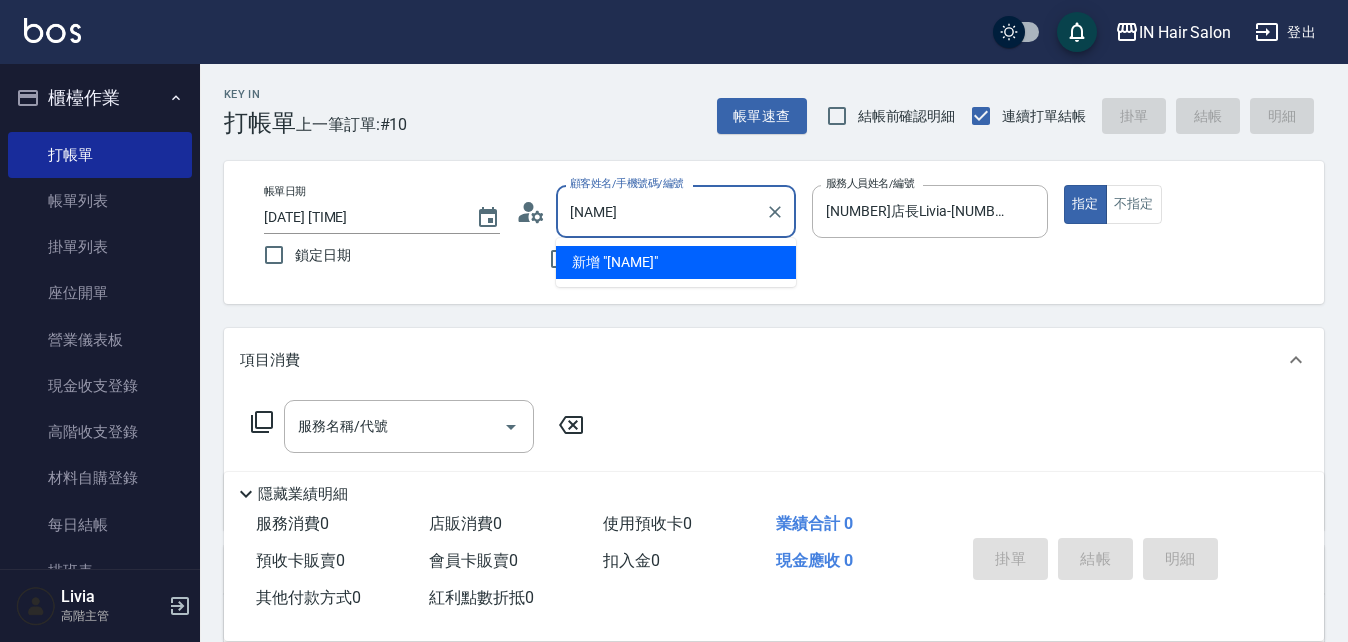 type on "吳" 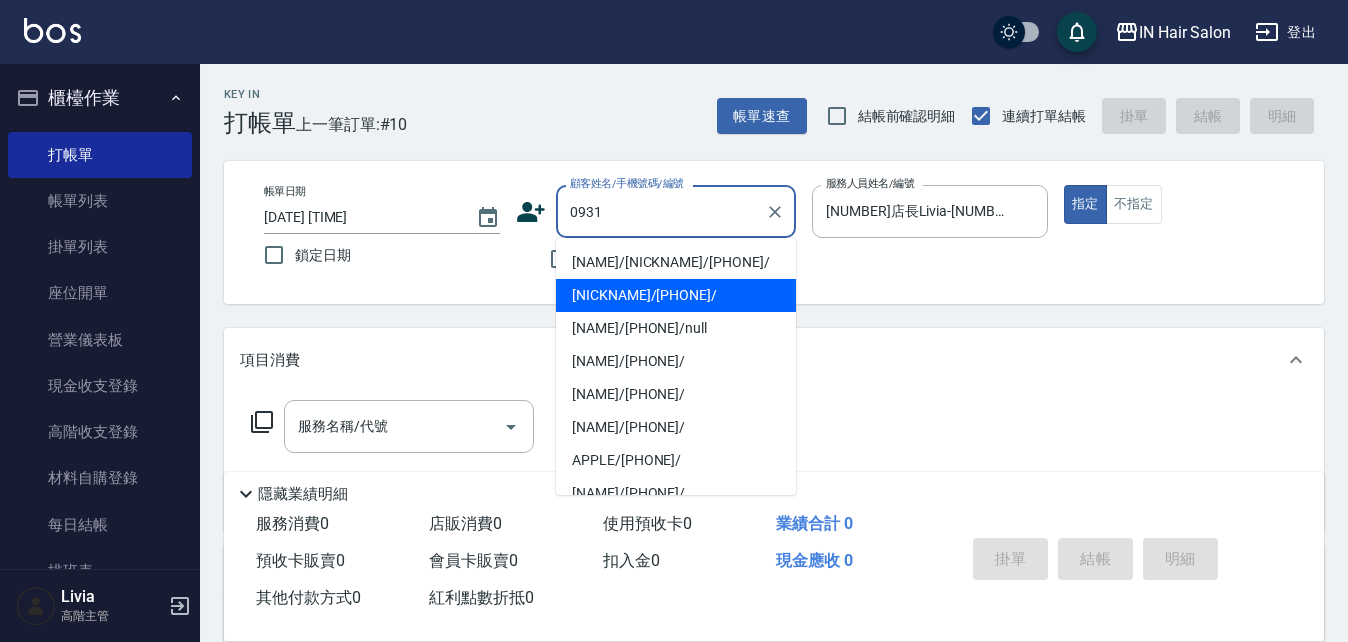 click on "[NAME]/[NICKNAME]/[PHONE]/" at bounding box center [676, 262] 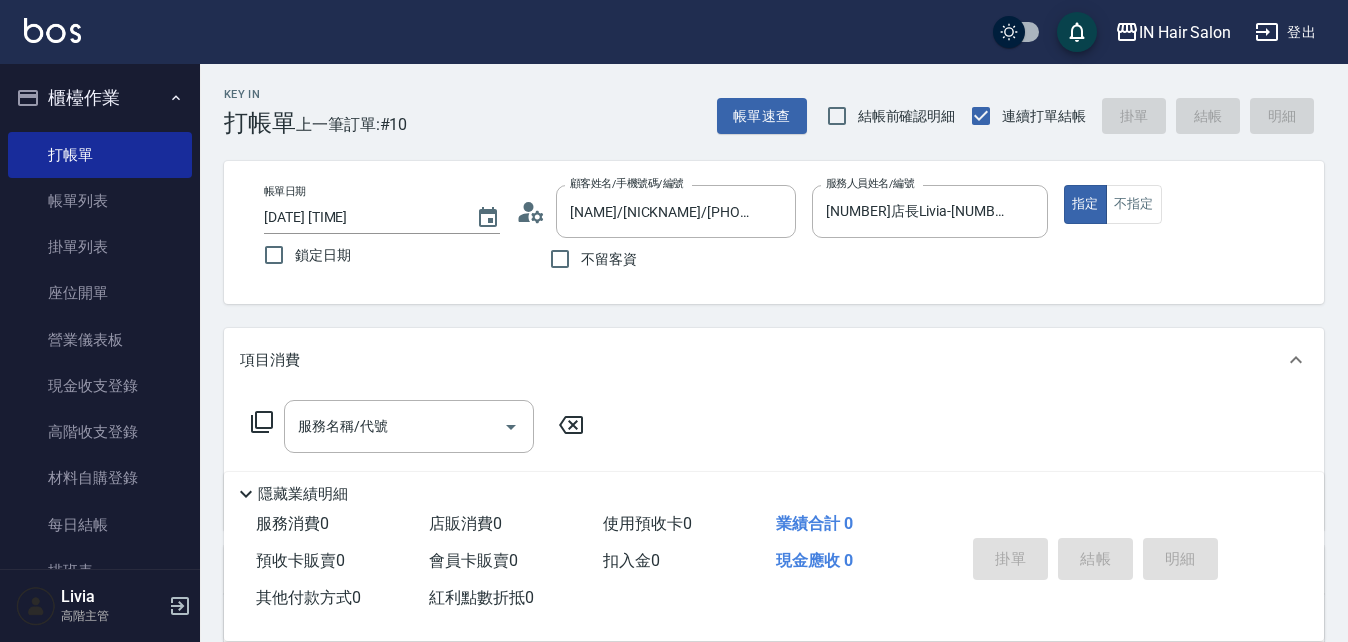 click 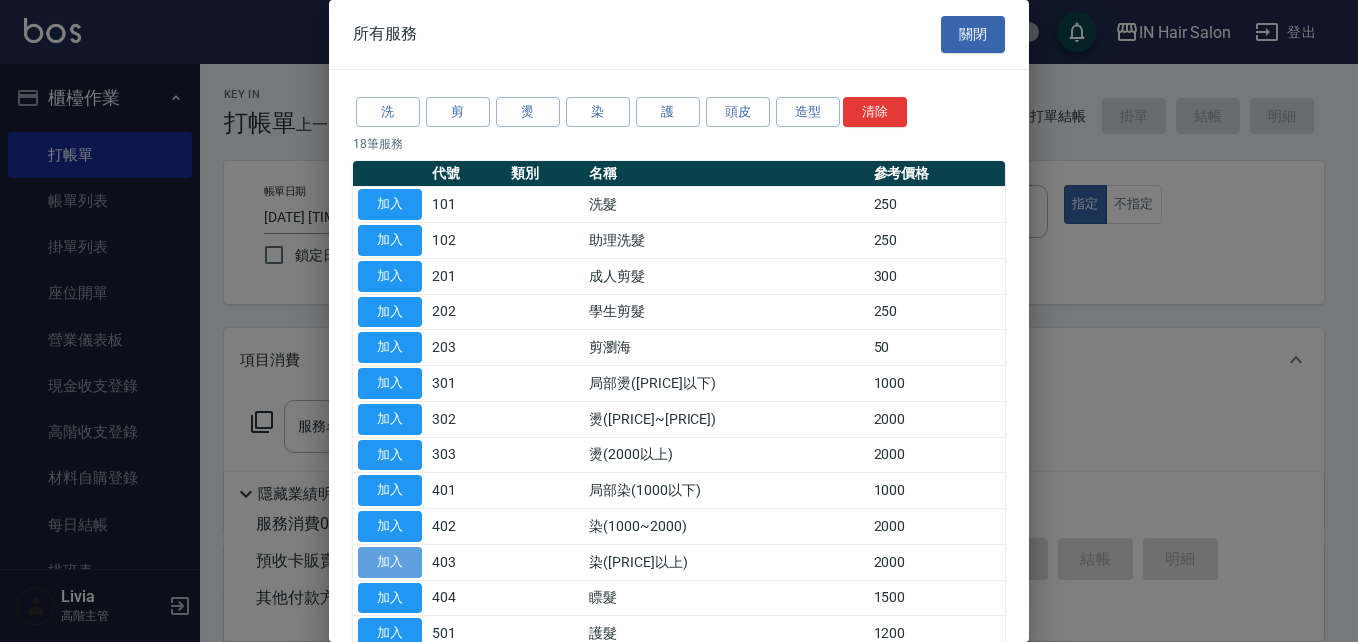 click on "加入" at bounding box center [390, 562] 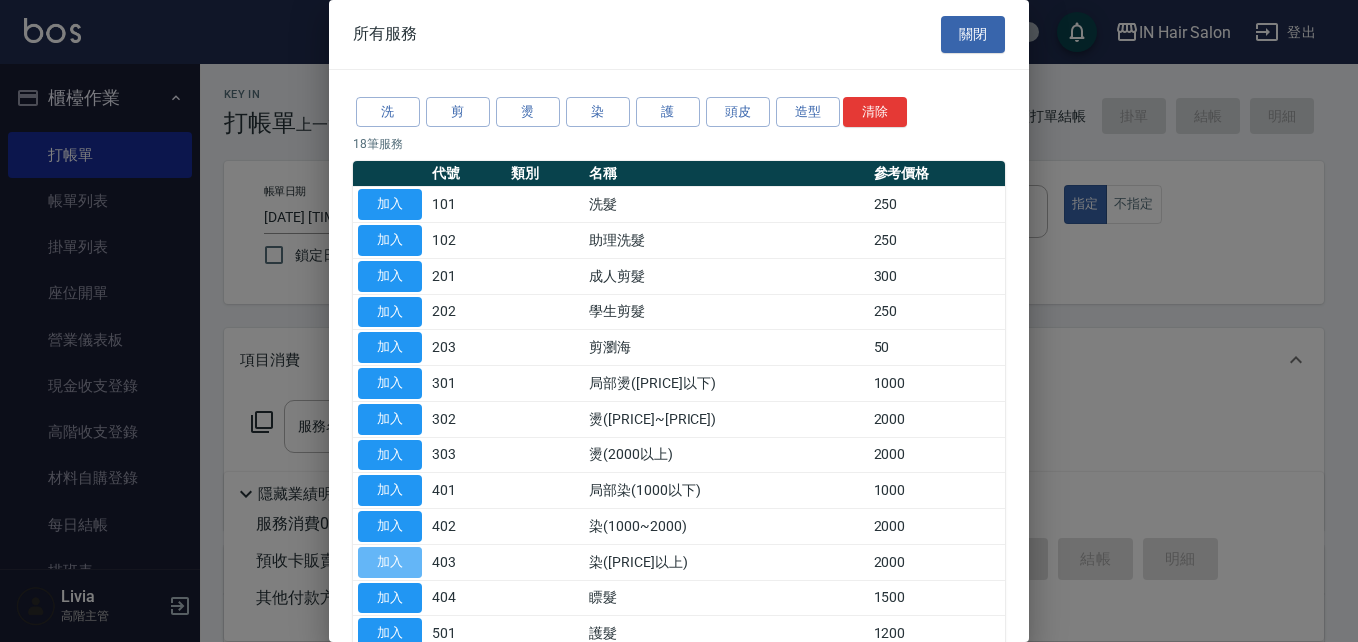 type on "染([PRICE]以上)(403)" 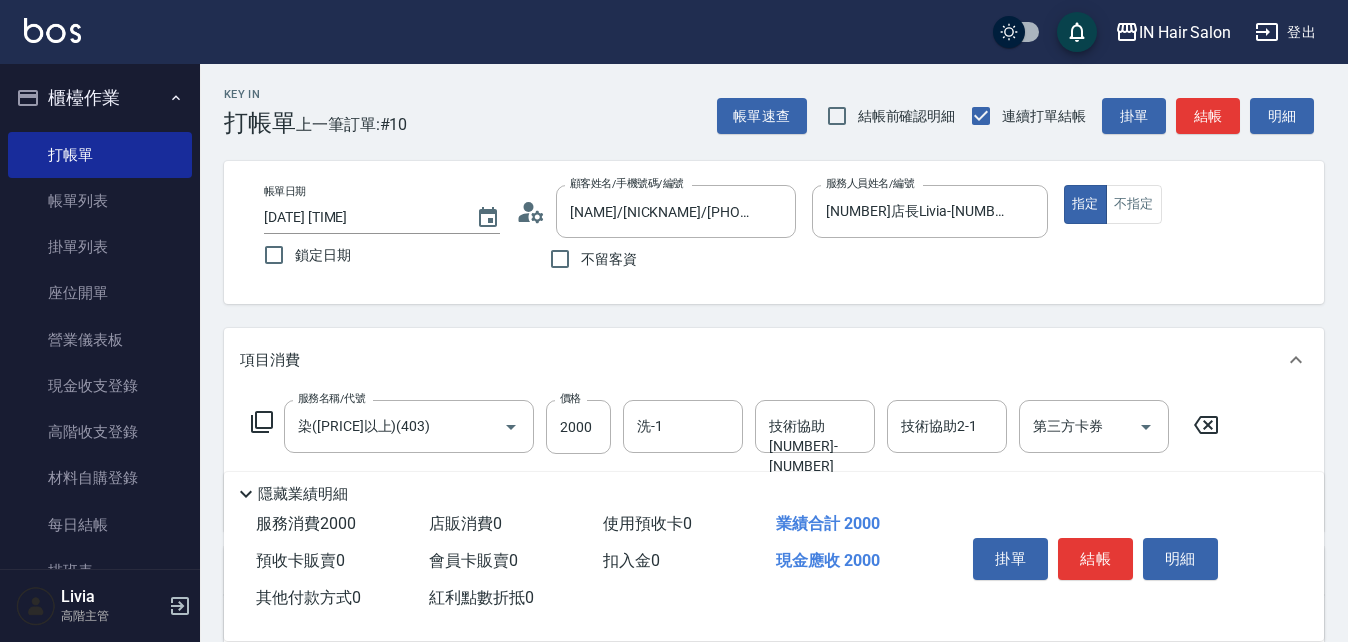 click 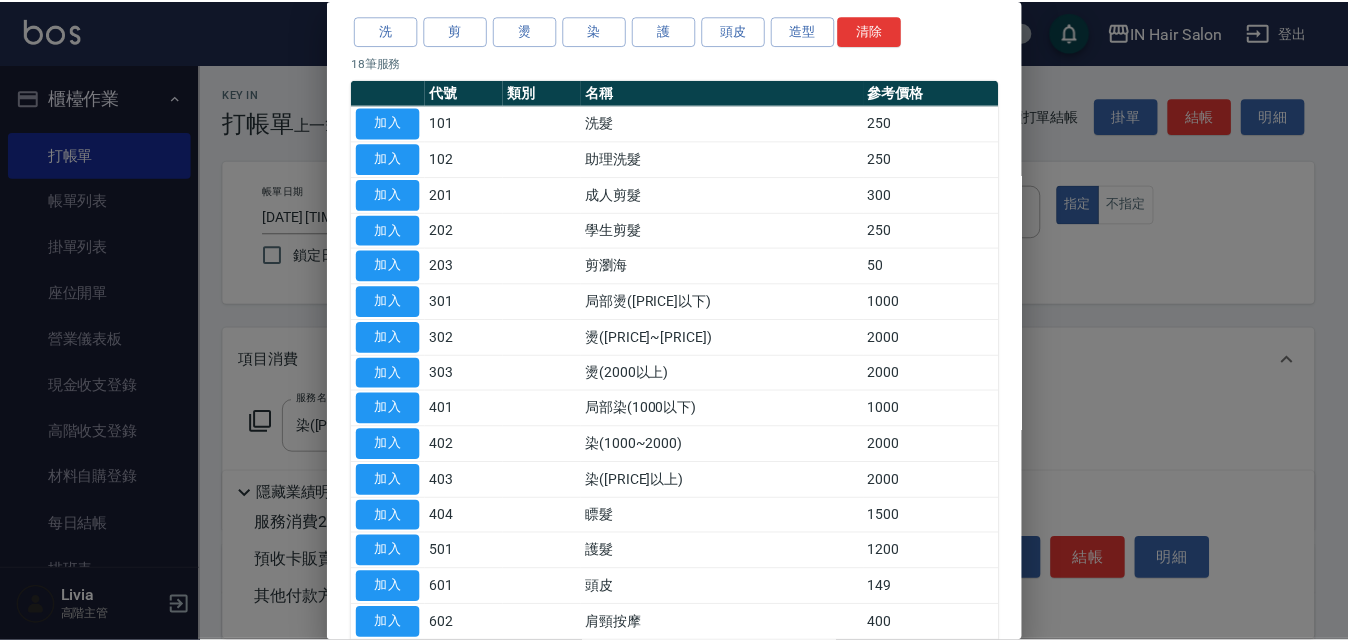 scroll, scrollTop: 100, scrollLeft: 0, axis: vertical 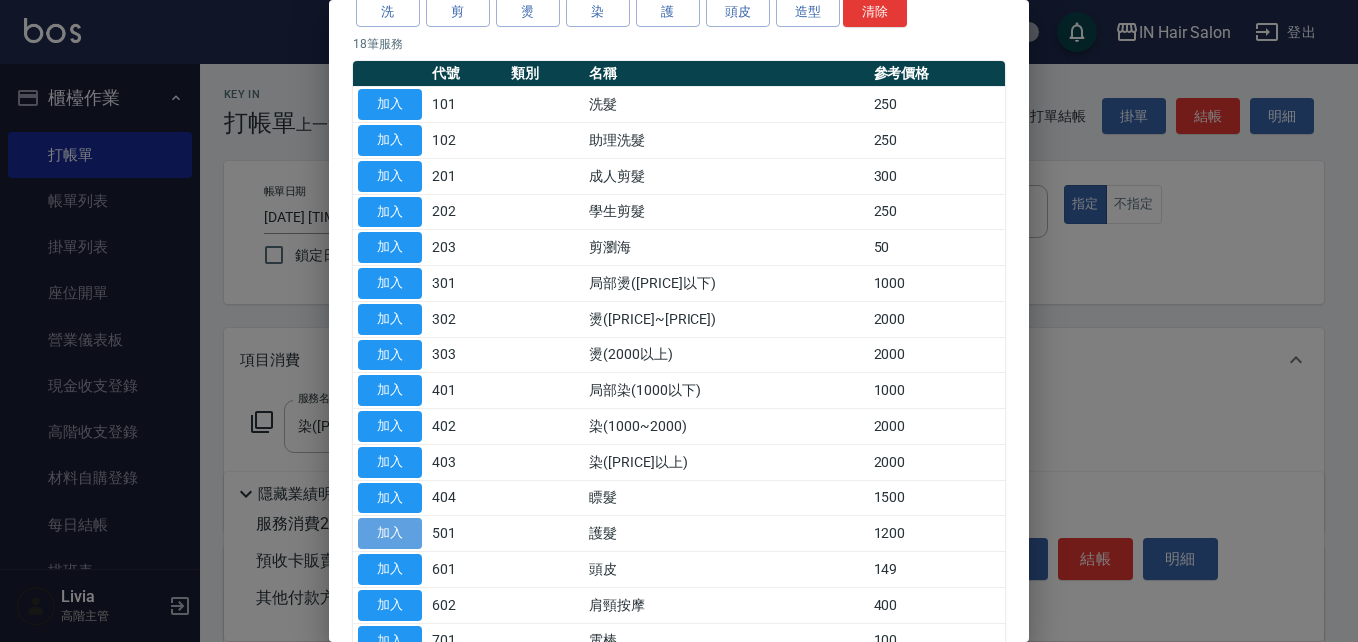 click on "加入" at bounding box center [390, 533] 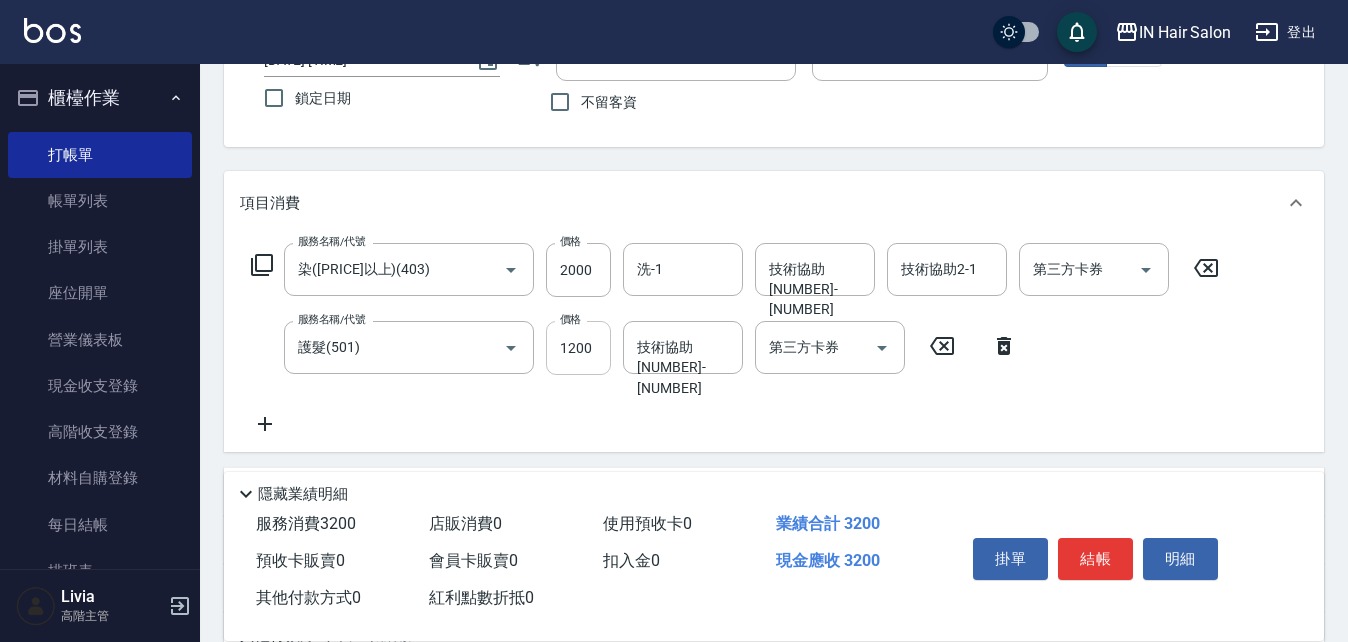 scroll, scrollTop: 200, scrollLeft: 0, axis: vertical 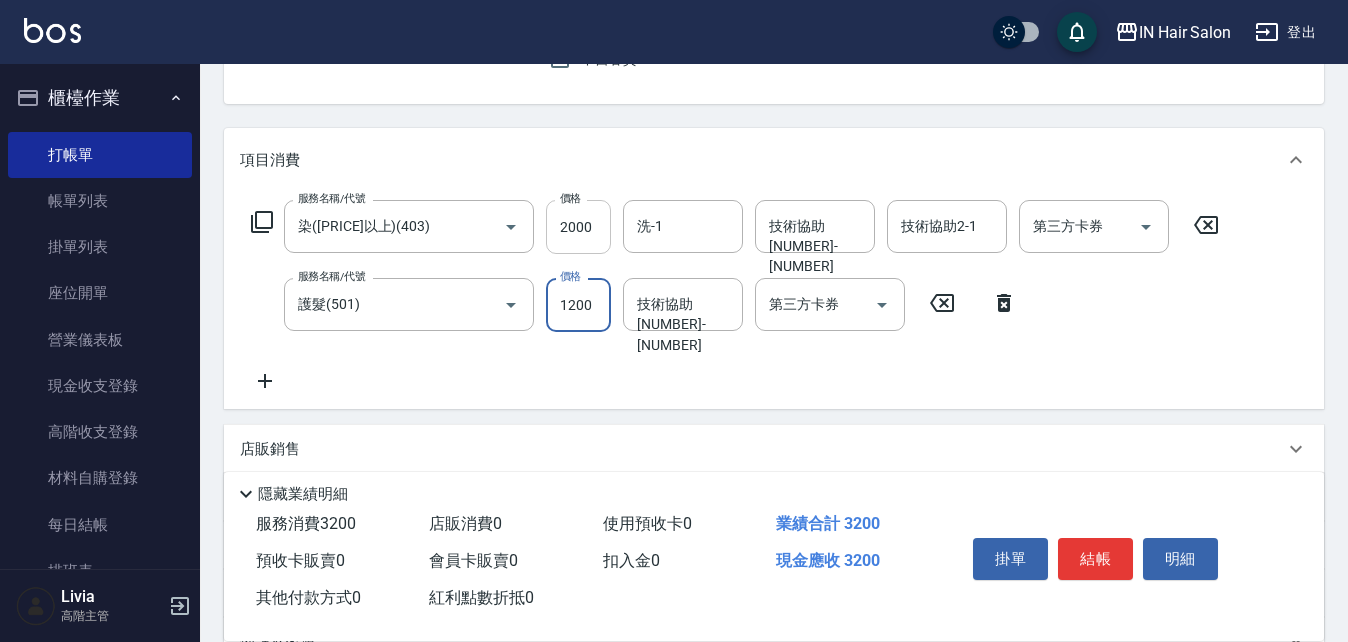 click on "2000" at bounding box center (578, 227) 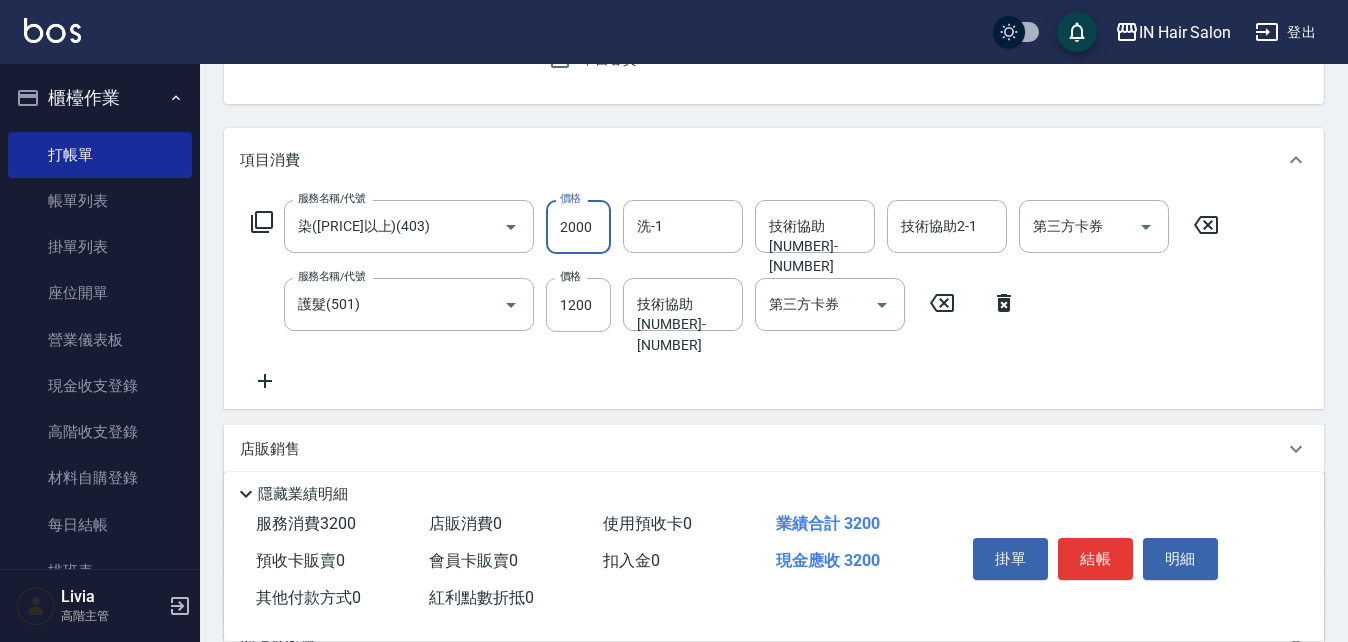 click on "2000" at bounding box center [578, 227] 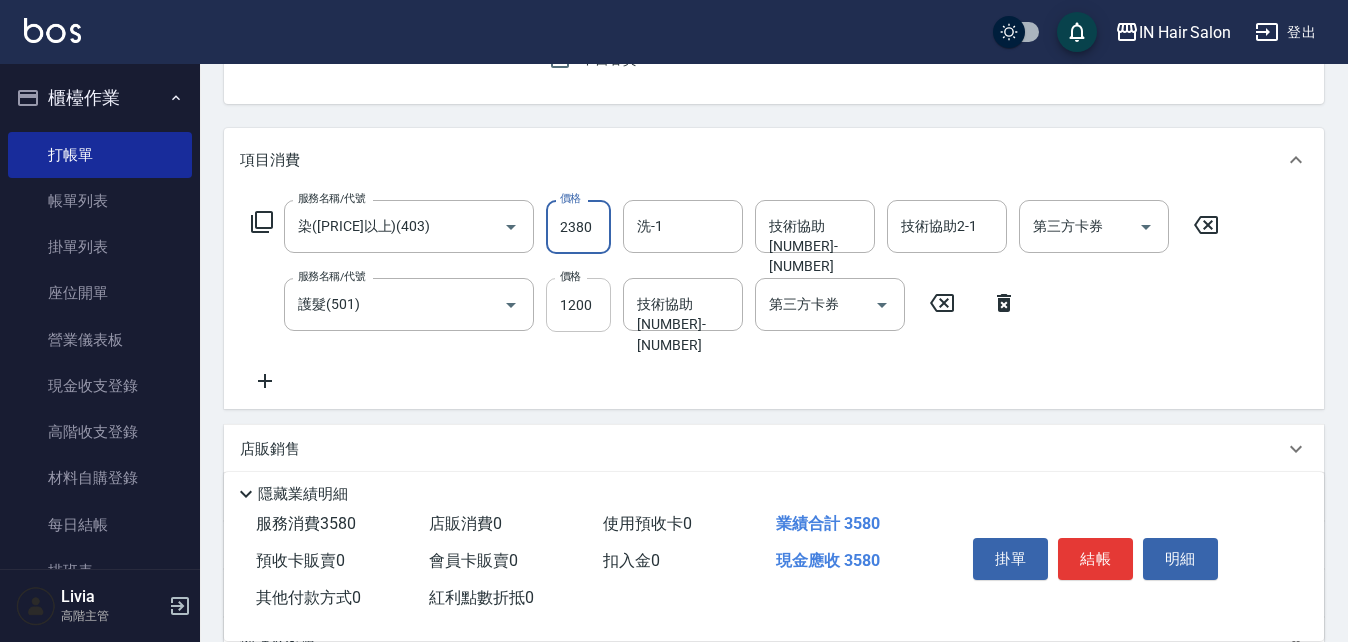 type on "2380" 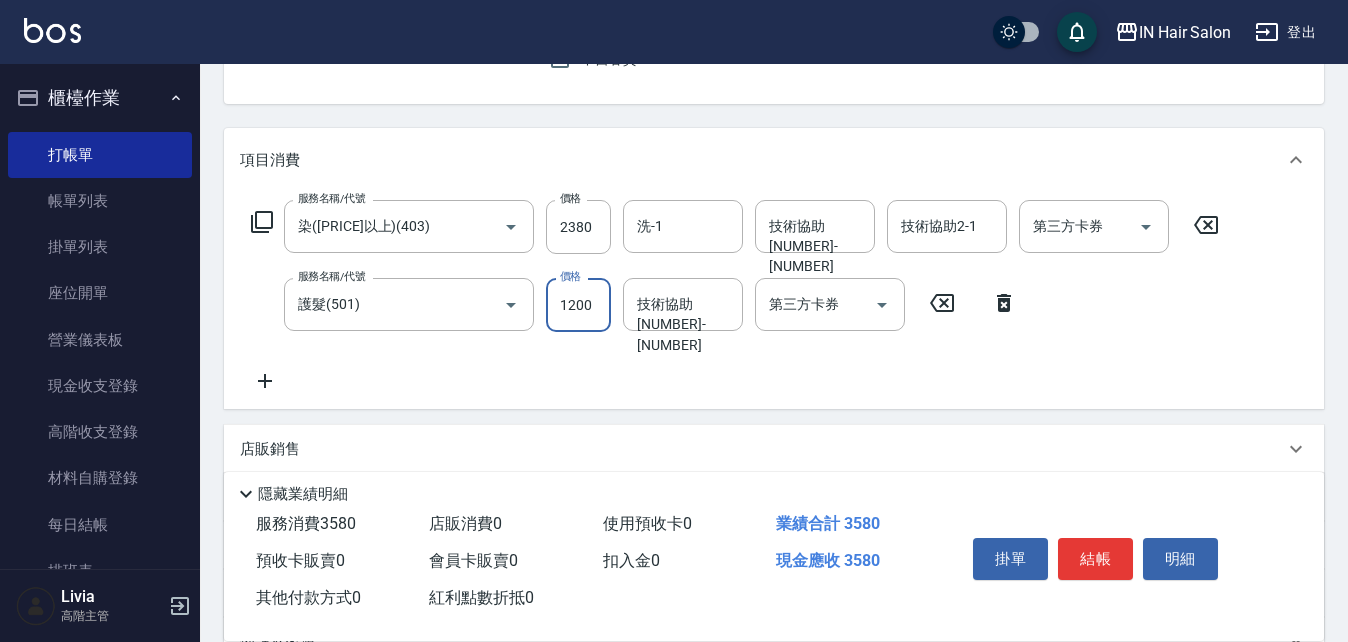 click on "1200" at bounding box center [578, 305] 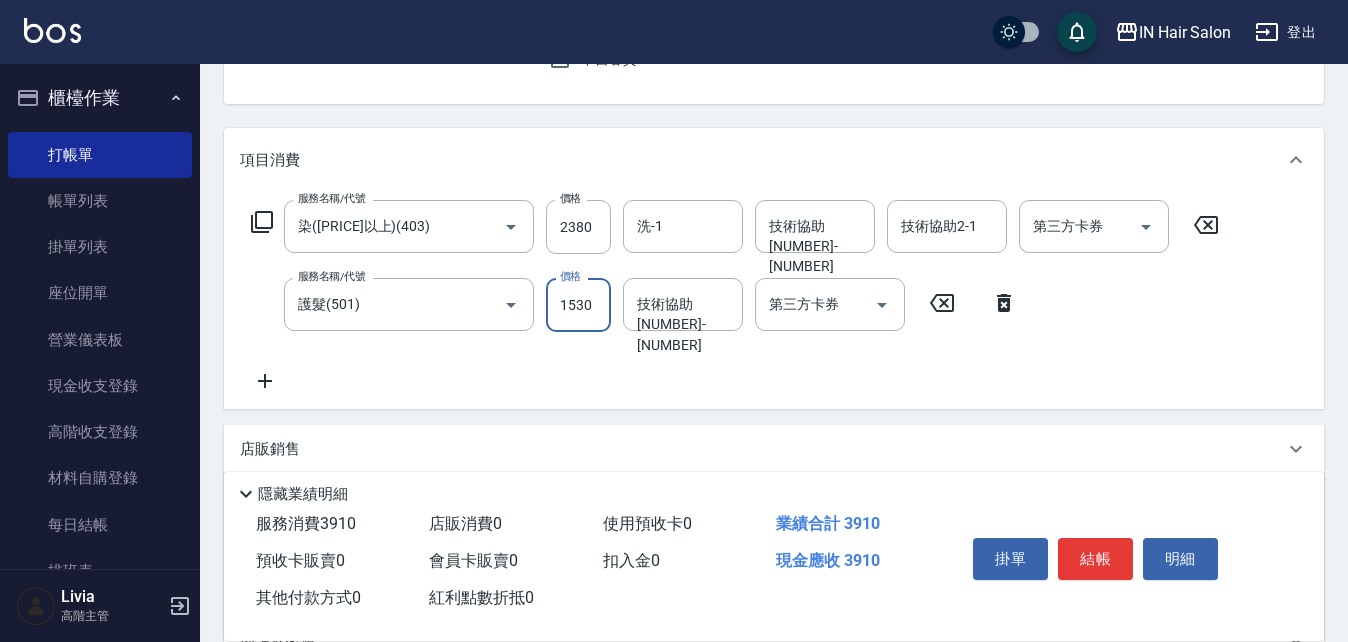 type on "1530" 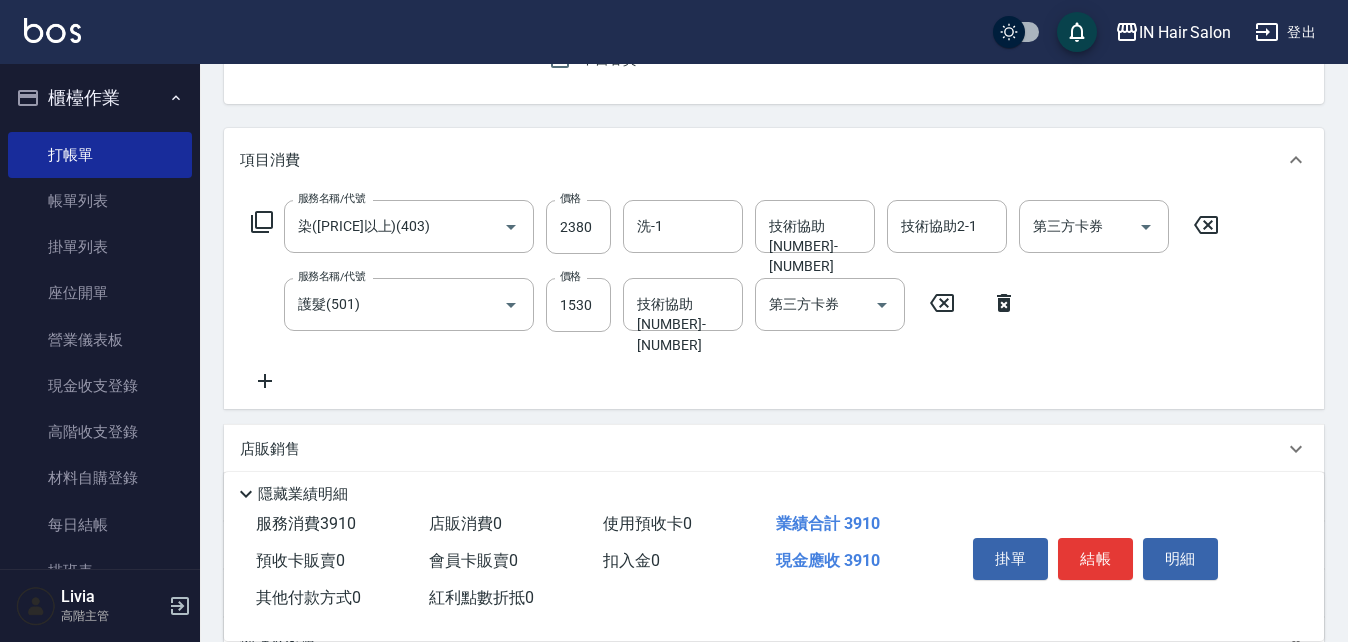 click on "服務名稱/代號 染(2000以上)(403) 服務名稱/代號 價格 2380 價格 洗-1 洗-1 技術協助1-1 技術協助1-1 技術協助2-1 技術協助2-1 第三方卡券 第三方卡券 服務名稱/代號 護髮(501) 服務名稱/代號 價格 1530 價格 技術協助1-1 技術協助1-1 第三方卡券 第三方卡券" at bounding box center (735, 296) 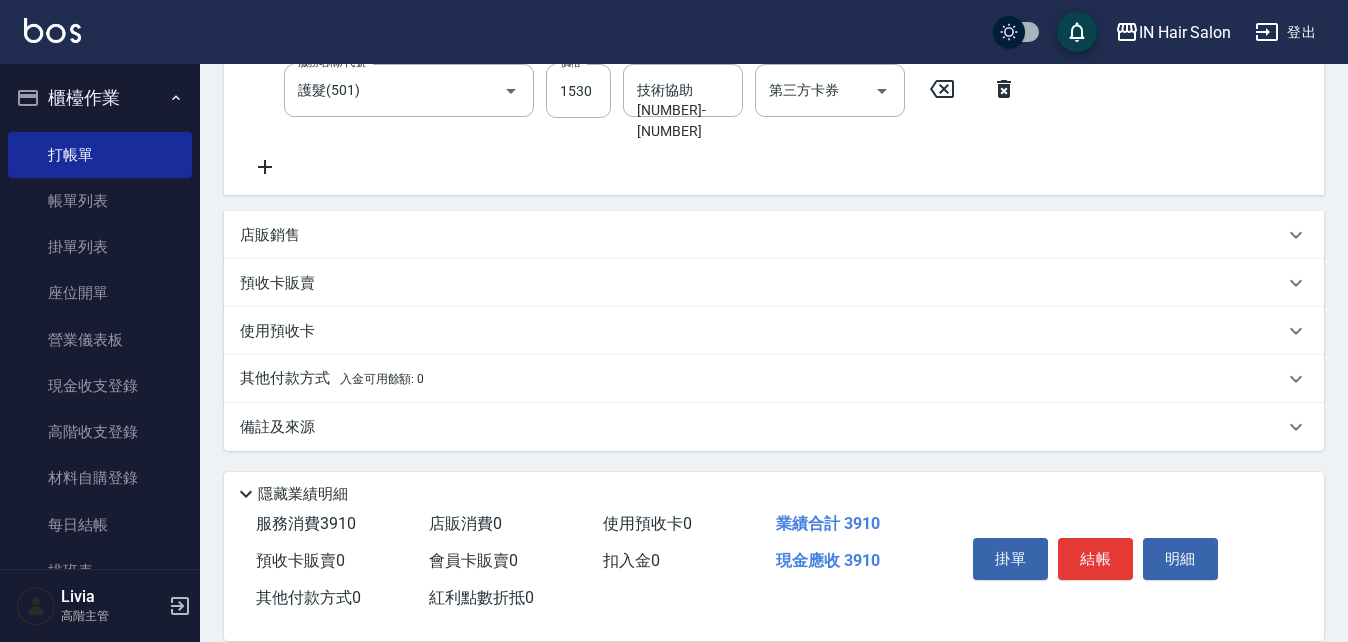 scroll, scrollTop: 415, scrollLeft: 0, axis: vertical 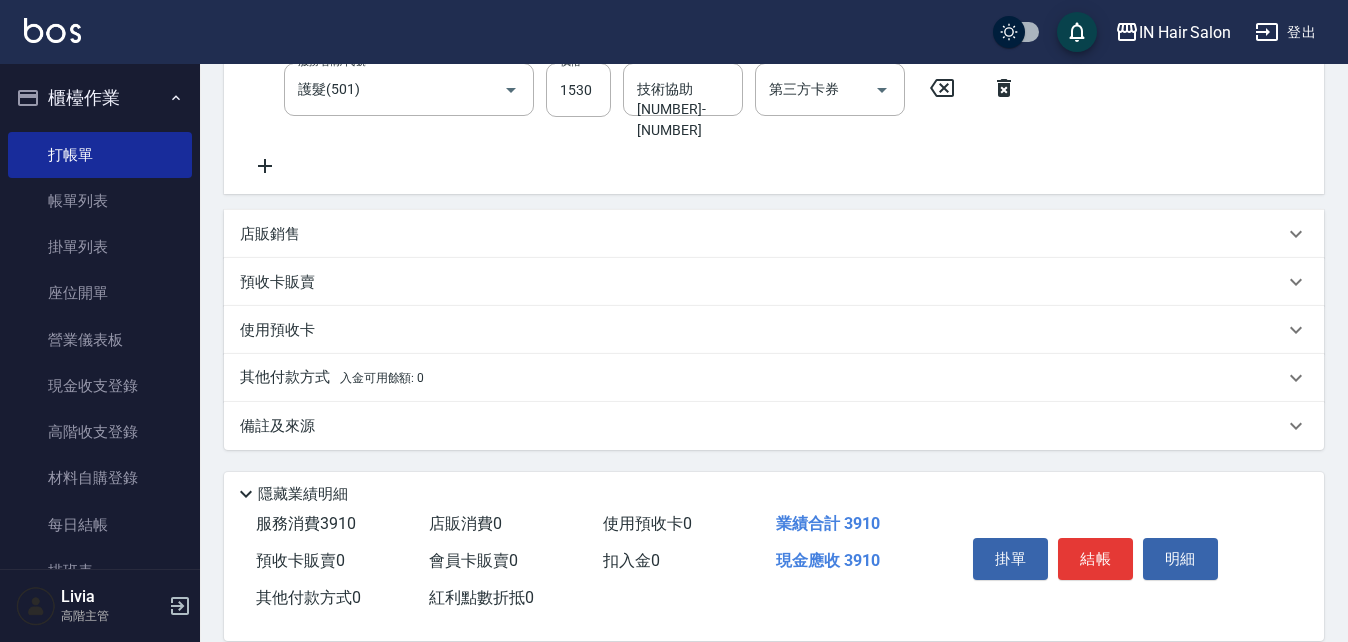 click on "其他付款方式 入金可用餘額: 0" at bounding box center [332, 378] 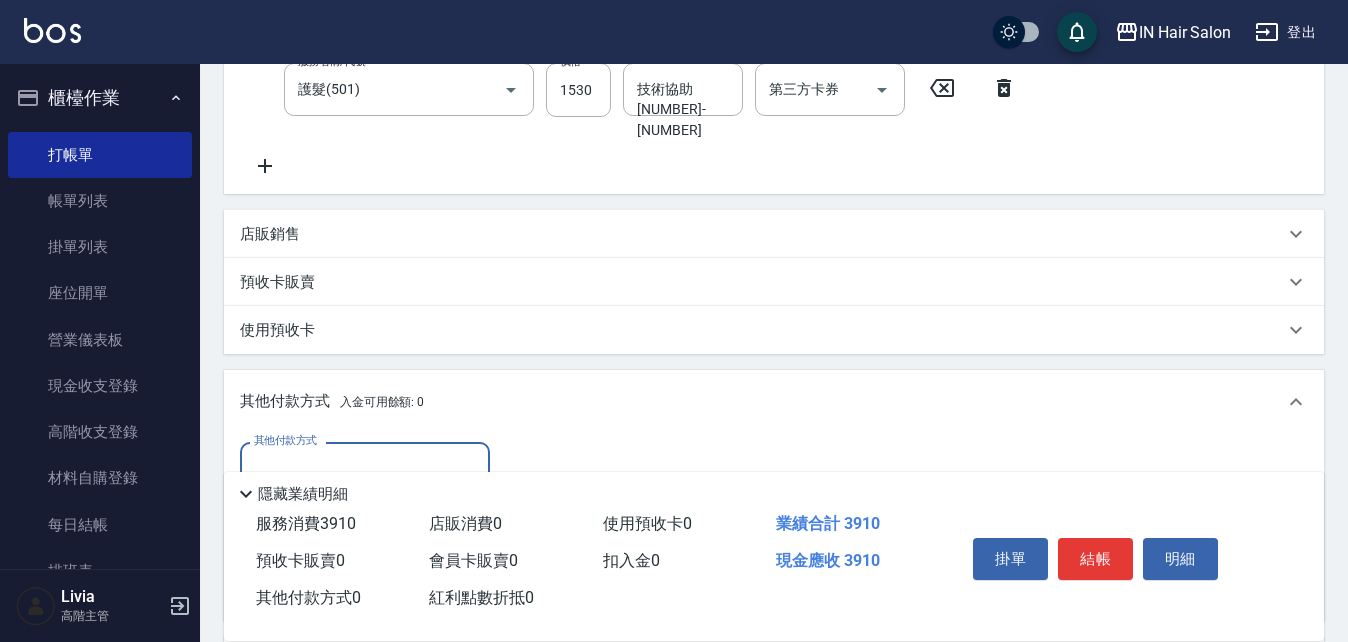 scroll, scrollTop: 1, scrollLeft: 0, axis: vertical 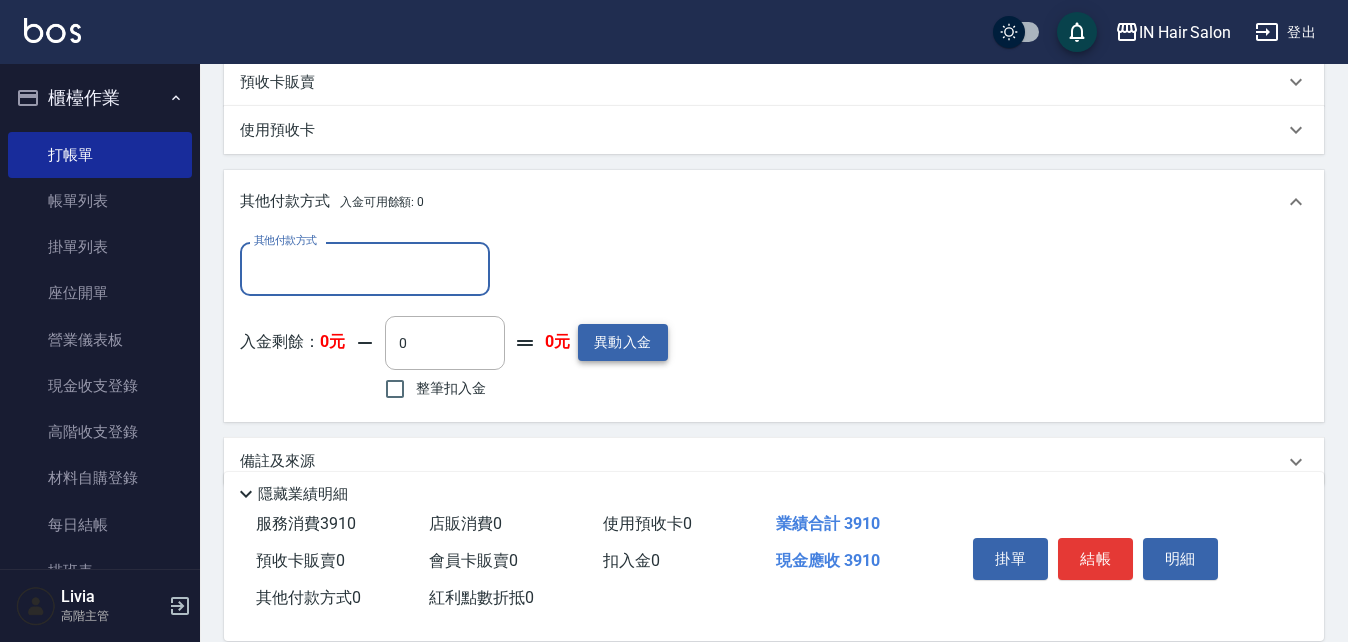 click on "異動入金" at bounding box center [623, 342] 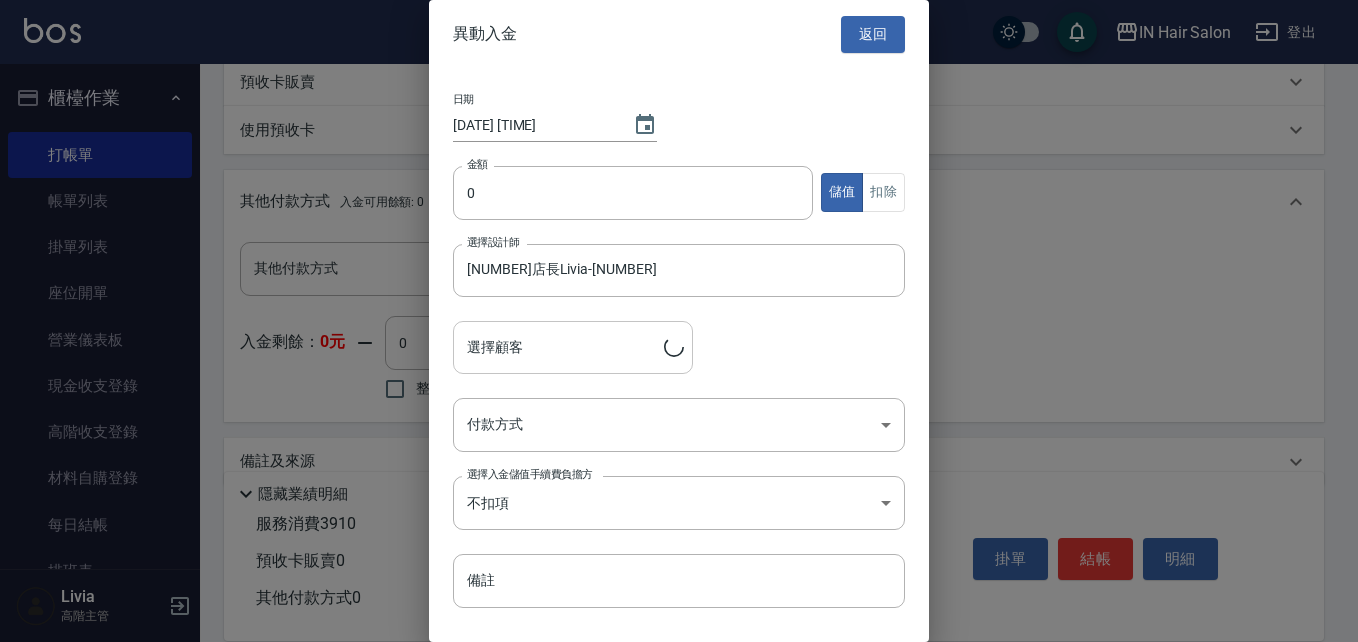 type on "[NAME]/[NICKNAME]/[PHONE]/" 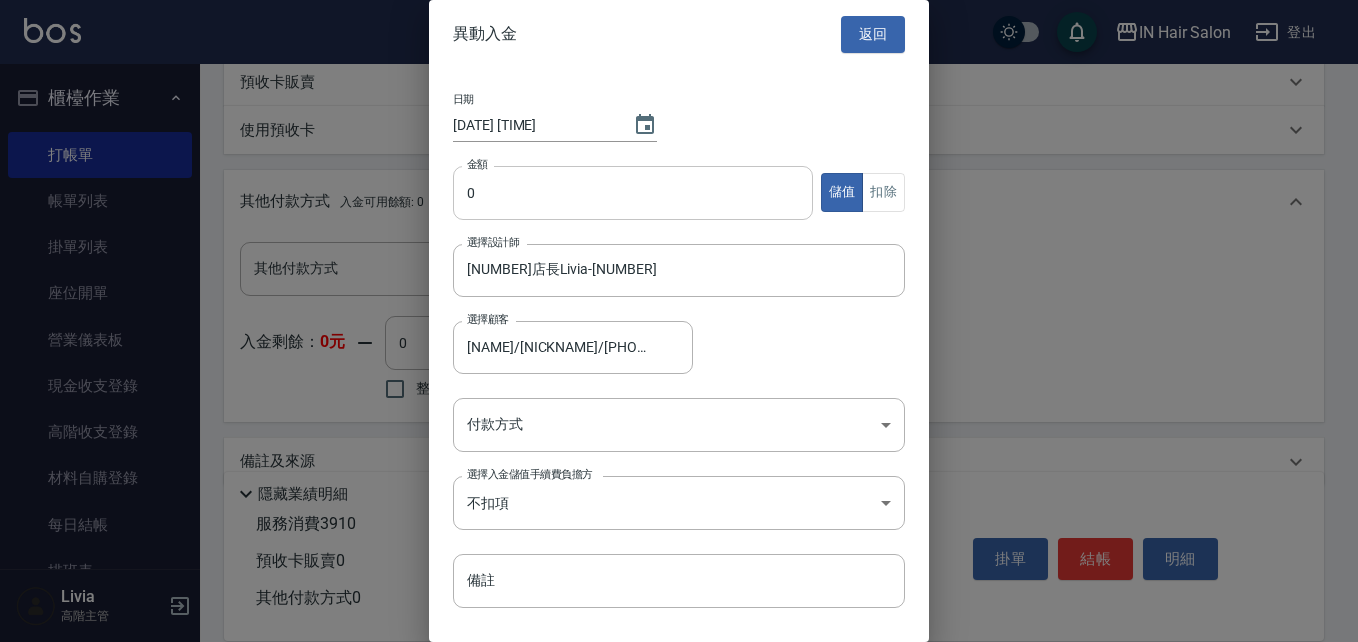click on "0" at bounding box center [633, 193] 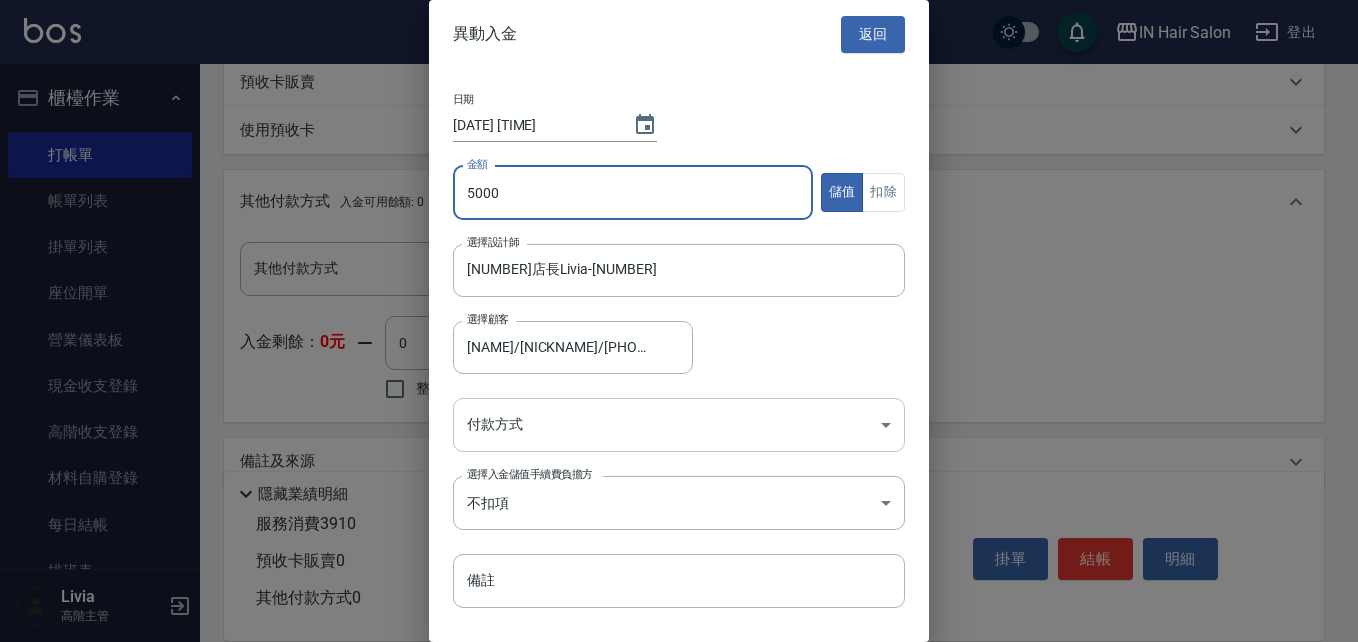 type on "5000" 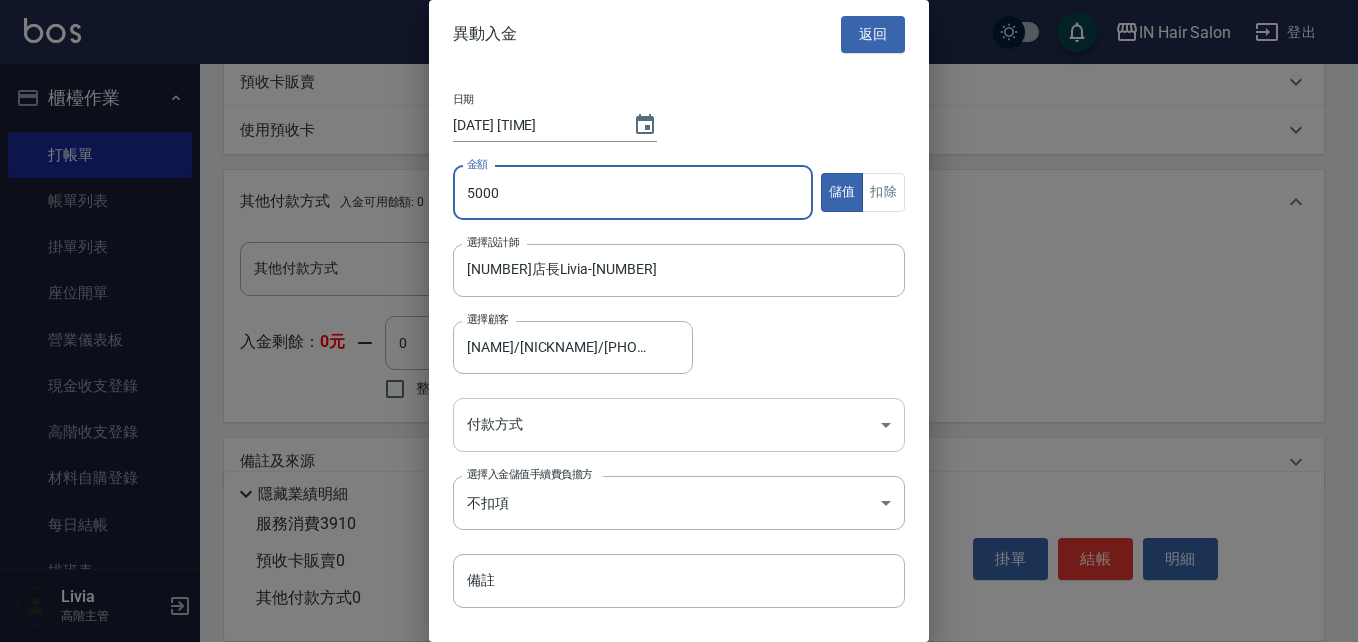 click on "IN Hair Salon 登出 櫃檯作業 打帳單 帳單列表 掛單列表 座位開單 營業儀表板 現金收支登錄 高階收支登錄 材料自購登錄 每日結帳 排班表 現場電腦打卡 掃碼打卡 預約管理 預約管理 單日預約紀錄 單週預約紀錄 報表及分析 報表目錄 消費分析儀表板 店家區間累計表 店家日報表 店家排行榜 互助日報表 互助月報表 互助排行榜 互助點數明細 互助業績報表 全店業績分析表 每日業績分析表 營業統計分析表 營業項目月分析表 設計師業績表 設計師日報表 設計師業績分析表 設計師業績月報表 設計師抽成報表 設計師排行榜 商品銷售排行榜 商品消耗明細 商品進銷貨報表 商品庫存表 商品庫存盤點表 會員卡銷售報表 服務扣項明細表 單一服務項目查詢 店販抽成明細 店販分類抽成明細 顧客入金餘額表 顧客卡券餘額表 每日非現金明細 每日收支明細 收支分類明細表 收支匯款表 0" at bounding box center [679, 31] 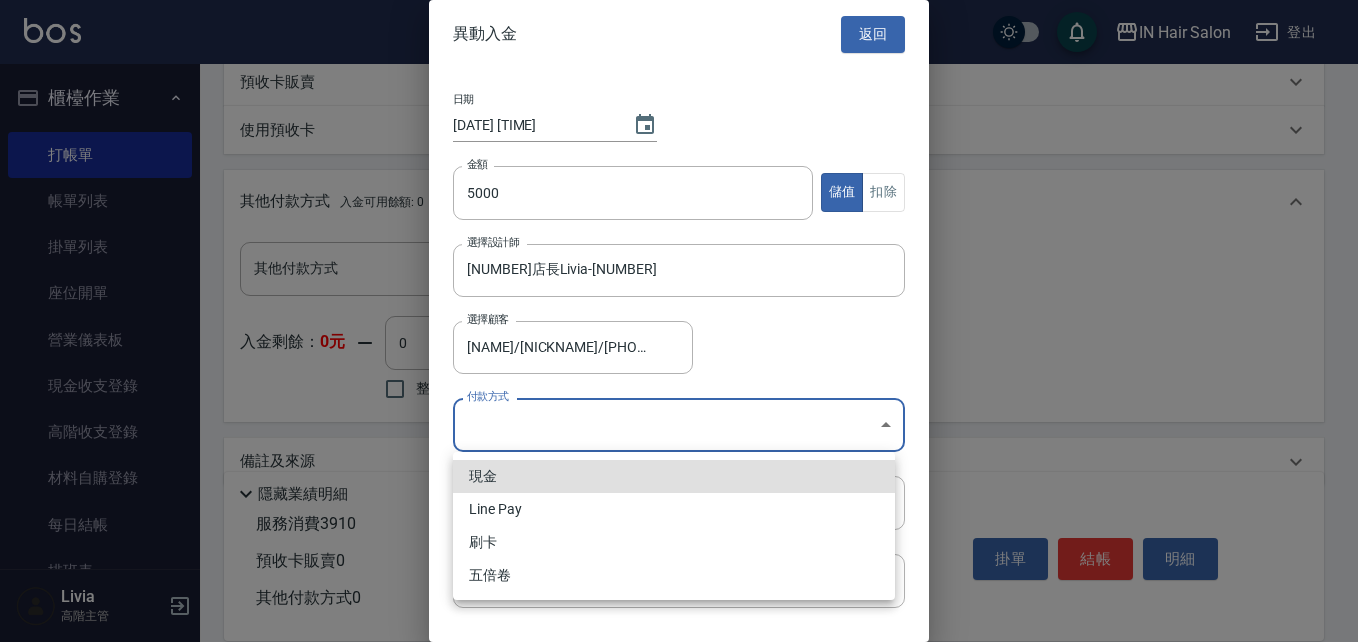 click on "現金" at bounding box center (674, 476) 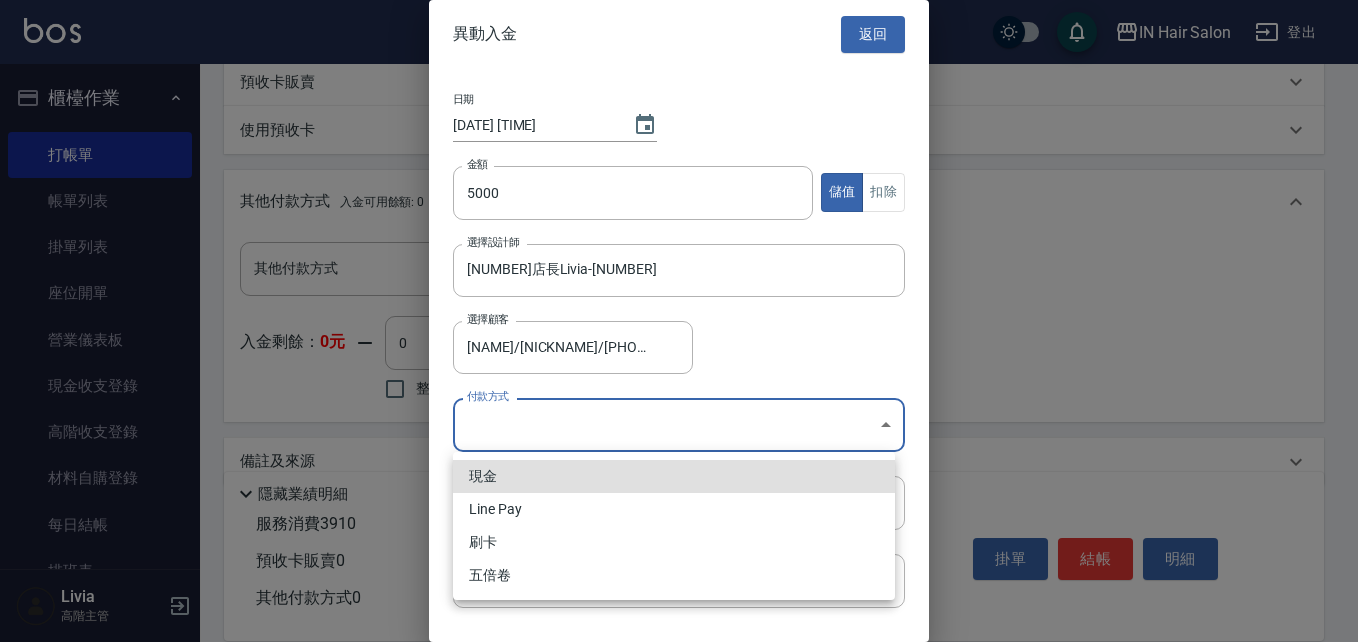 type on "現金" 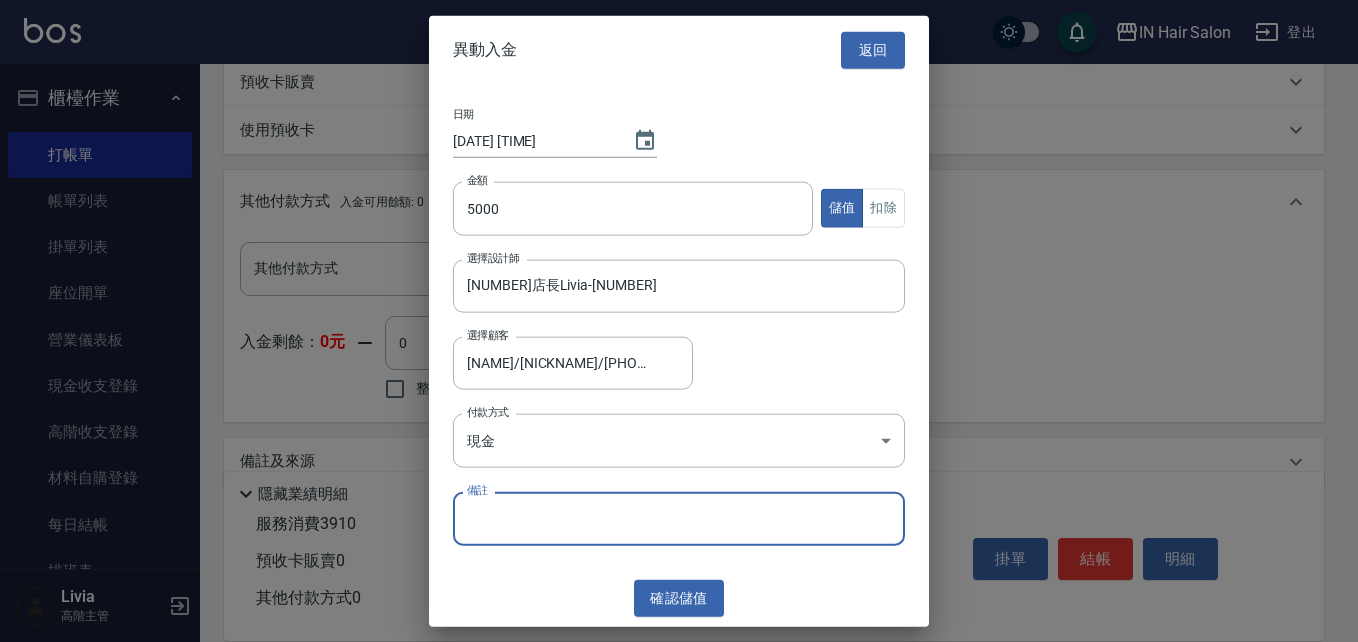 click on "備註" at bounding box center (679, 519) 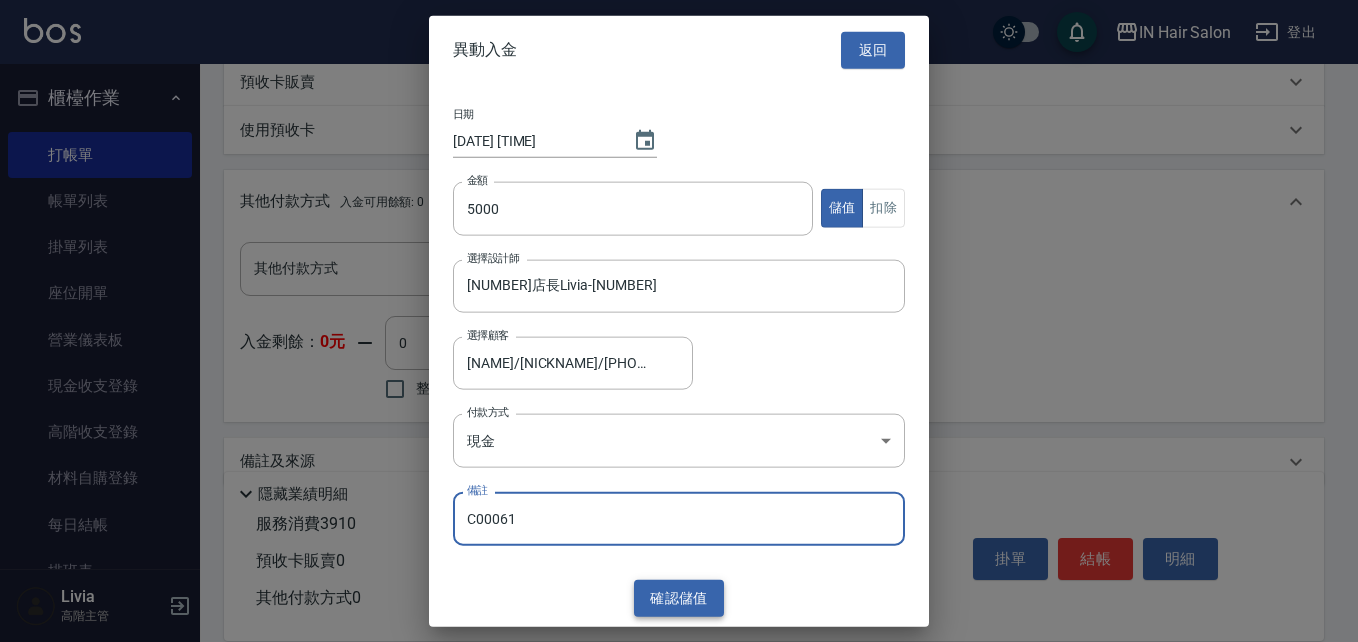 type on "C00061" 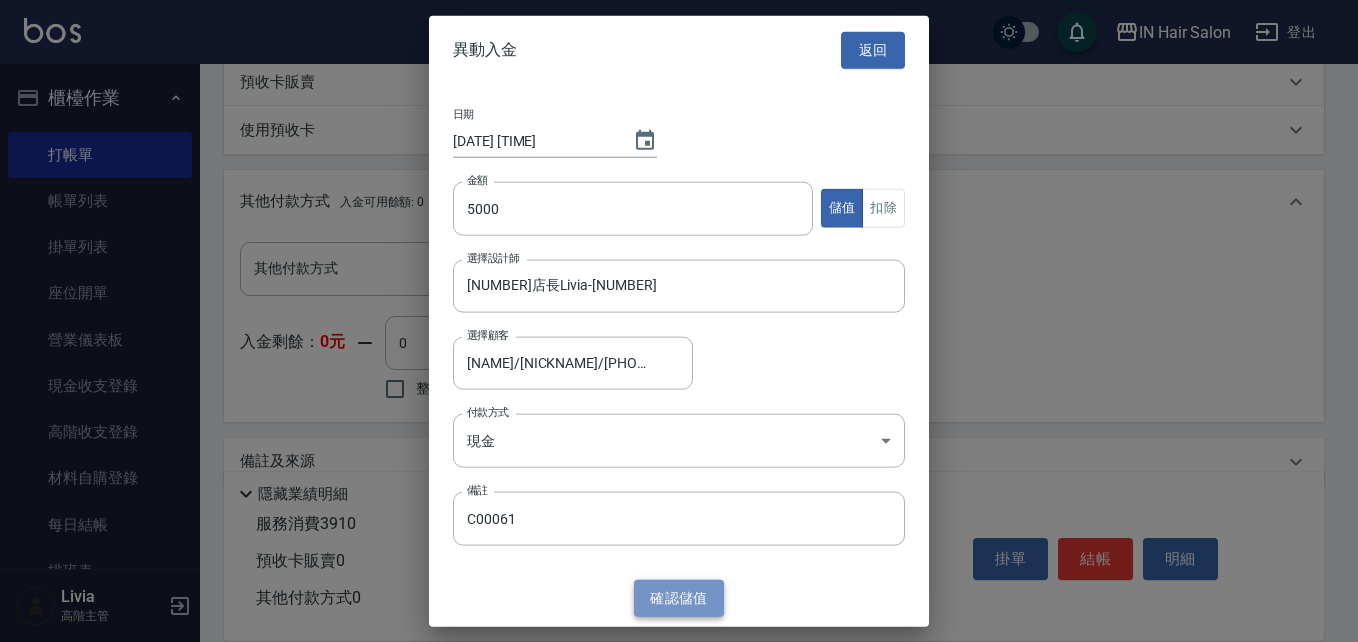 click on "確認 儲值" at bounding box center (679, 598) 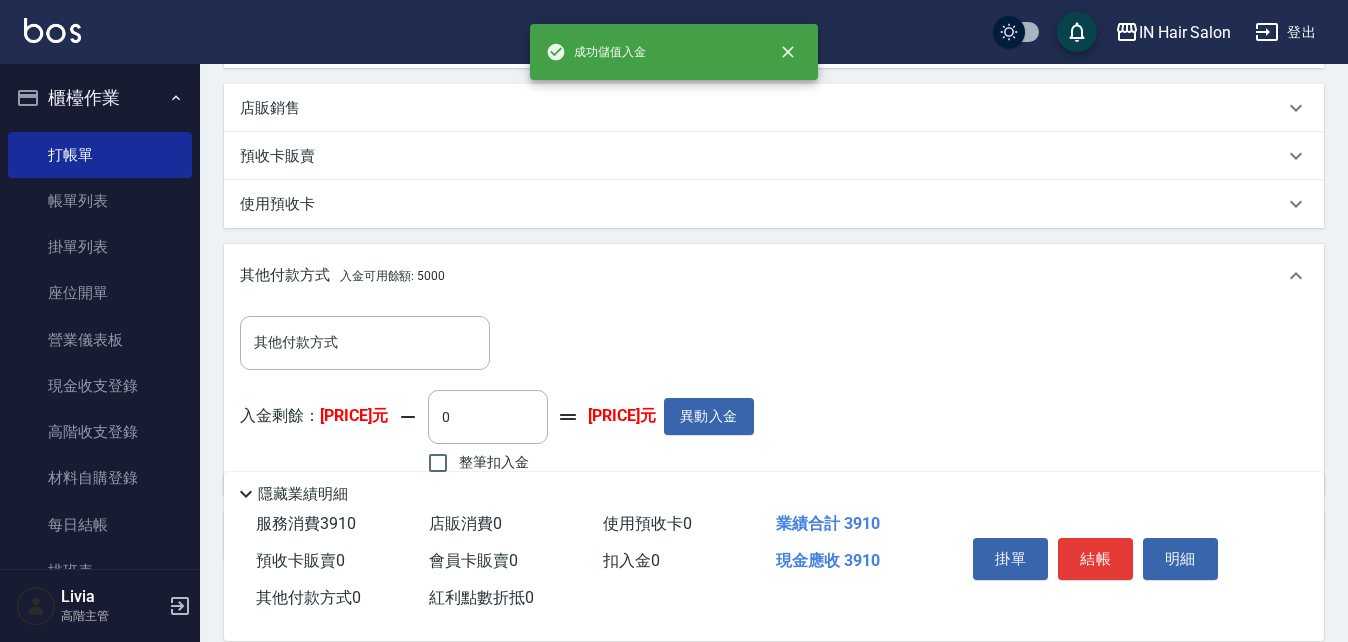 scroll, scrollTop: 615, scrollLeft: 0, axis: vertical 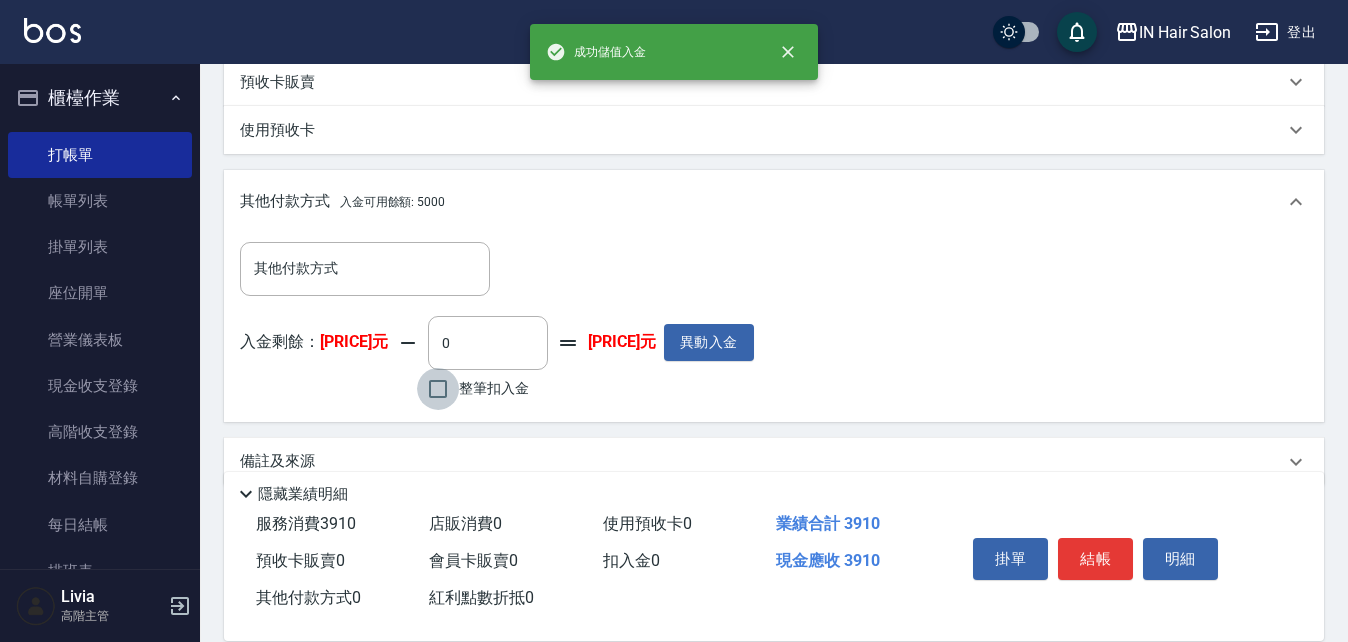 click on "整筆扣入金" at bounding box center (438, 389) 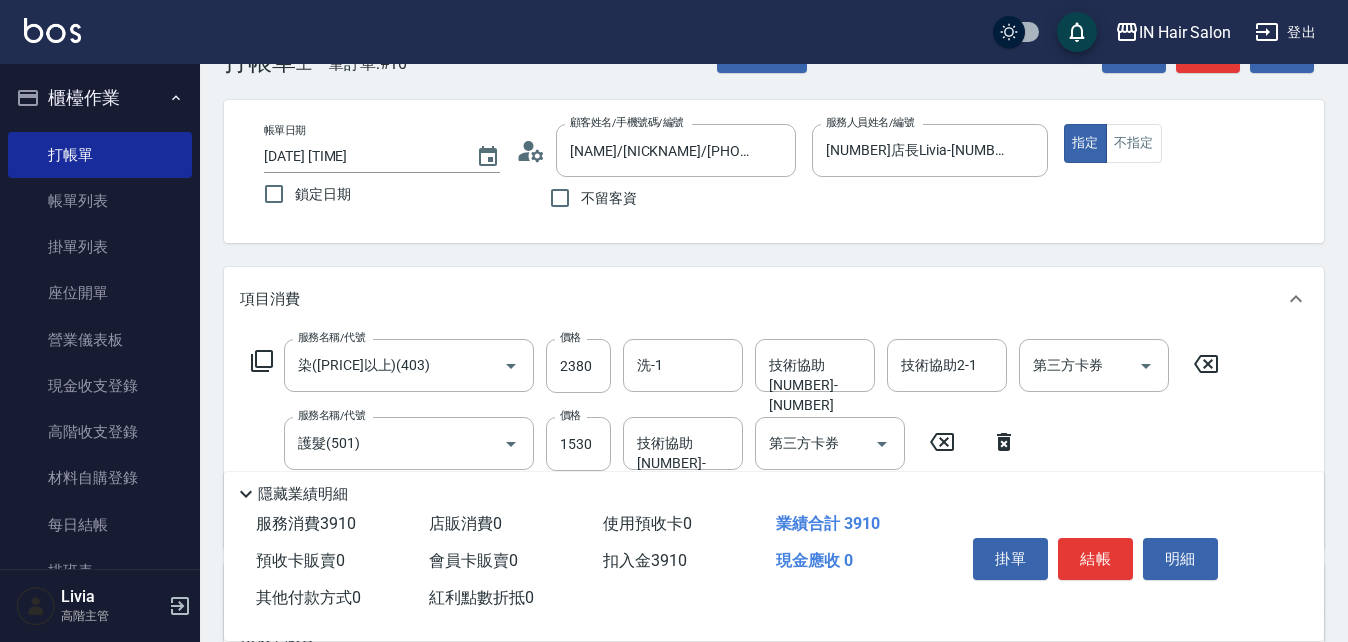 scroll, scrollTop: 15, scrollLeft: 0, axis: vertical 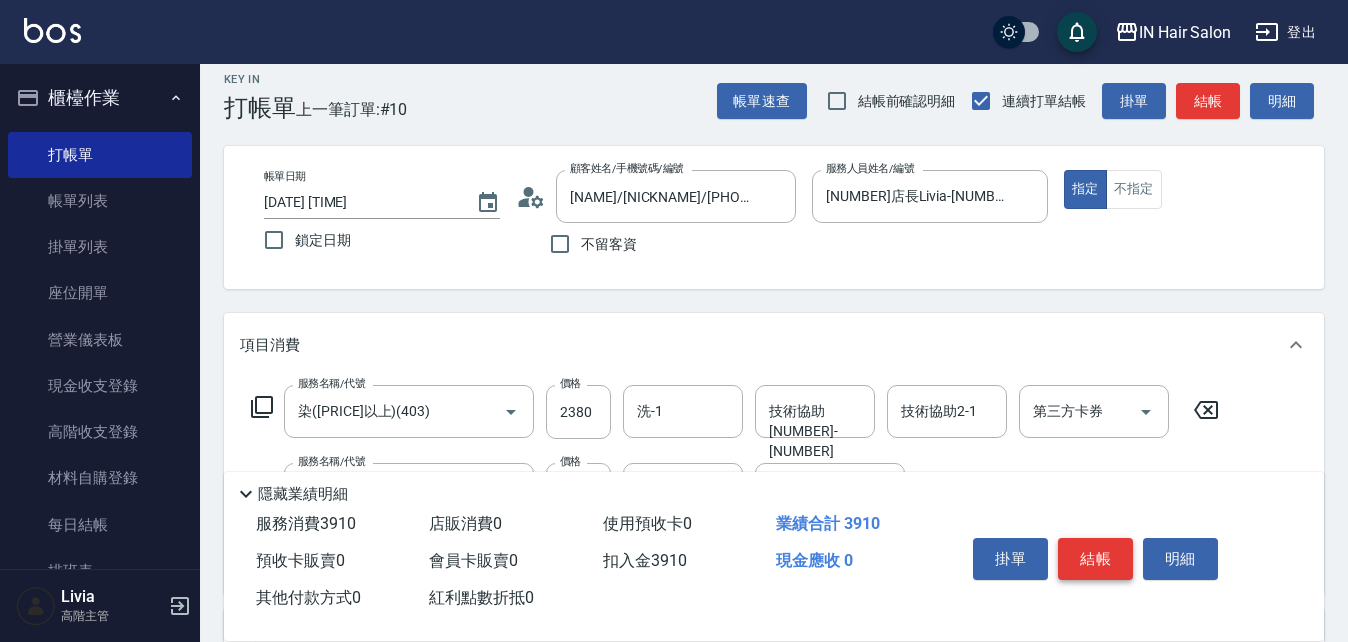 click on "結帳" at bounding box center [1095, 559] 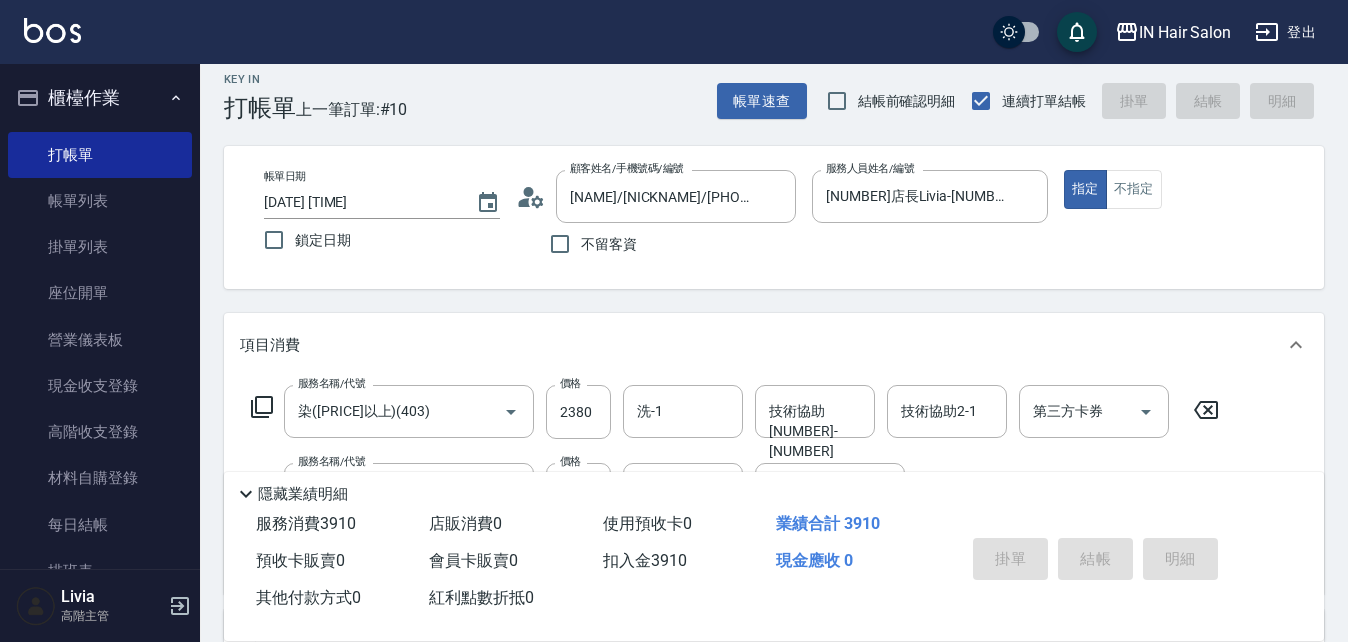 type on "[DATE] [TIME]" 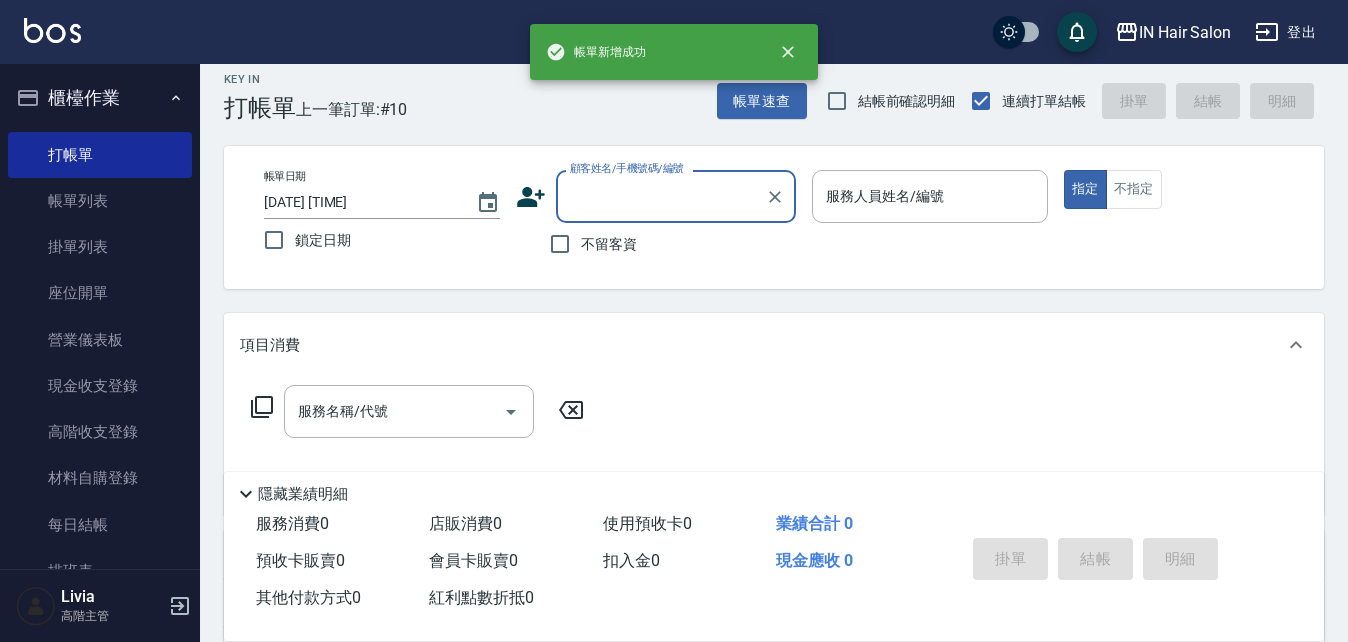 scroll, scrollTop: 0, scrollLeft: 0, axis: both 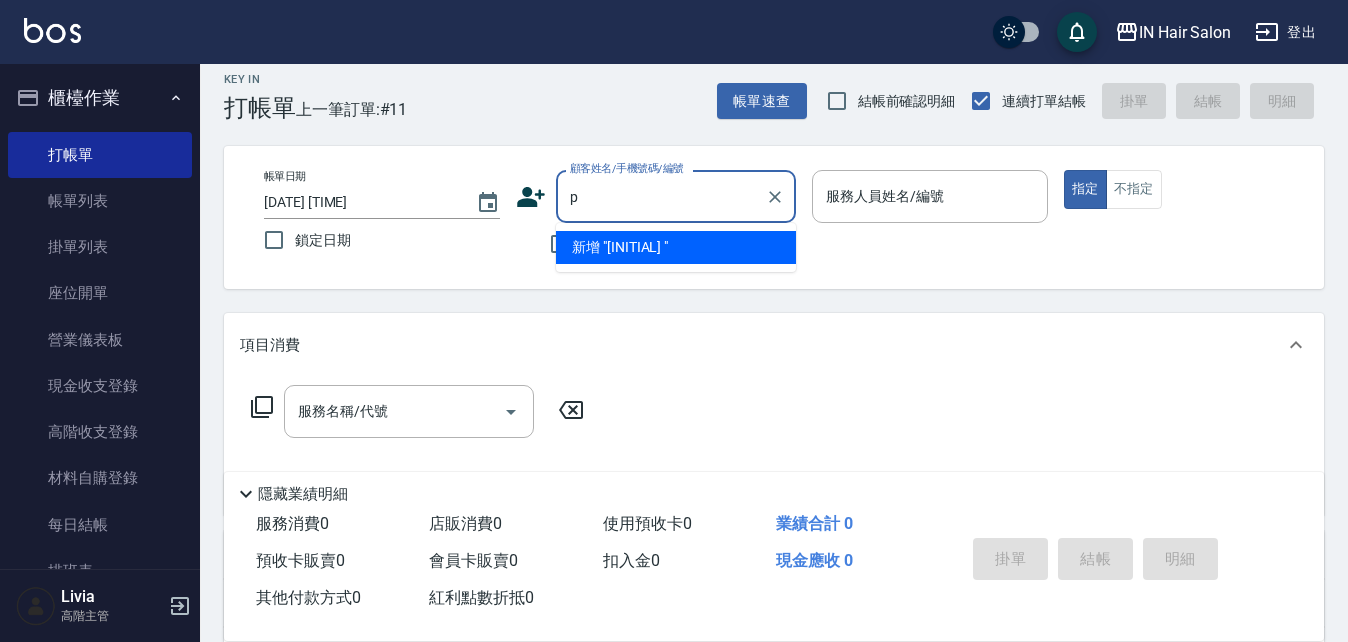 type on "p" 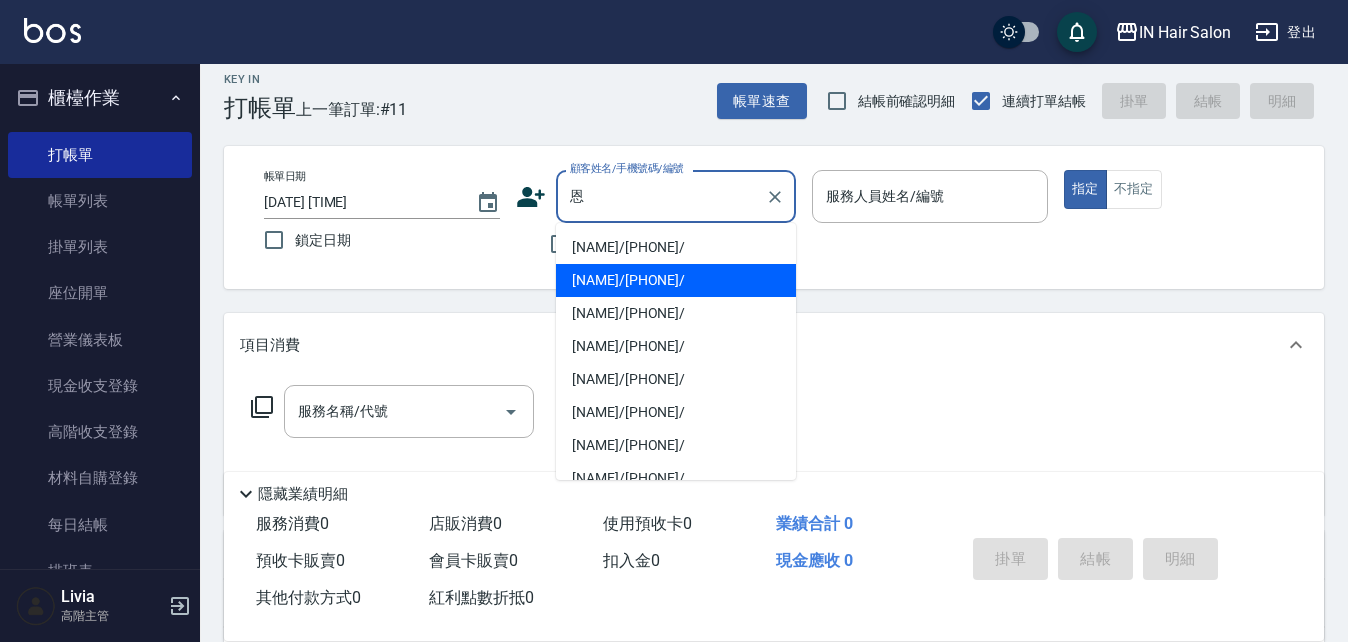 click on "[NAME]/[PHONE]/" at bounding box center [676, 280] 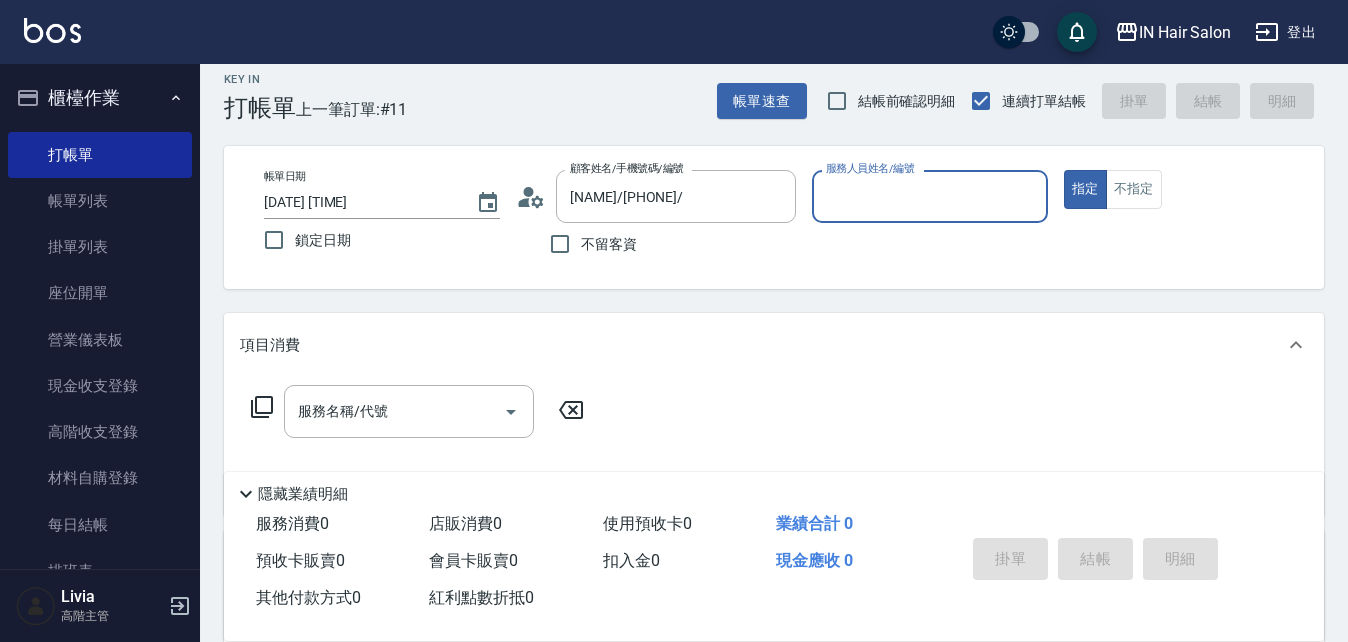 type on "[NUMBER]店長Livia-[NUMBER]" 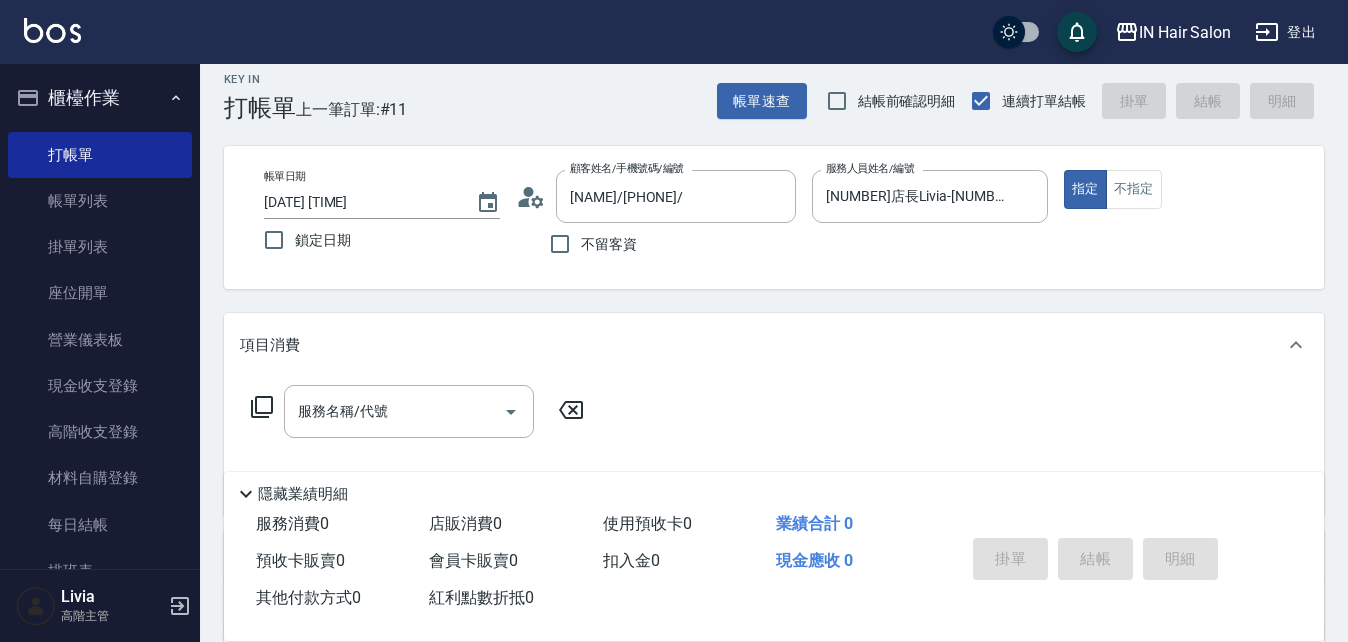 click 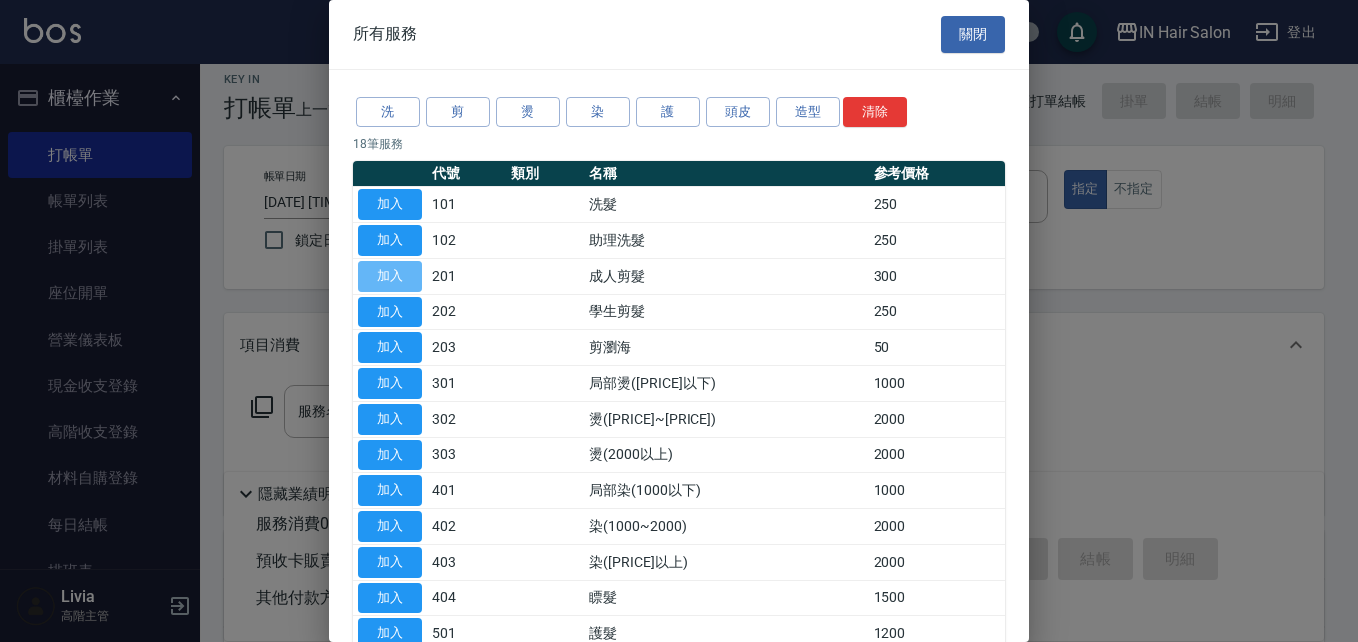 drag, startPoint x: 395, startPoint y: 265, endPoint x: 403, endPoint y: 293, distance: 29.12044 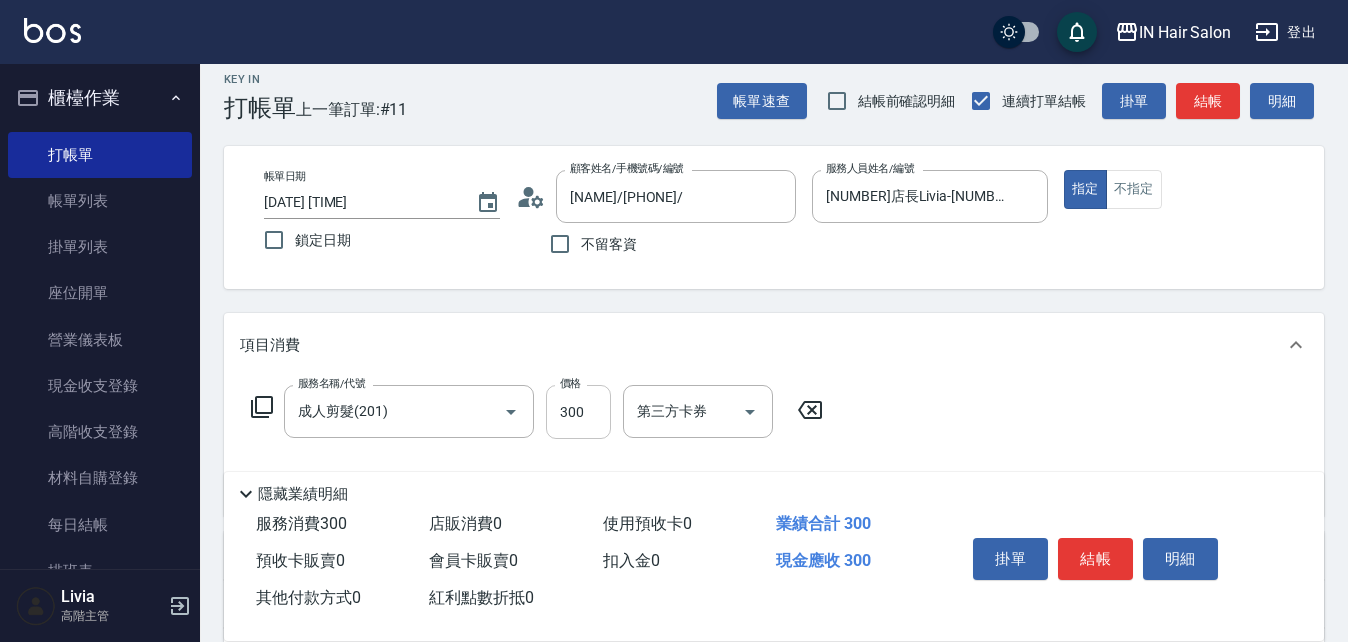 click on "300" at bounding box center (578, 412) 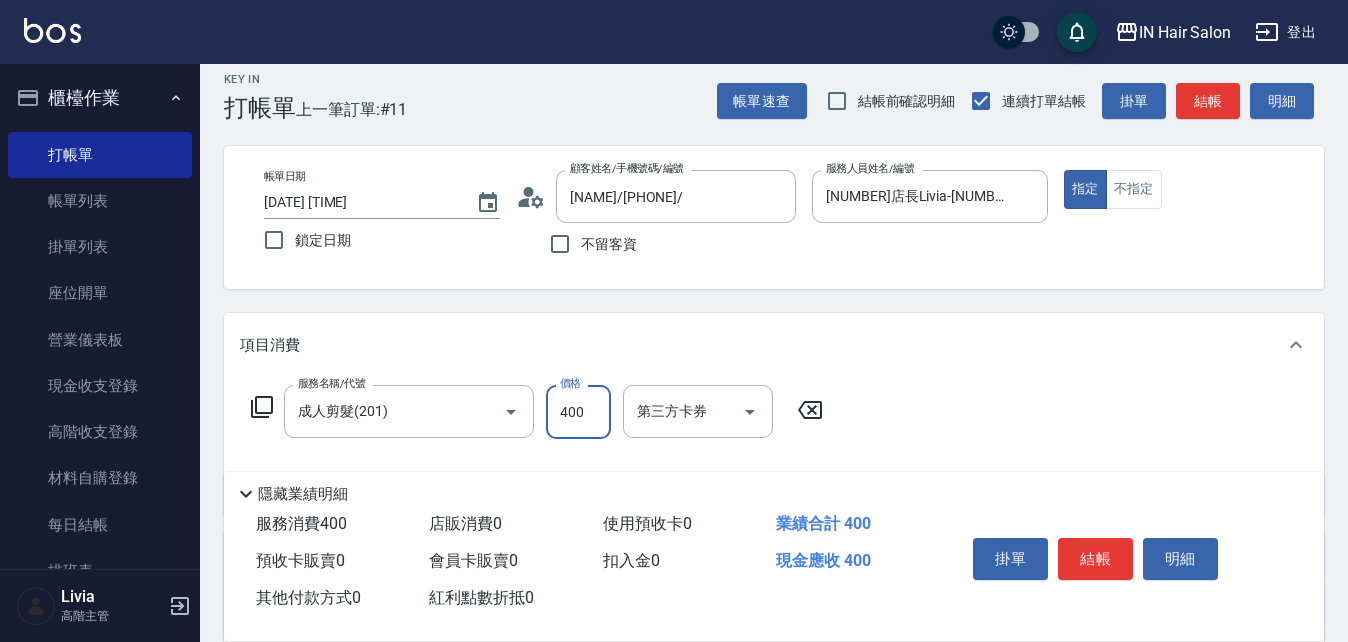 type on "400" 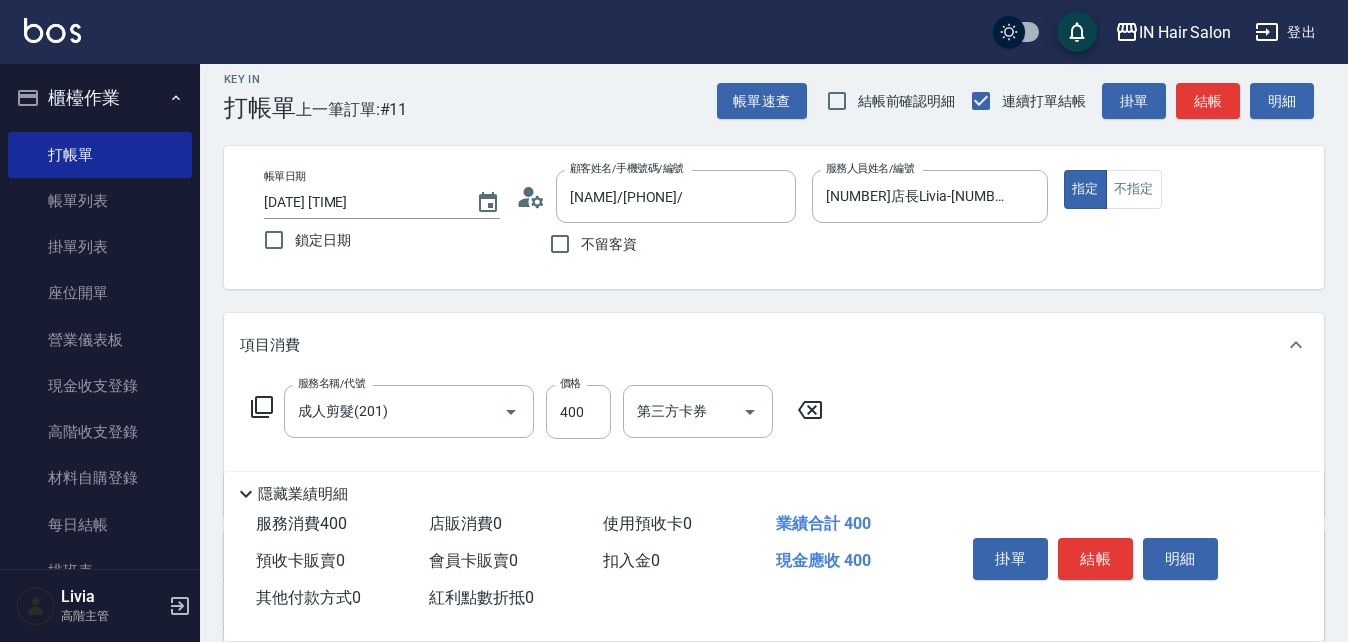 click on "服務名稱/代號 成人剪髮(201) 服務名稱/代號 價格 400 價格 第三方卡券 第三方卡券" at bounding box center [774, 446] 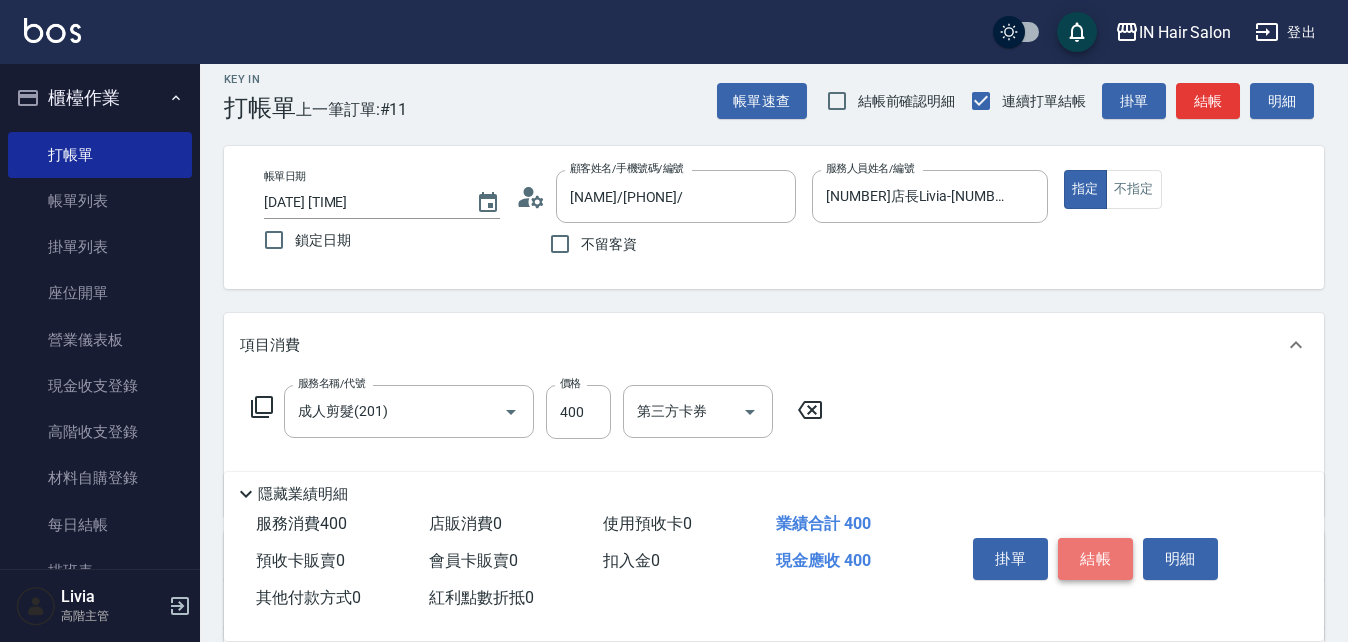 click on "結帳" at bounding box center [1095, 559] 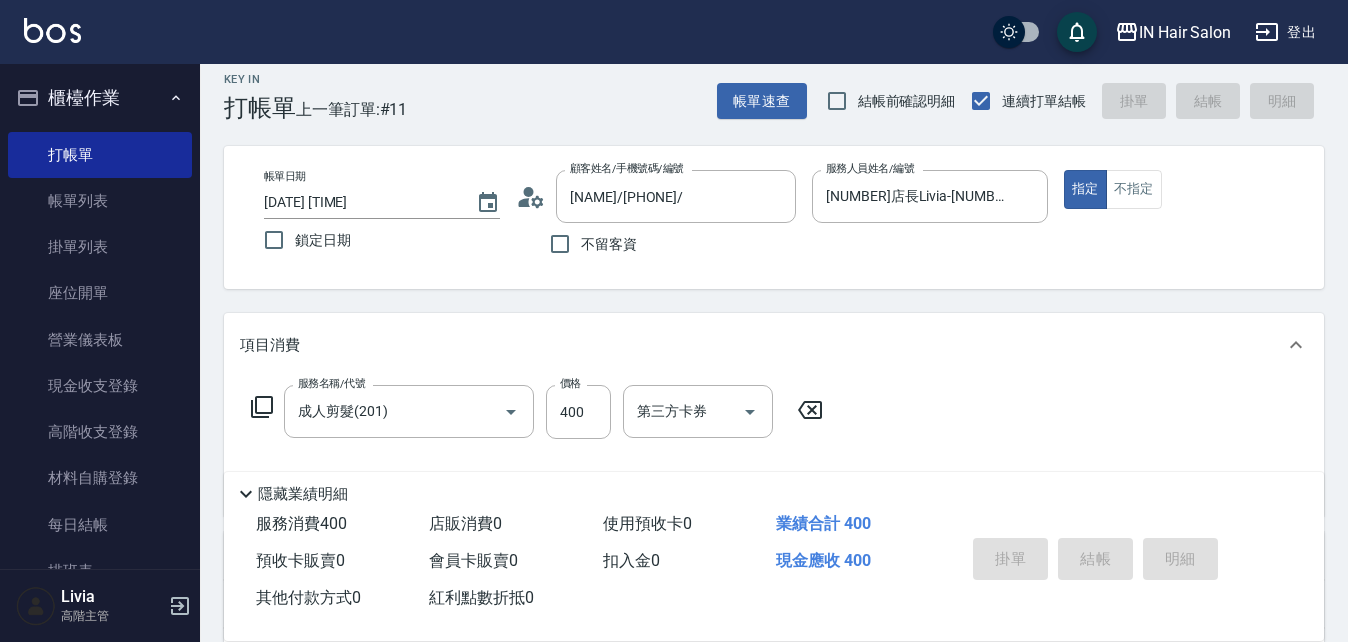 type 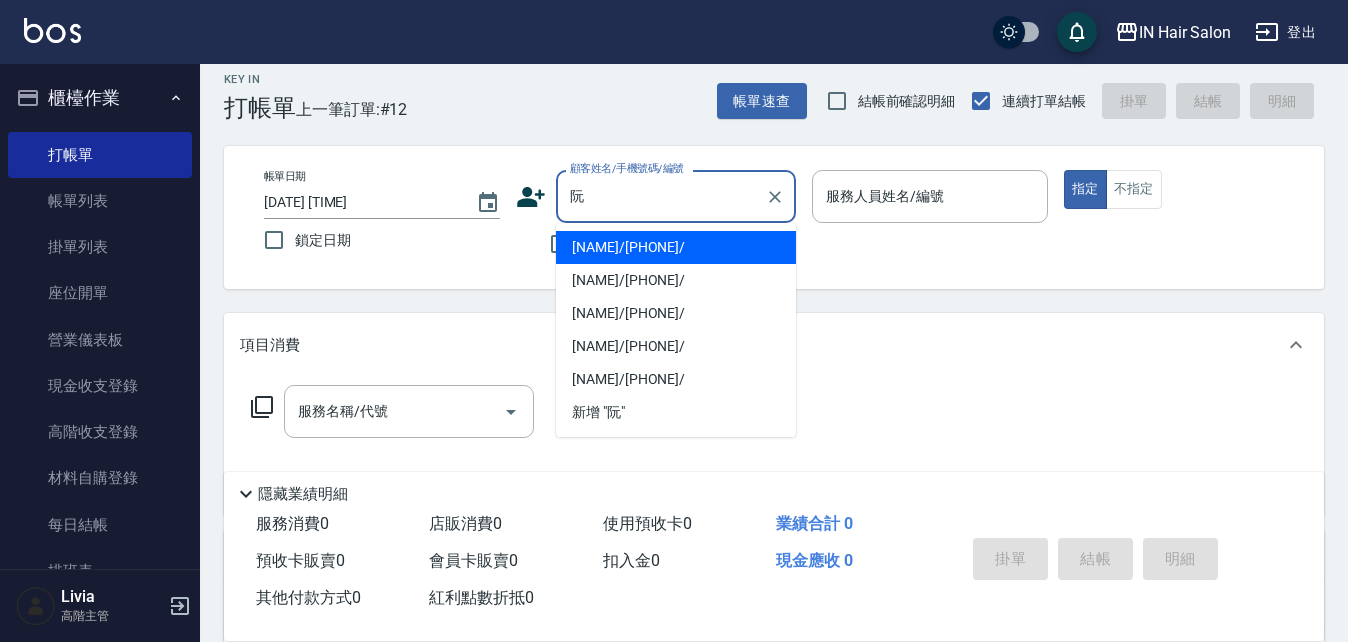 click on "[NAME]/[PHONE]/" at bounding box center [676, 247] 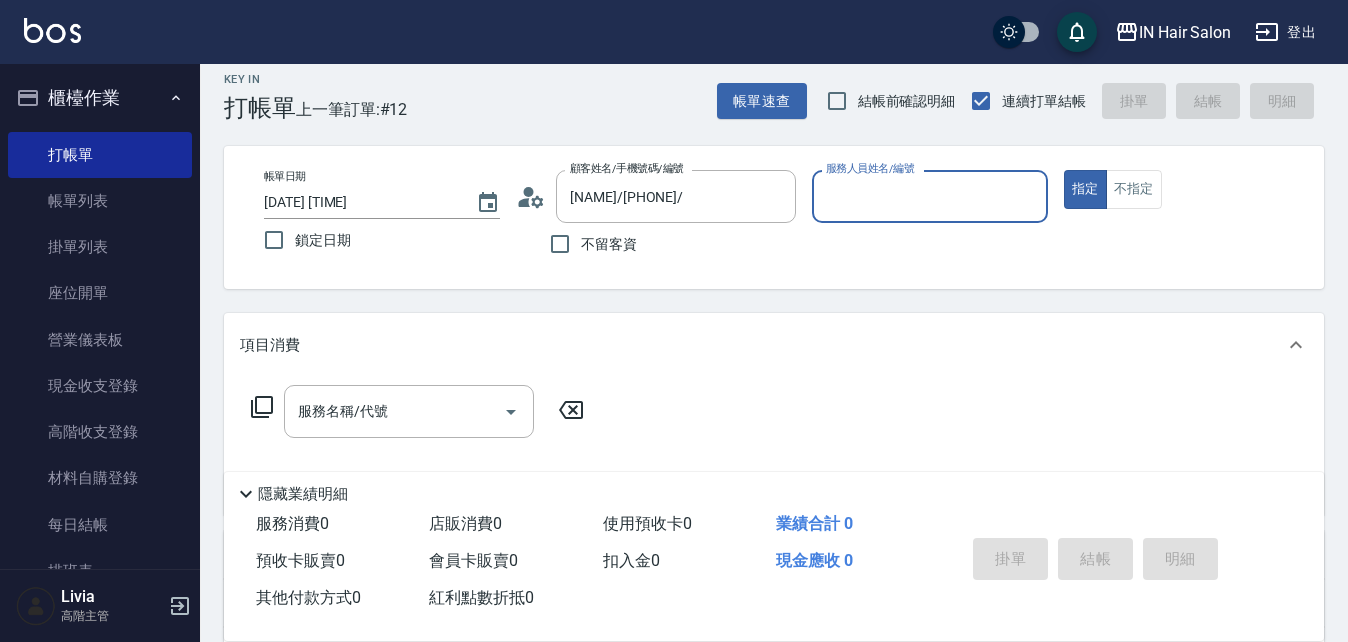 type on "[NUMBER]設計師Erica-[NUMBER]" 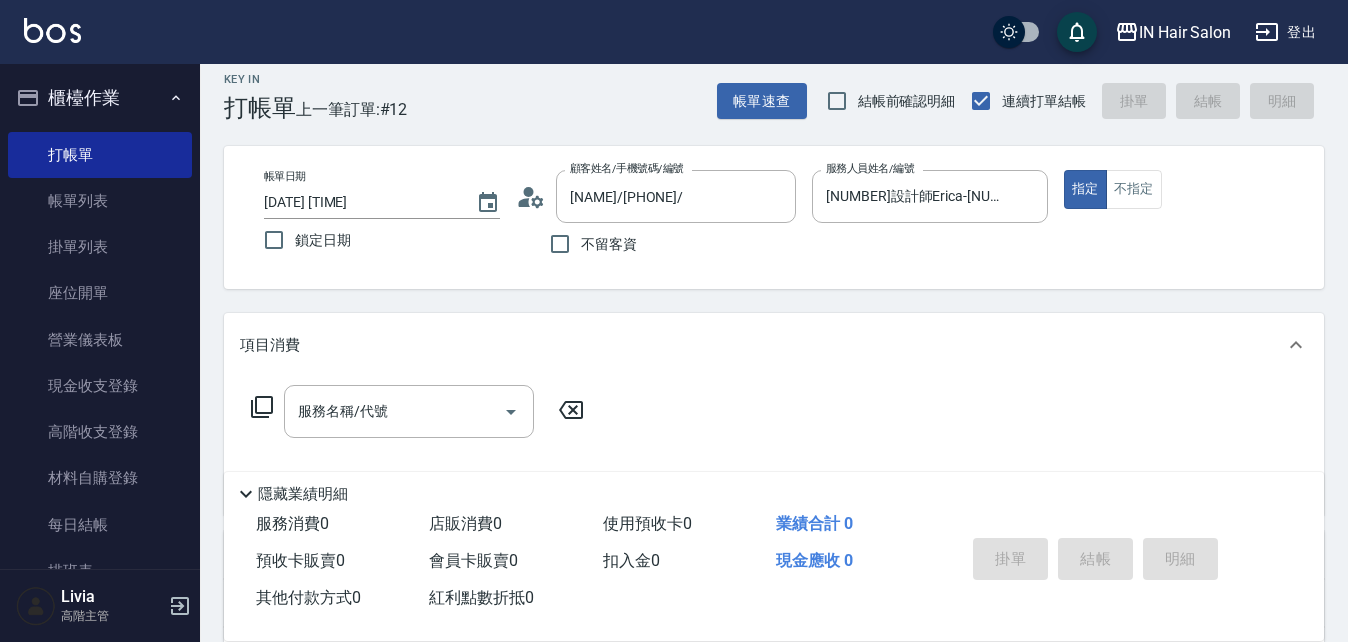 click 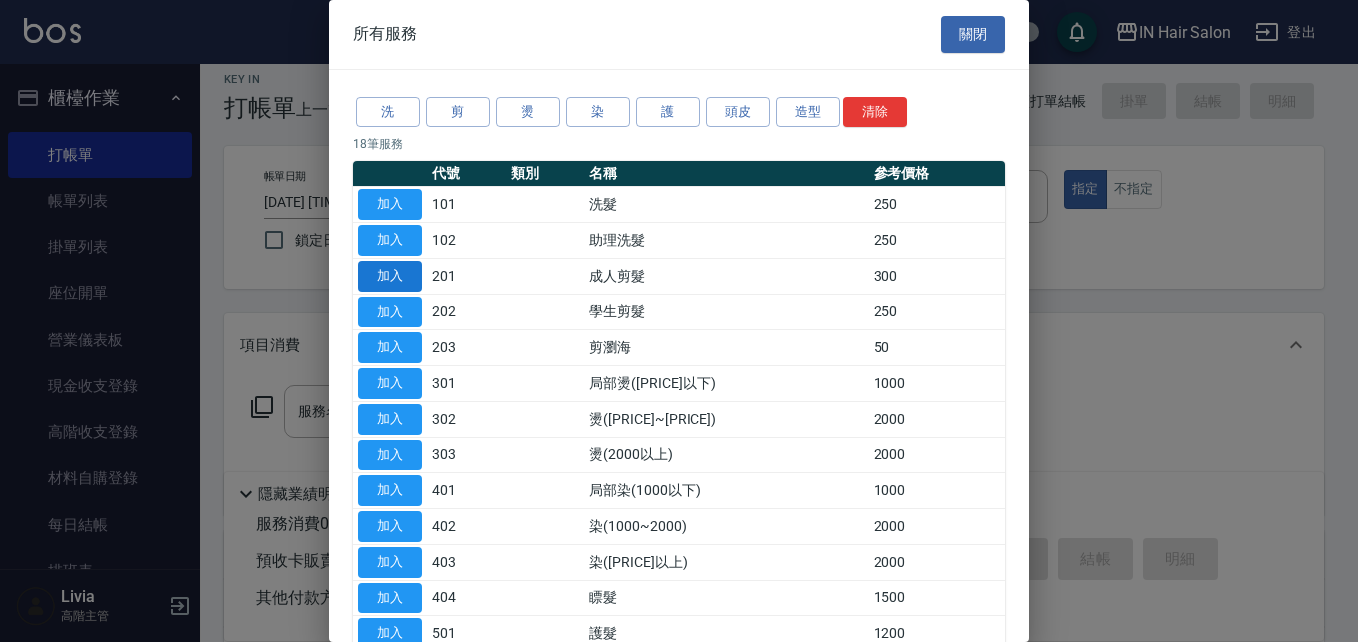 click on "加入" at bounding box center [390, 276] 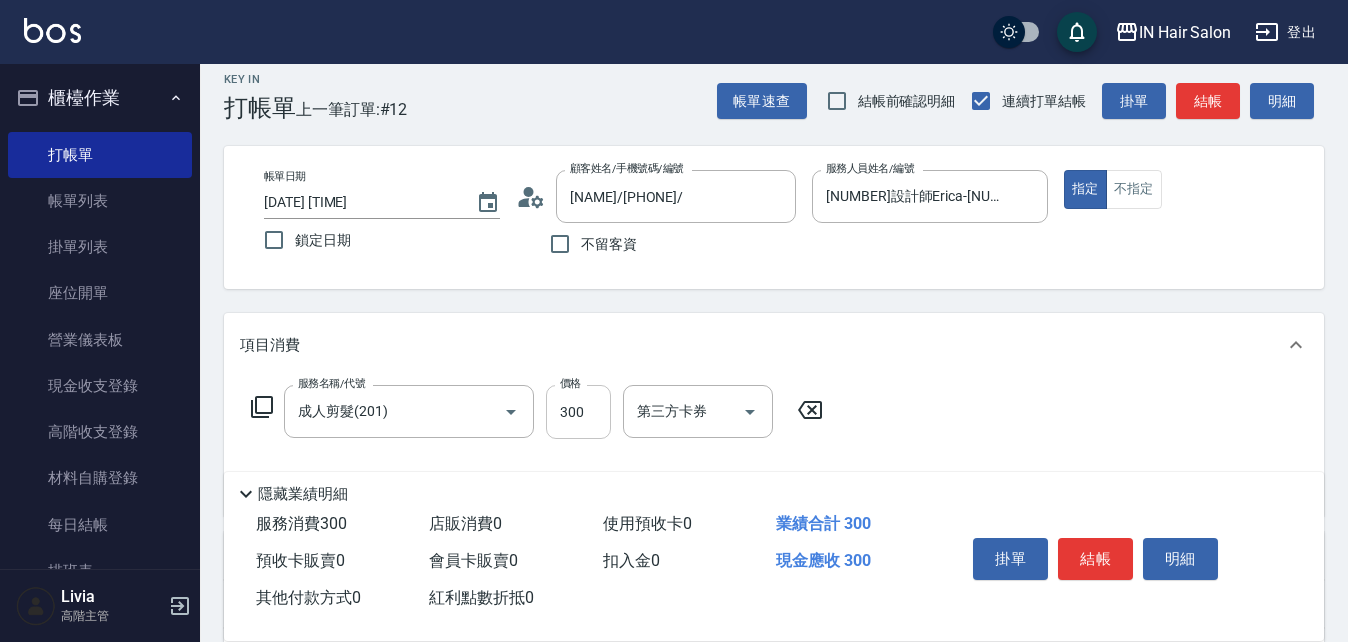click on "300" at bounding box center [578, 412] 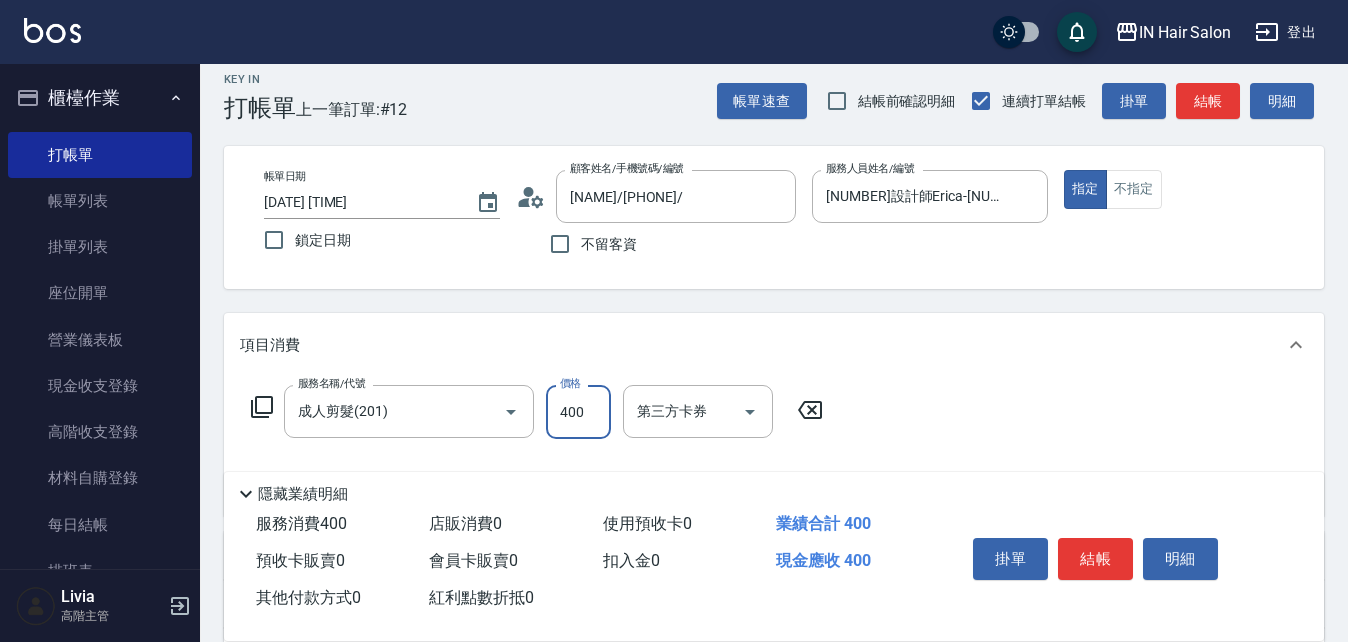 type on "400" 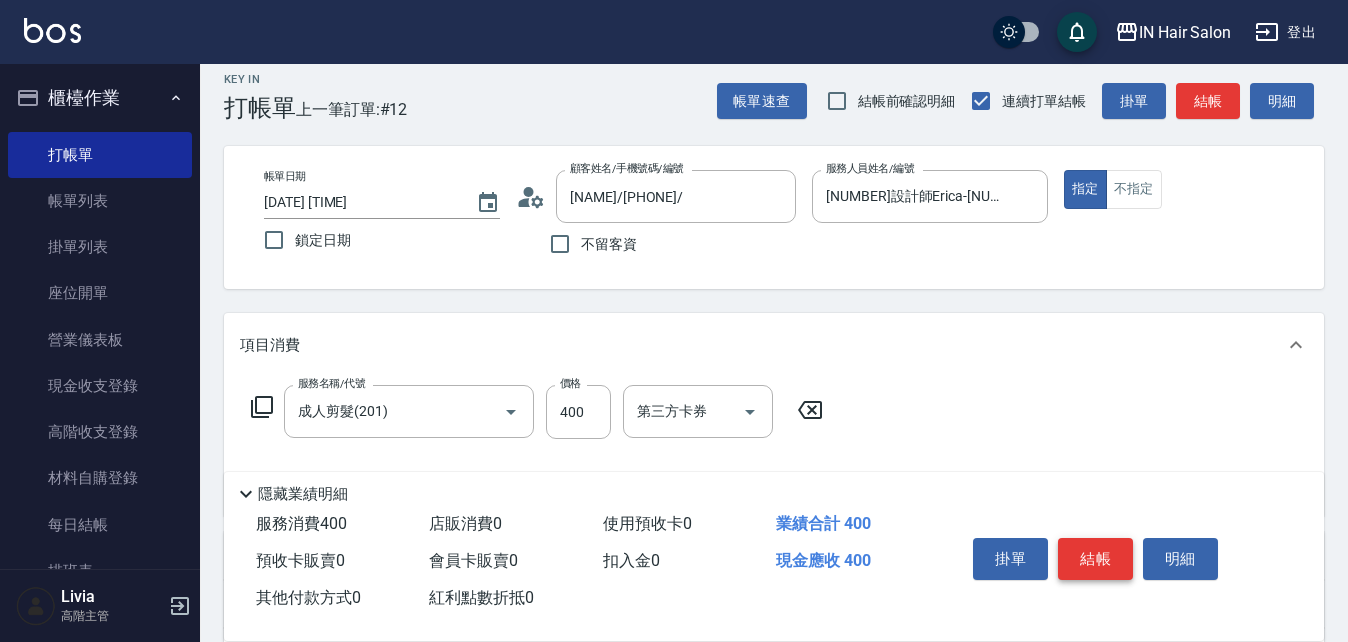click on "結帳" at bounding box center (1095, 559) 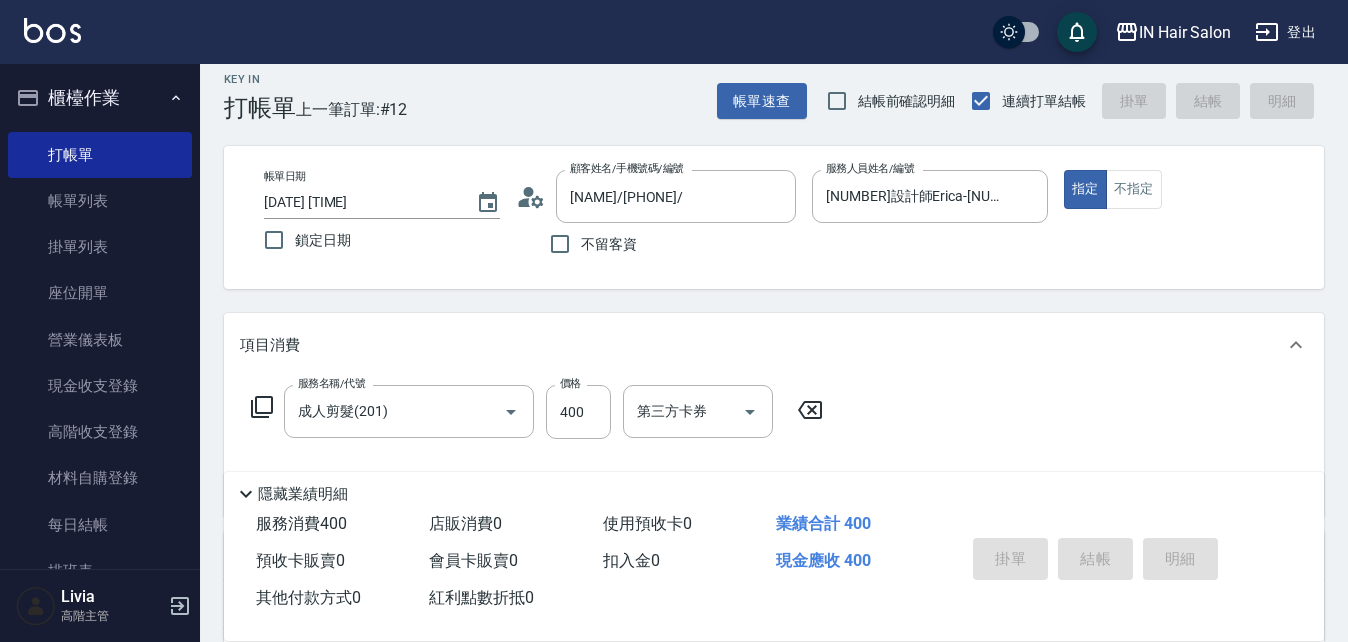 type on "[DATE] [TIME]" 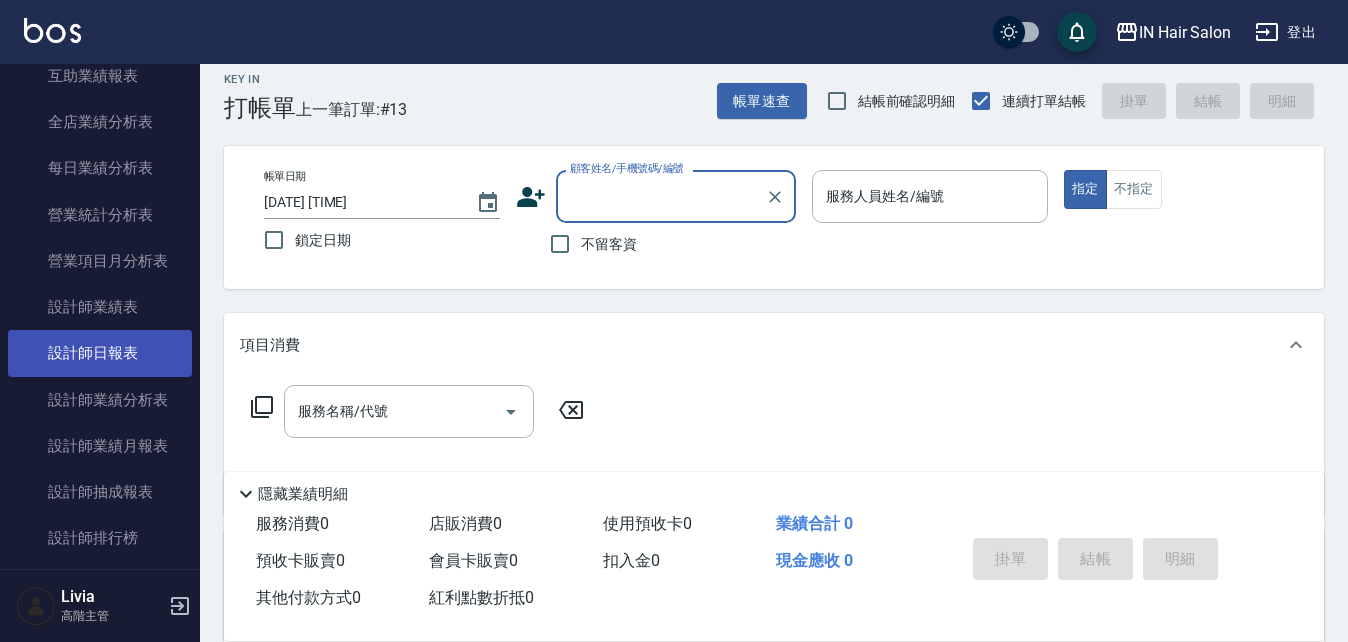 scroll, scrollTop: 1400, scrollLeft: 0, axis: vertical 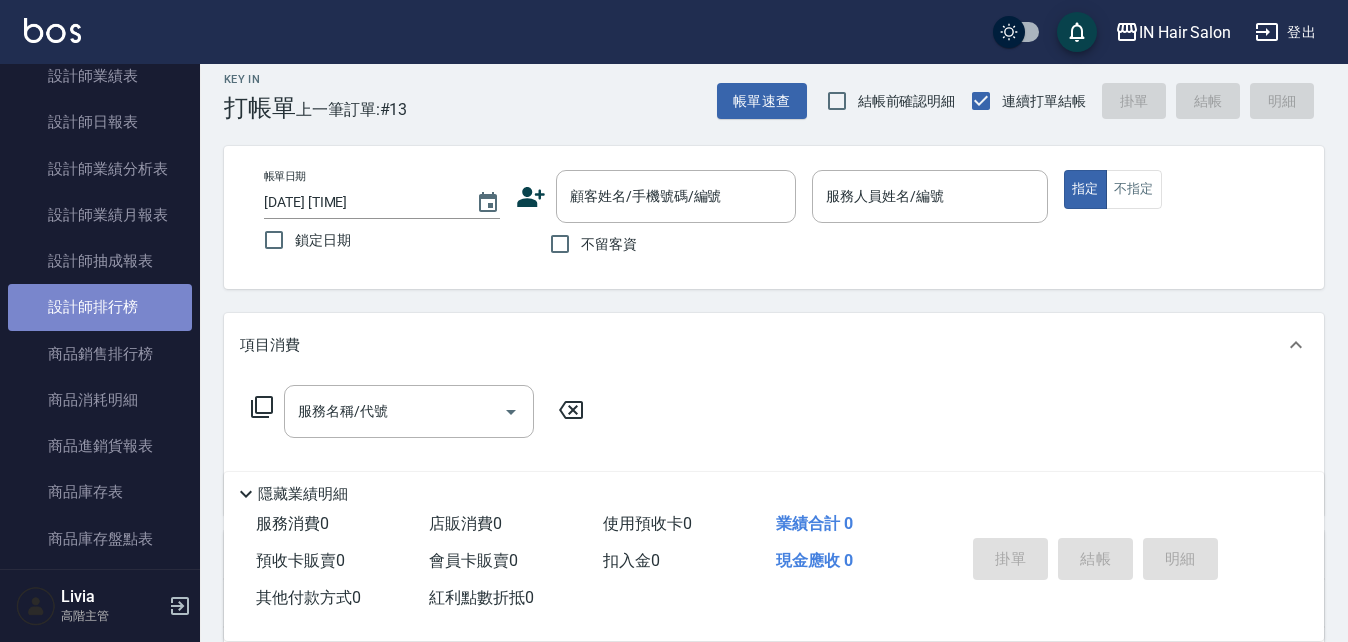 click on "設計師排行榜" at bounding box center [100, 307] 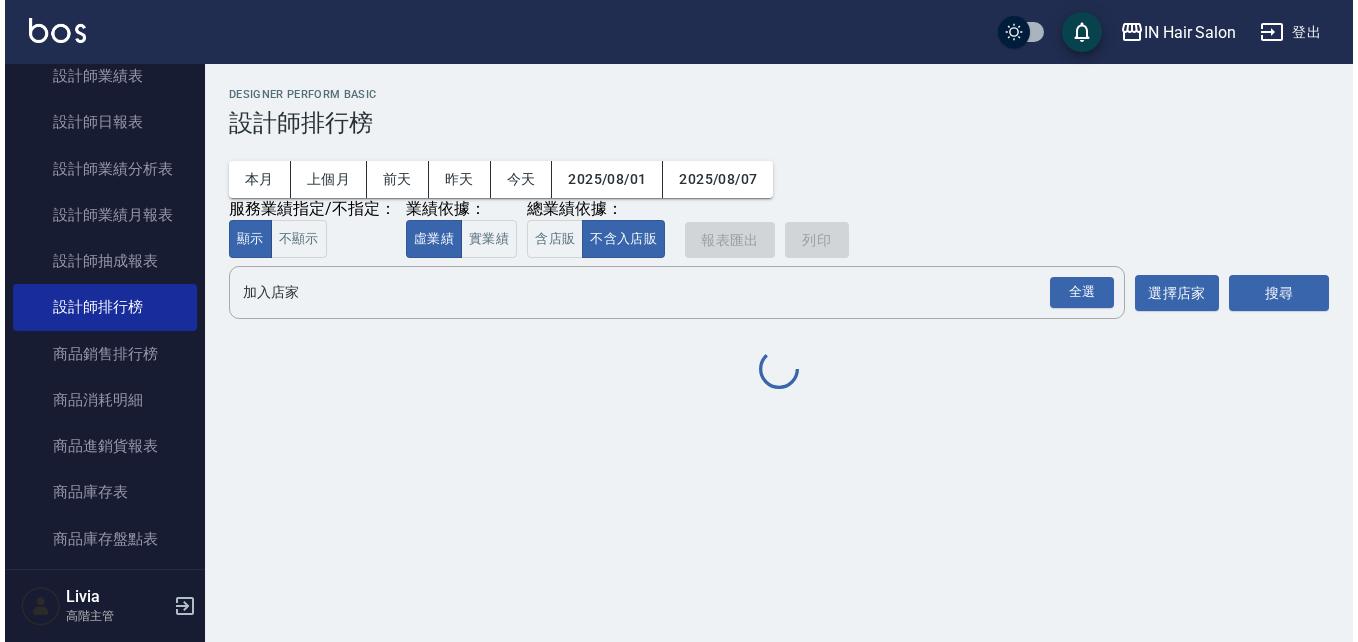 scroll, scrollTop: 0, scrollLeft: 0, axis: both 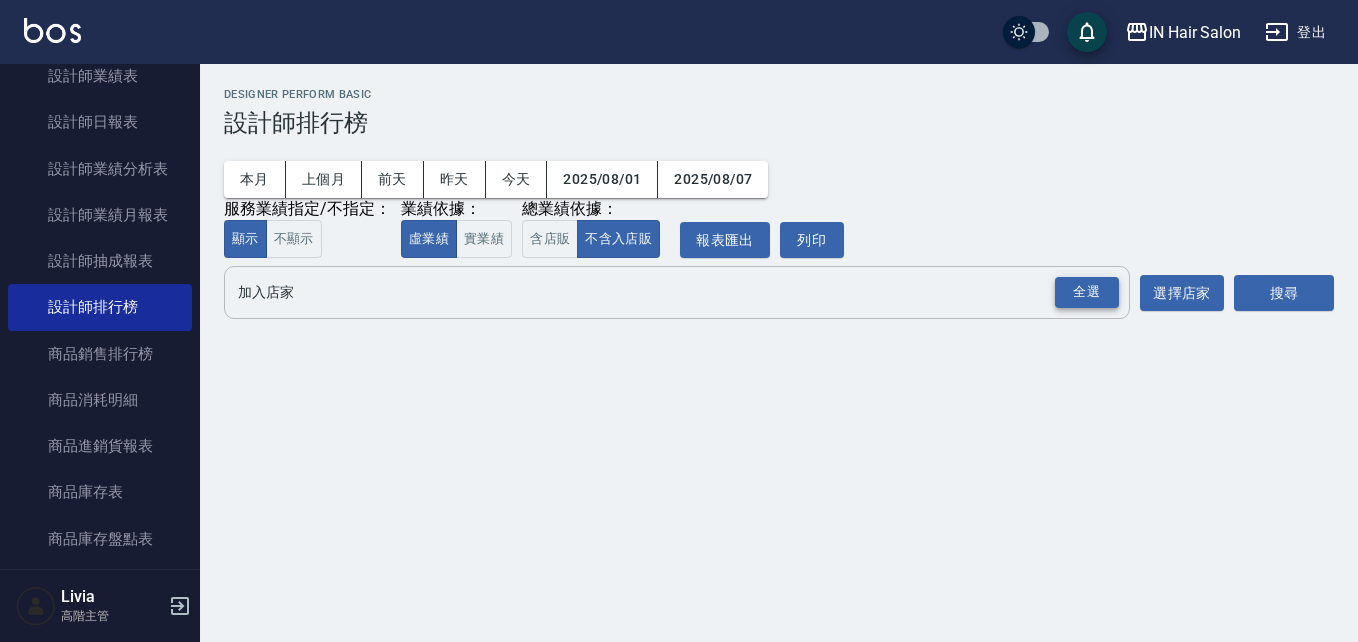 click on "全選" at bounding box center [1087, 292] 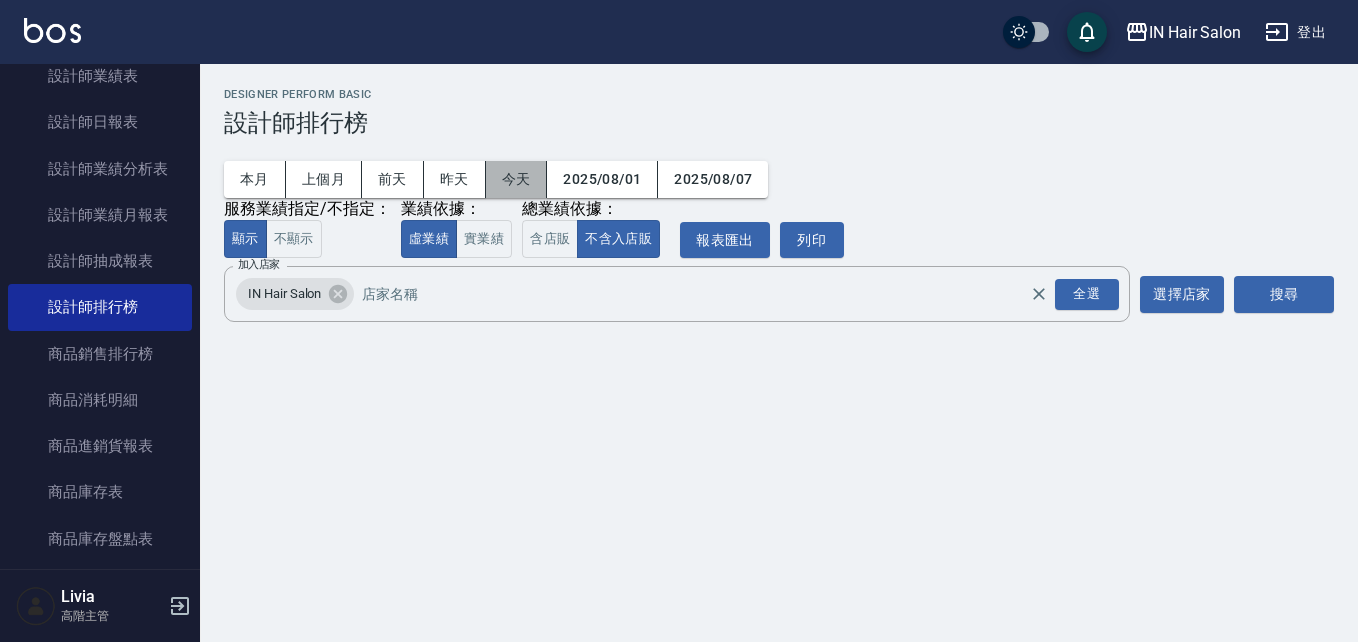 click on "今天" at bounding box center (517, 179) 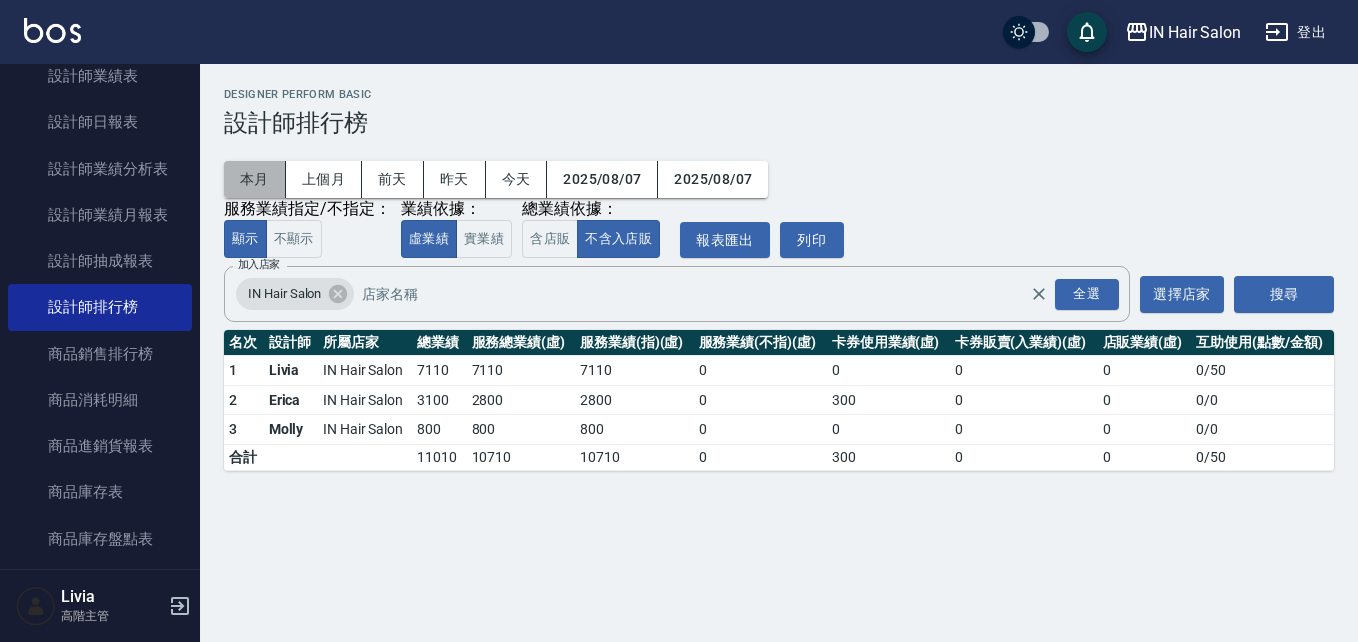 click on "本月" at bounding box center [255, 179] 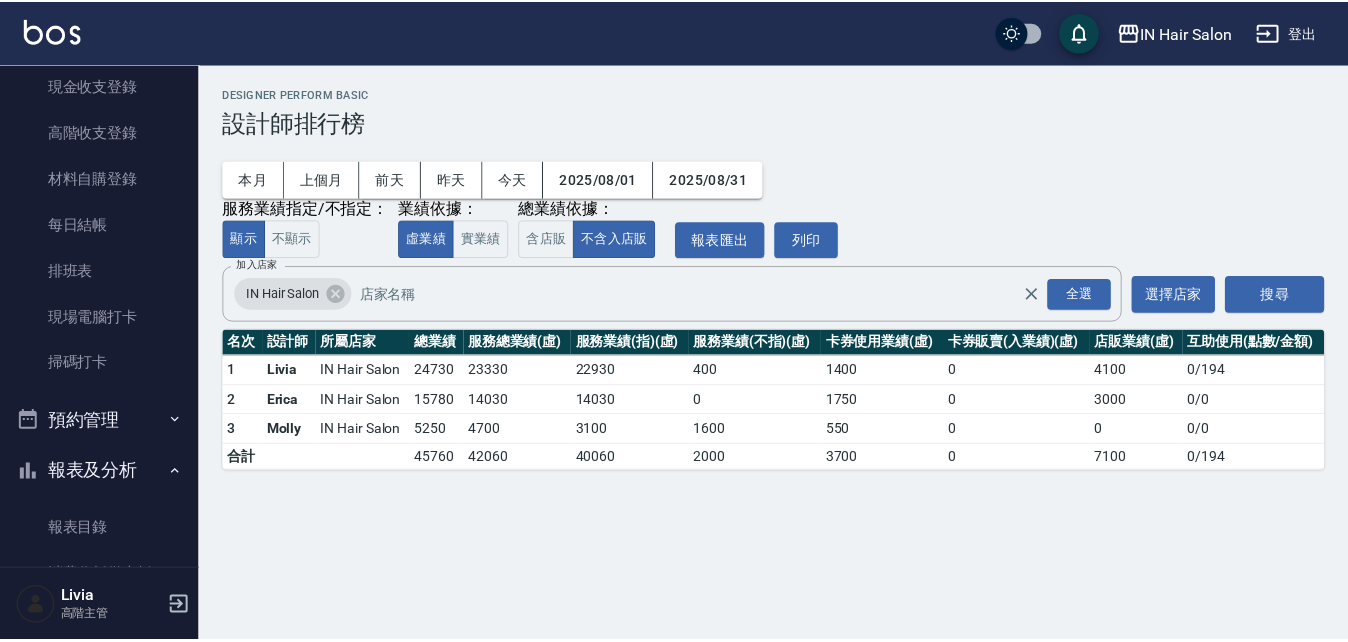 scroll, scrollTop: 0, scrollLeft: 0, axis: both 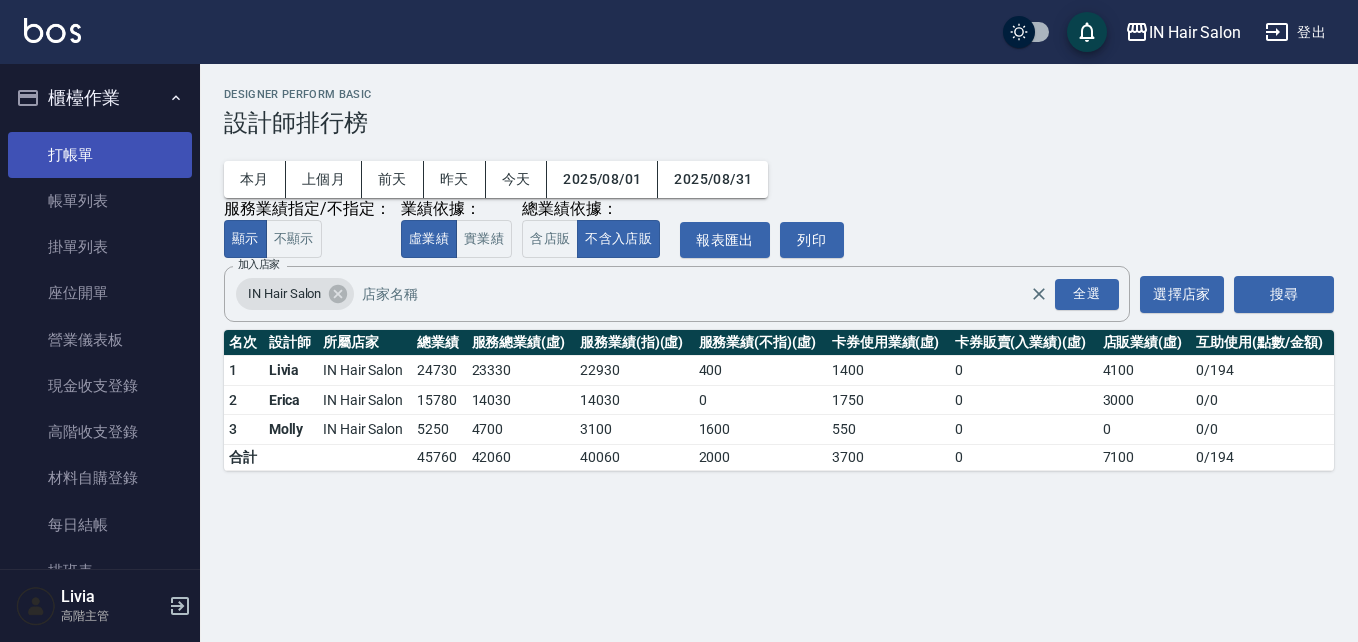 click on "打帳單" at bounding box center (100, 155) 